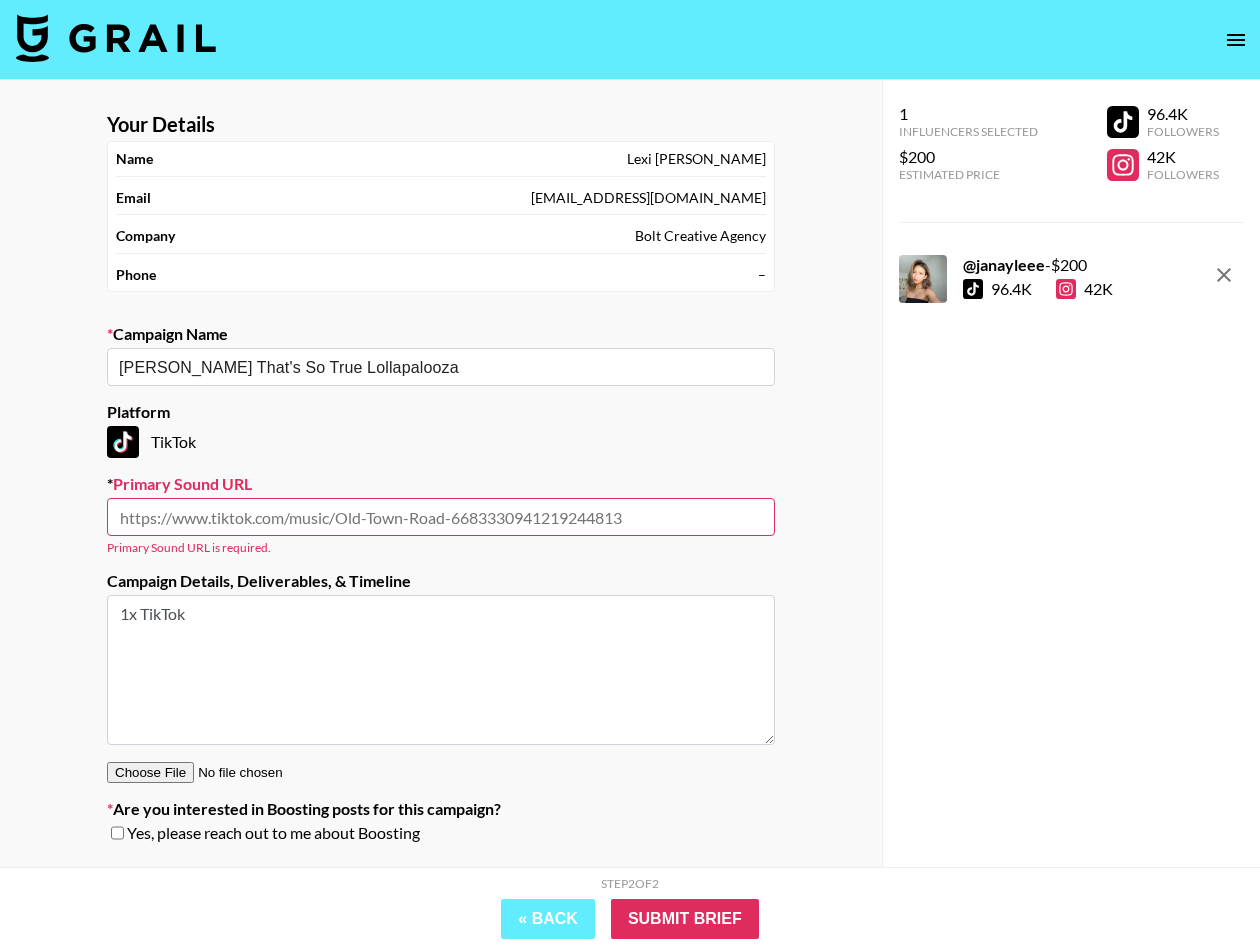 scroll, scrollTop: 0, scrollLeft: 0, axis: both 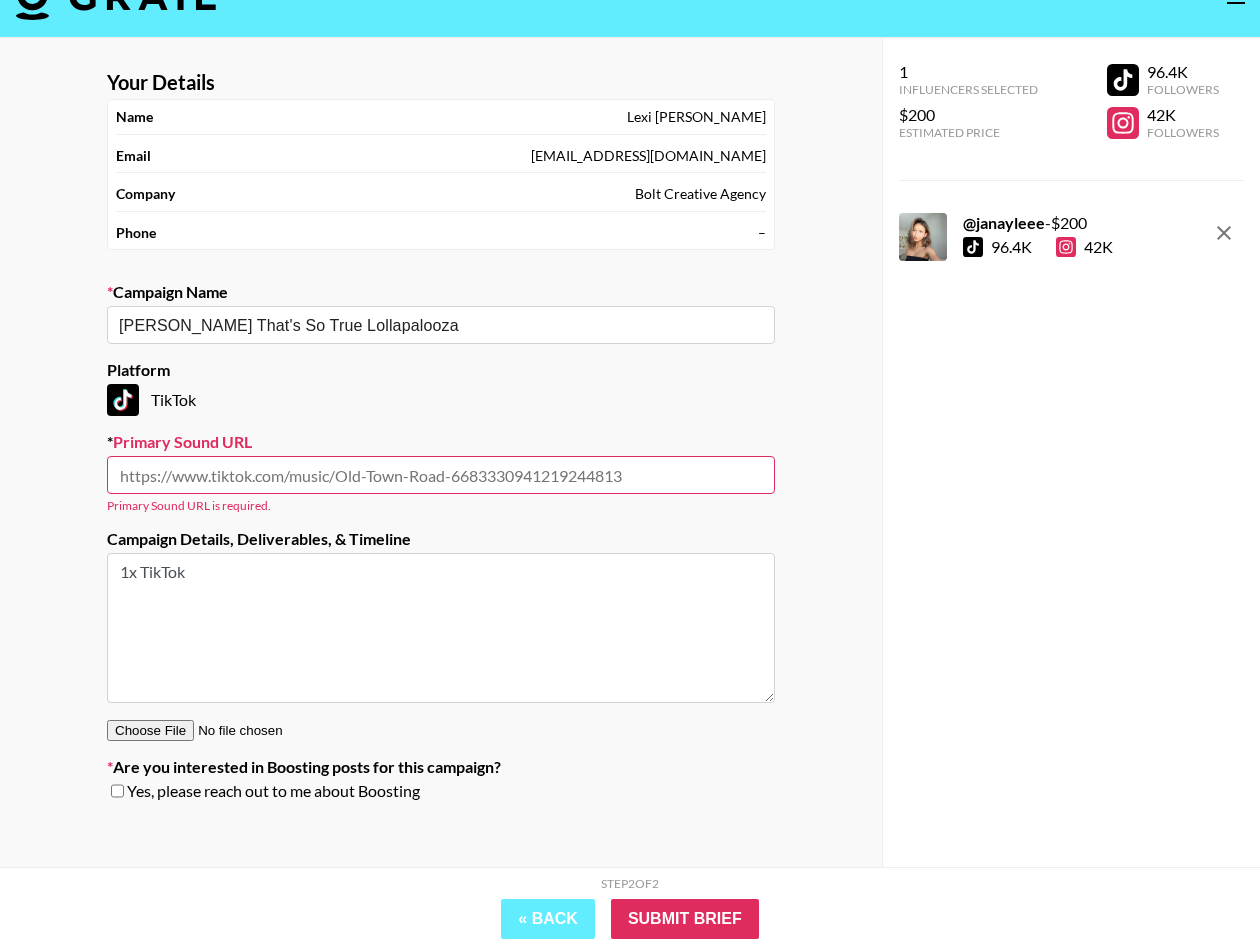 click at bounding box center (441, 475) 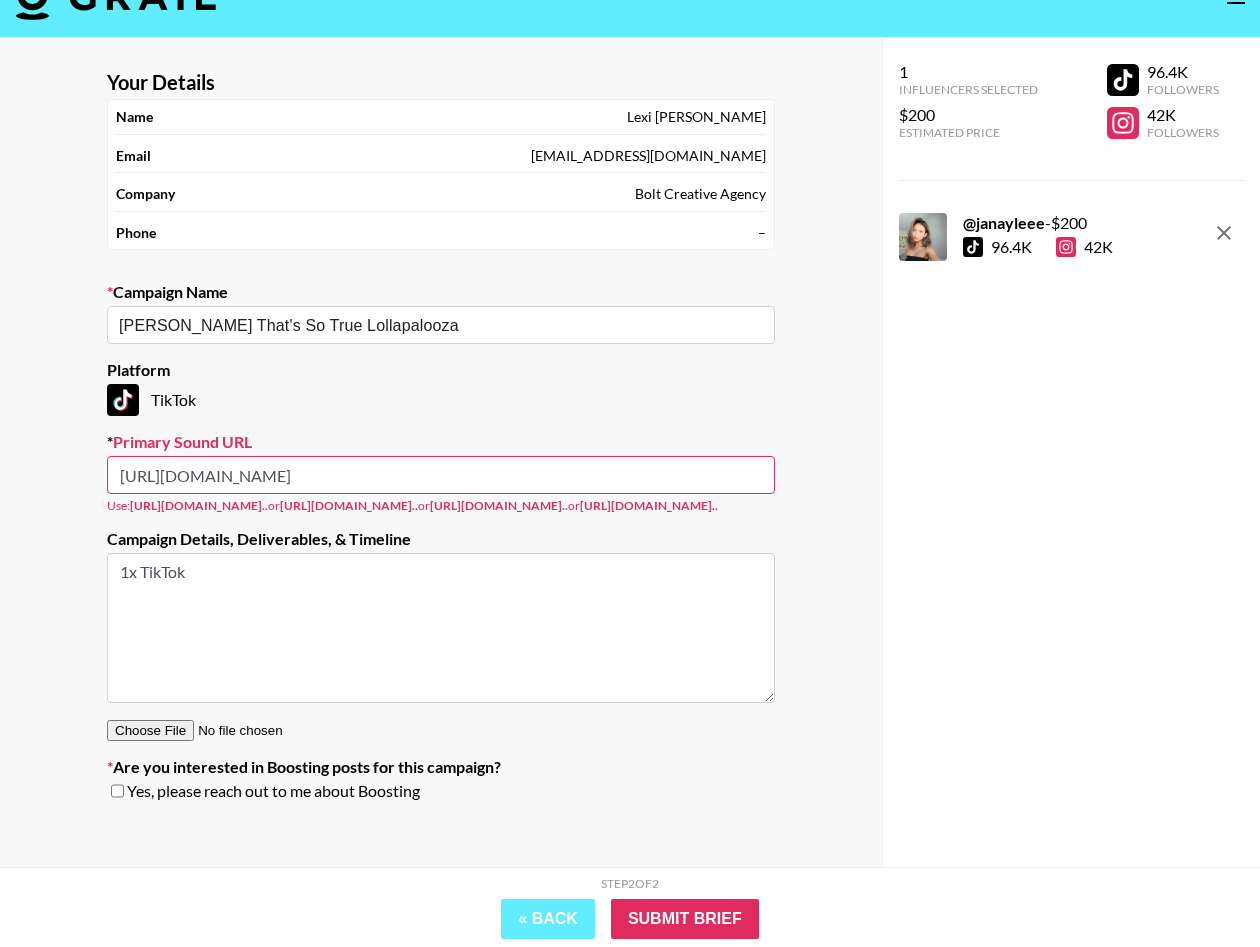 click on "TikTok" at bounding box center (441, 400) 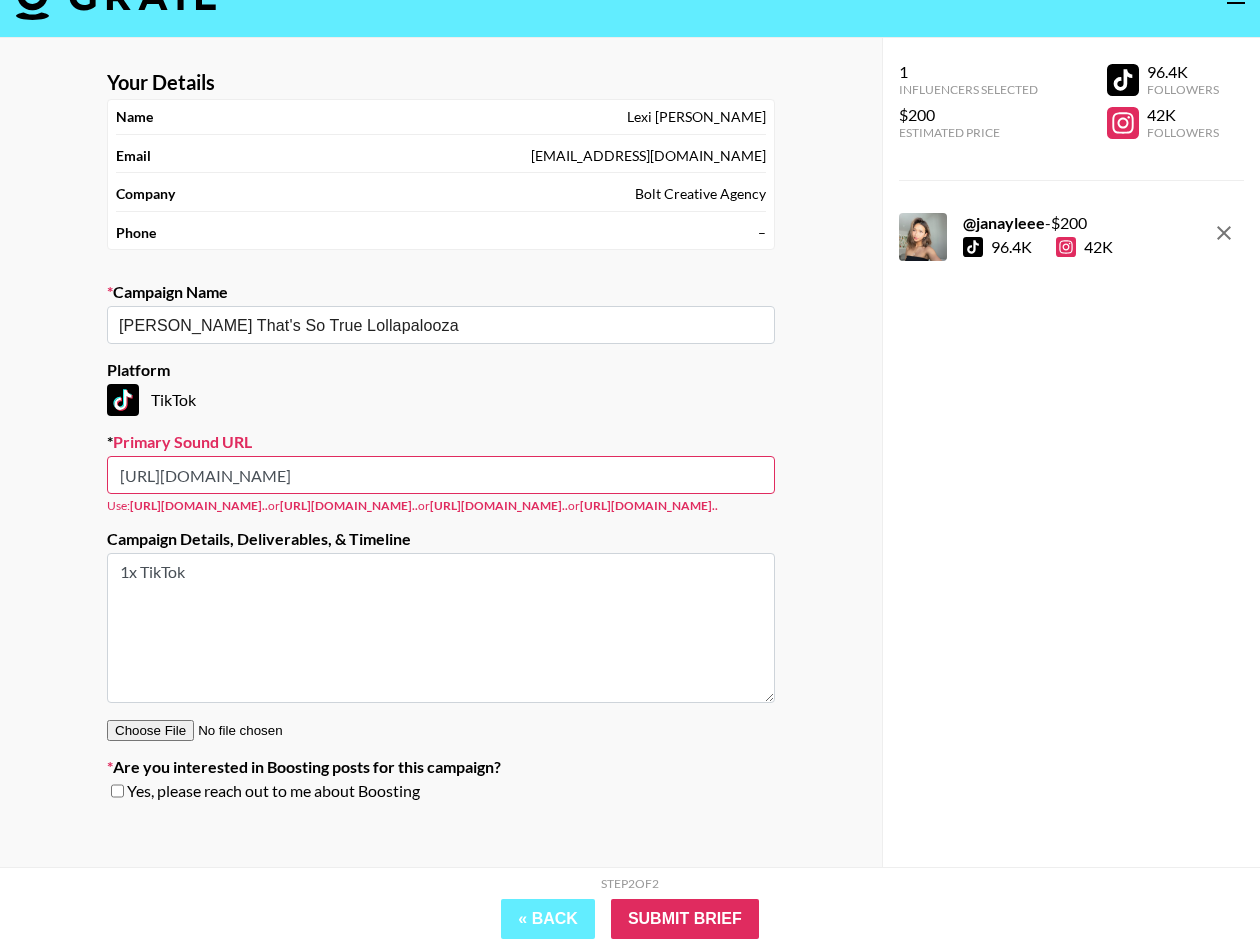 drag, startPoint x: 528, startPoint y: 475, endPoint x: 141, endPoint y: 474, distance: 387.00128 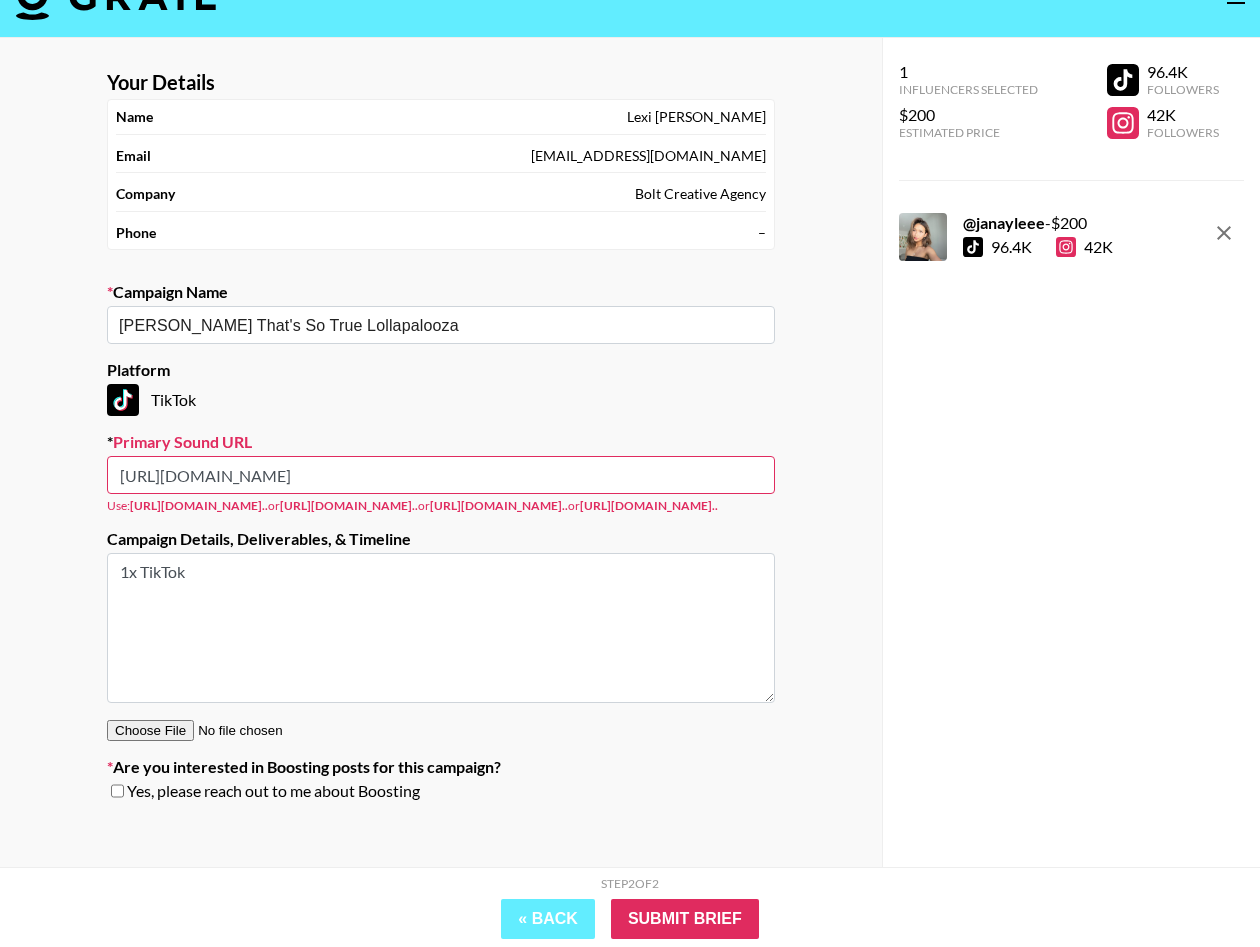click on "https://www.tiktok.com/t/ZTHpCDW5TKuUY-YObAk/" at bounding box center (441, 475) 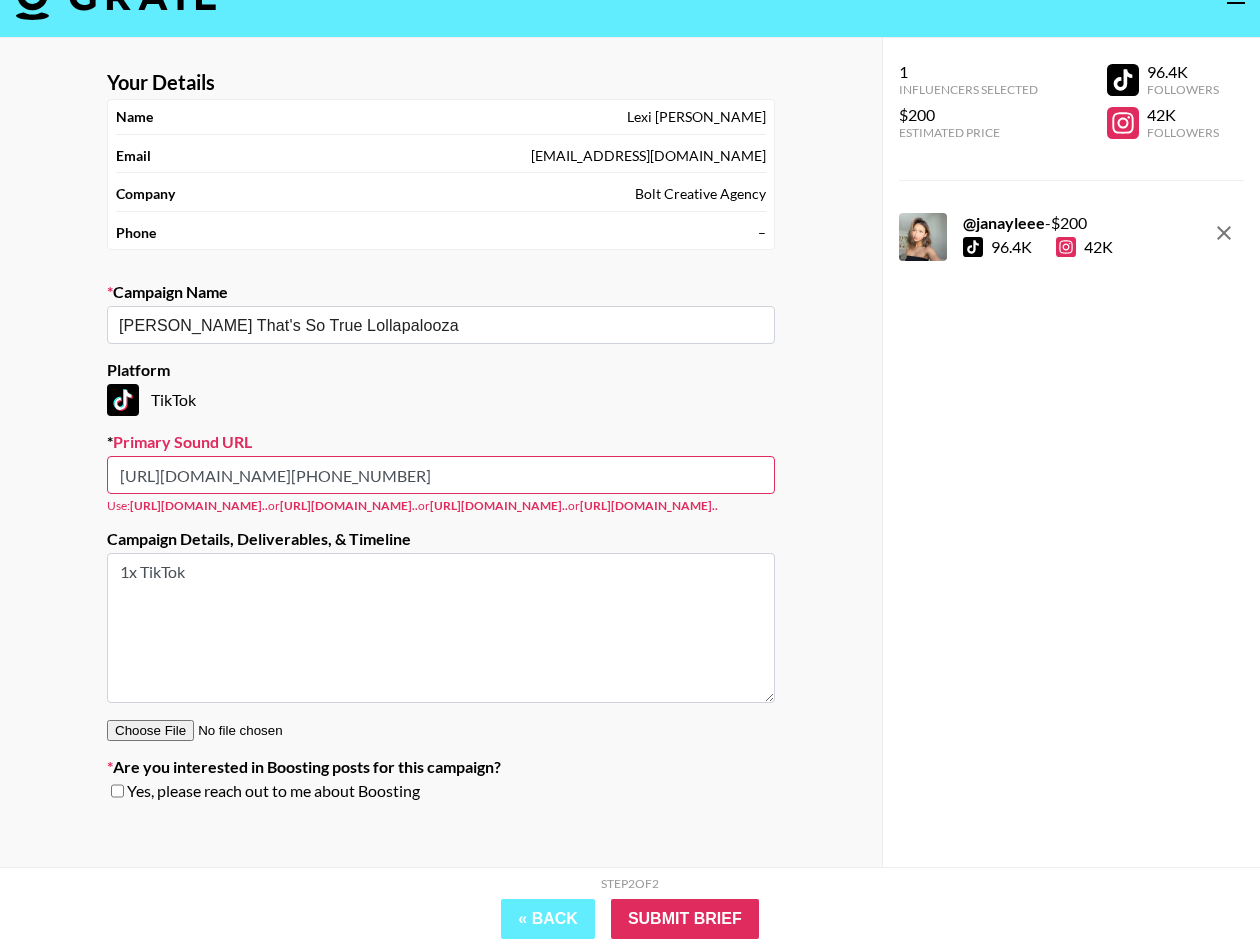 scroll, scrollTop: 0, scrollLeft: 5216, axis: horizontal 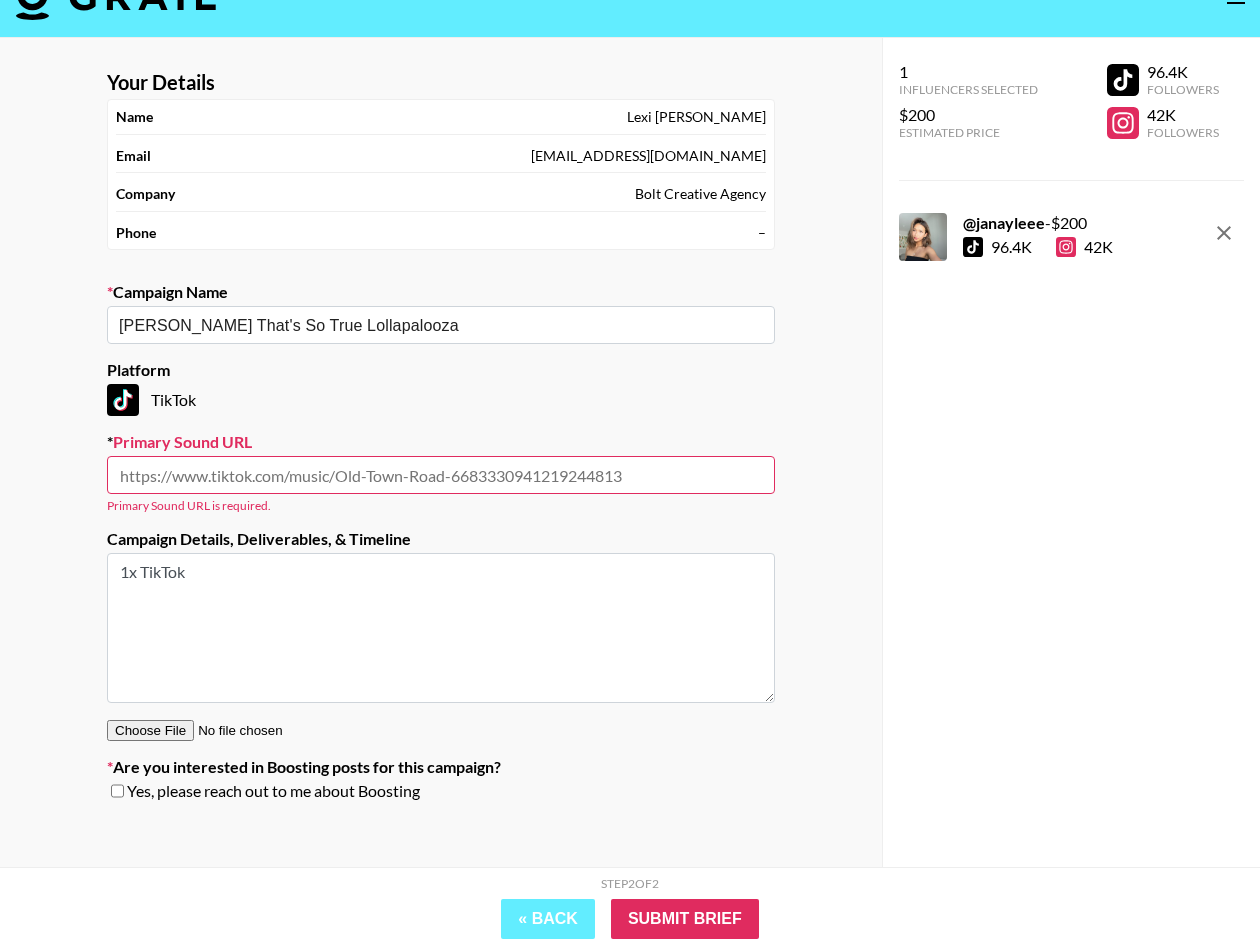 paste on "https://www.tiktok.com/music/That%E2%80%99s-So-True-7426561989473830913?_d=secCgYIASAHKAESPgo8vT%2FQ9knS5jhi4eC6LCbH5S1EJpcRPMNZHgt6RPz1RbTonMrMT6eTncUp9zGuR8gSkdaM0PJELZel%2Fy43GgA%3D&_r=1&_svg=3&checksum=a8228c875510b5c06e946dc76e0a8ff6ccd1f5df0ac94175761b2994f53becc9&sec_user_id=MS4wLjABAAAAvYyNozTcSPdrhs5cta7L88rPB2FIuj5IPOf62a5JS9oWzQKZvP1V9MbbpNWtbsIM&share_app_id=1233&share_link_id=7539C2BA-0EE9-4F74-A420-3B8EFE820187&share_music_id=7426561989473830913&sharer_language=en&social_share_type=7&source=h5_m&timestamp=1753813106&tt_from=sms&u_code=d39k7fada989ac&ug_btm=b6880%2Cb5171&user_id=6627634215288750086&utm_campaign=client_share&utm_medium=ios&utm_source=sms" 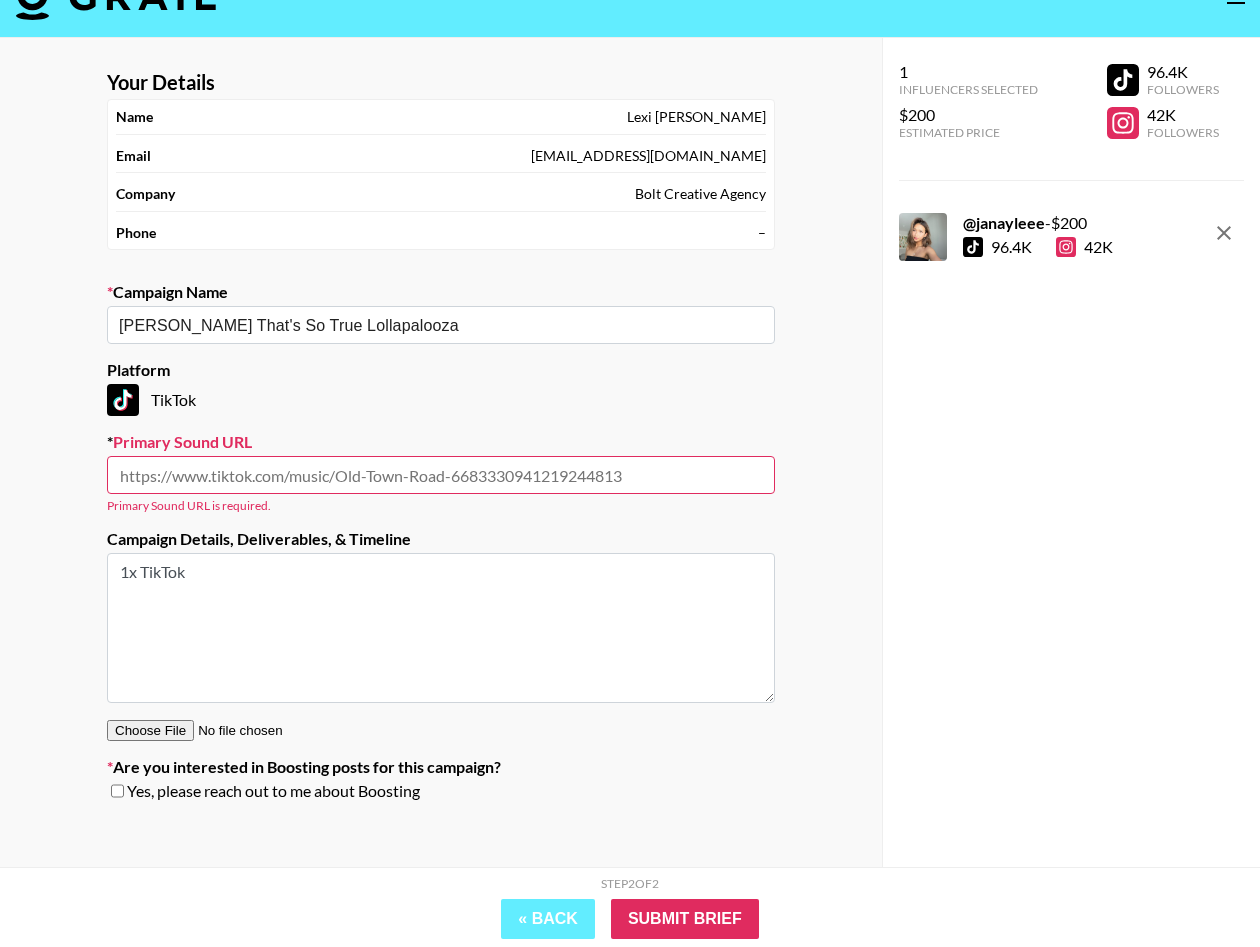 type on "https://www.tiktok.com/music/That%E2%80%99s-So-True-7426561989473830913?_d=secCgYIASAHKAESPgo8vT%2FQ9knS5jhi4eC6LCbH5S1EJpcRPMNZHgt6RPz1RbTonMrMT6eTncUp9zGuR8gSkdaM0PJELZel%2Fy43GgA%3D&_r=1&_svg=3&checksum=a8228c875510b5c06e946dc76e0a8ff6ccd1f5df0ac94175761b2994f53becc9&sec_user_id=MS4wLjABAAAAvYyNozTcSPdrhs5cta7L88rPB2FIuj5IPOf62a5JS9oWzQKZvP1V9MbbpNWtbsIM&share_app_id=1233&share_link_id=7539C2BA-0EE9-4F74-A420-3B8EFE820187&share_music_id=7426561989473830913&sharer_language=en&social_share_type=7&source=h5_m&timestamp=1753813106&tt_from=sms&u_code=d39k7fada989ac&ug_btm=b6880%2Cb5171&user_id=6627634215288750086&utm_campaign=client_share&utm_medium=ios&utm_source=sms" 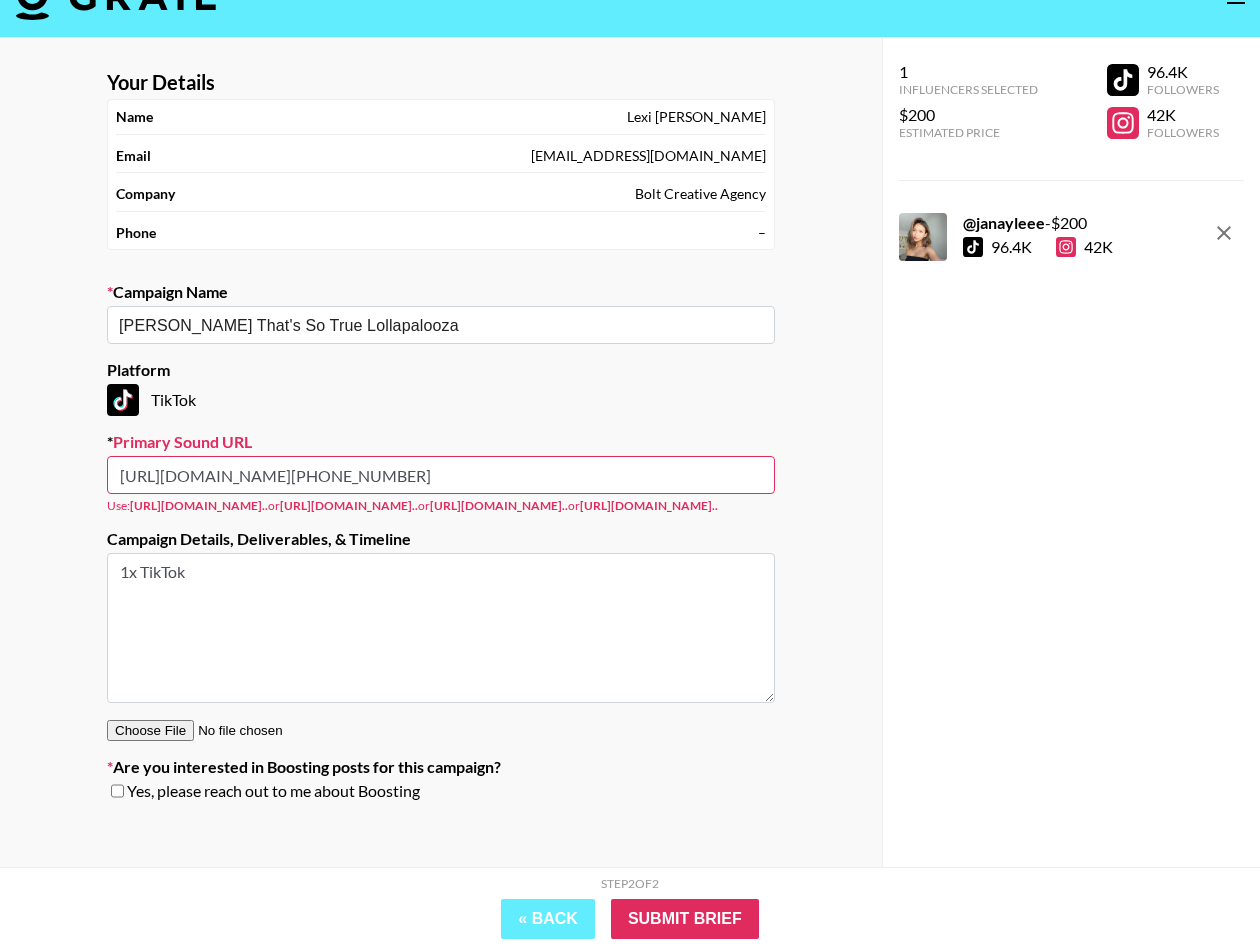 scroll, scrollTop: 0, scrollLeft: 0, axis: both 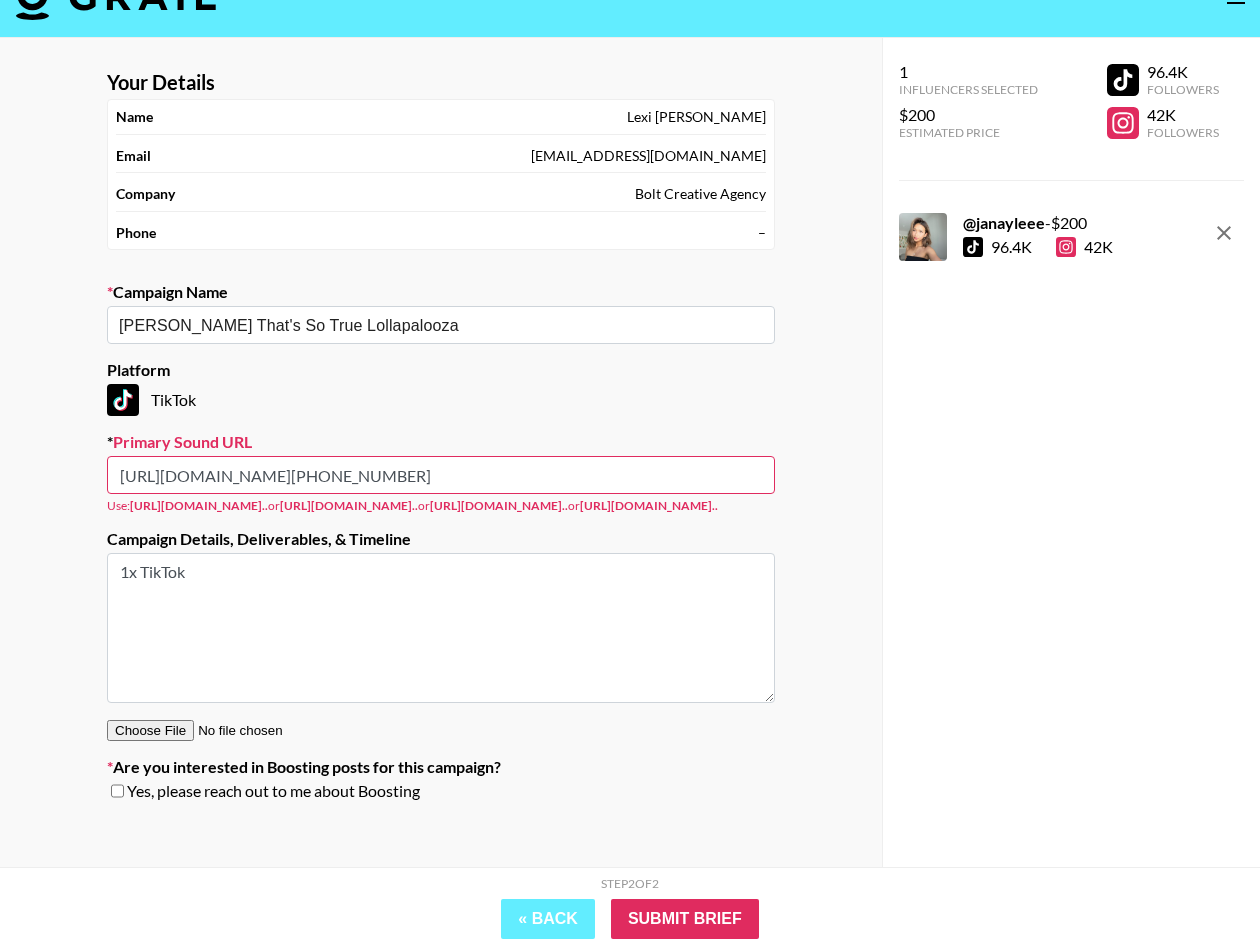 click on "https://www.tiktok.com/music/That%E2%80%99s-So-True-7426561989473830913?_d=secCgYIASAHKAESPgo8vT%2FQ9knS5jhi4eC6LCbH5S1EJpcRPMNZHgt6RPz1RbTonMrMT6eTncUp9zGuR8gSkdaM0PJELZel%2Fy43GgA%3D&_r=1&_svg=3&checksum=a8228c875510b5c06e946dc76e0a8ff6ccd1f5df0ac94175761b2994f53becc9&sec_user_id=MS4wLjABAAAAvYyNozTcSPdrhs5cta7L88rPB2FIuj5IPOf62a5JS9oWzQKZvP1V9MbbpNWtbsIM&share_app_id=1233&share_link_id=7539C2BA-0EE9-4F74-A420-3B8EFE820187&share_music_id=7426561989473830913&sharer_language=en&social_share_type=7&source=h5_m&timestamp=1753813106&tt_from=sms&u_code=d39k7fada989ac&ug_btm=b6880%2Cb5171&user_id=6627634215288750086&utm_campaign=client_share&utm_medium=ios&utm_source=sms" at bounding box center [441, 475] 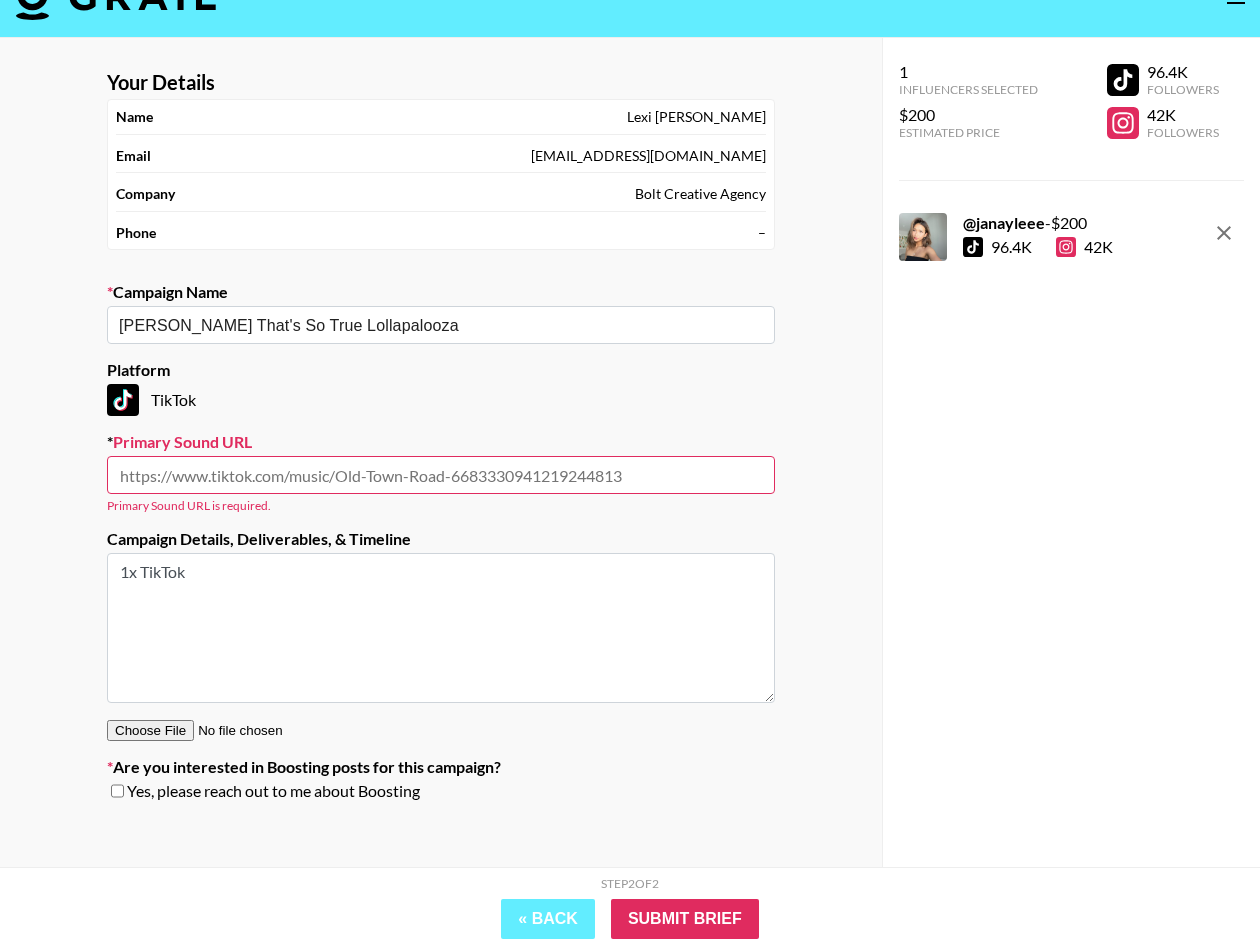 paste on "https://www.tiktok.com/music/That%E2%80%99s-So-True" 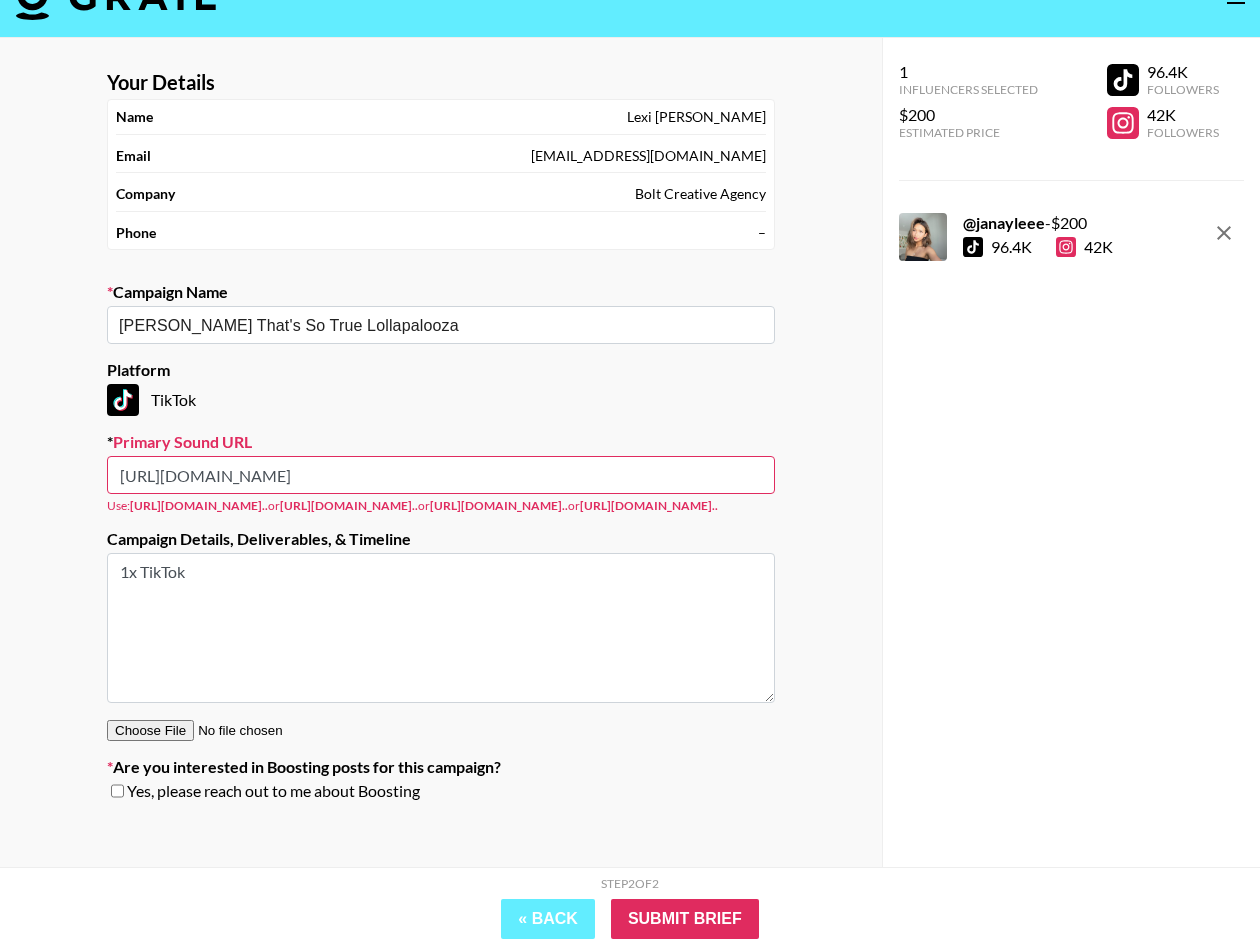 click on "TikTok" at bounding box center (441, 400) 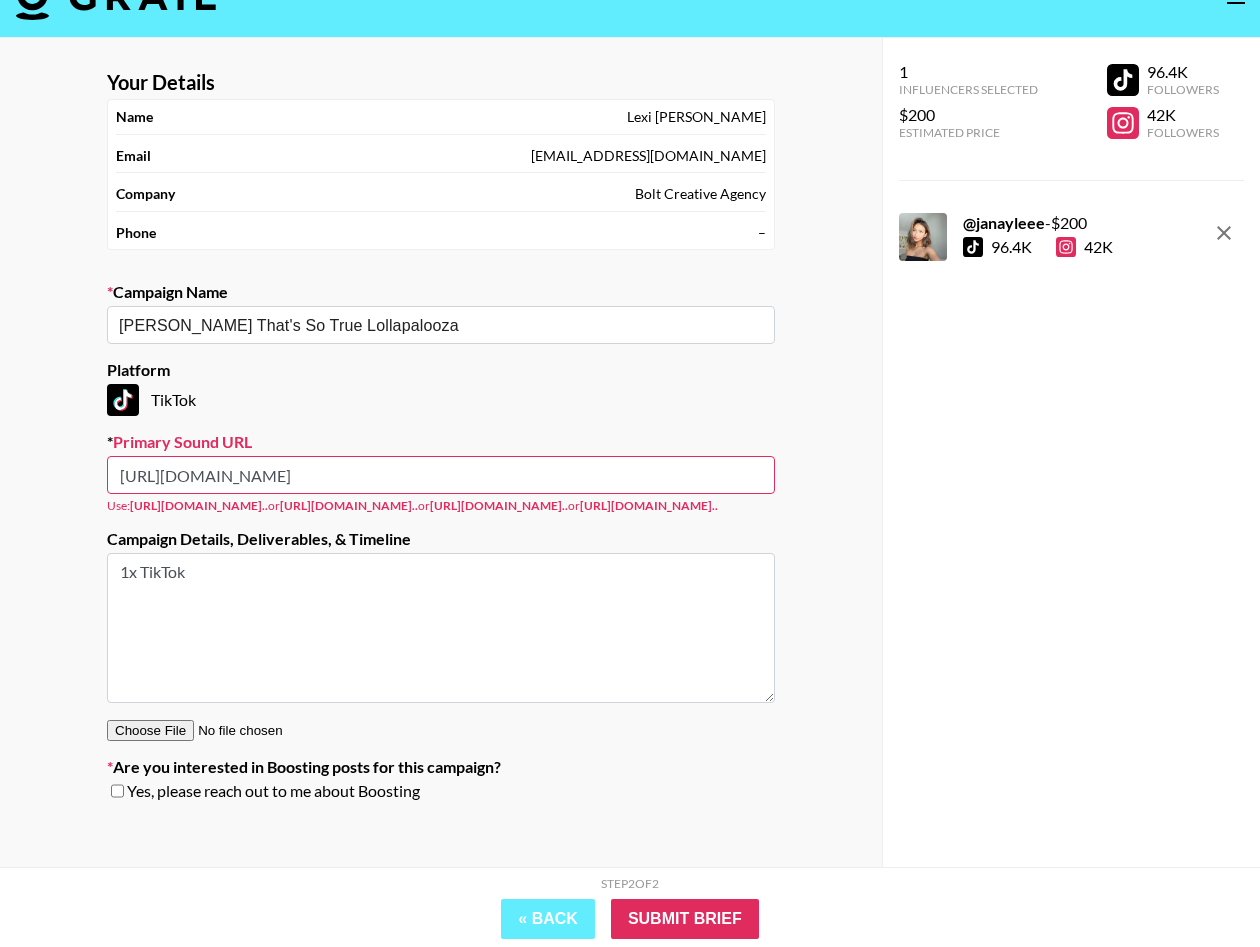 click on "https://www.tiktok.com/music/That%E2%80%99s-So-True" at bounding box center (441, 475) 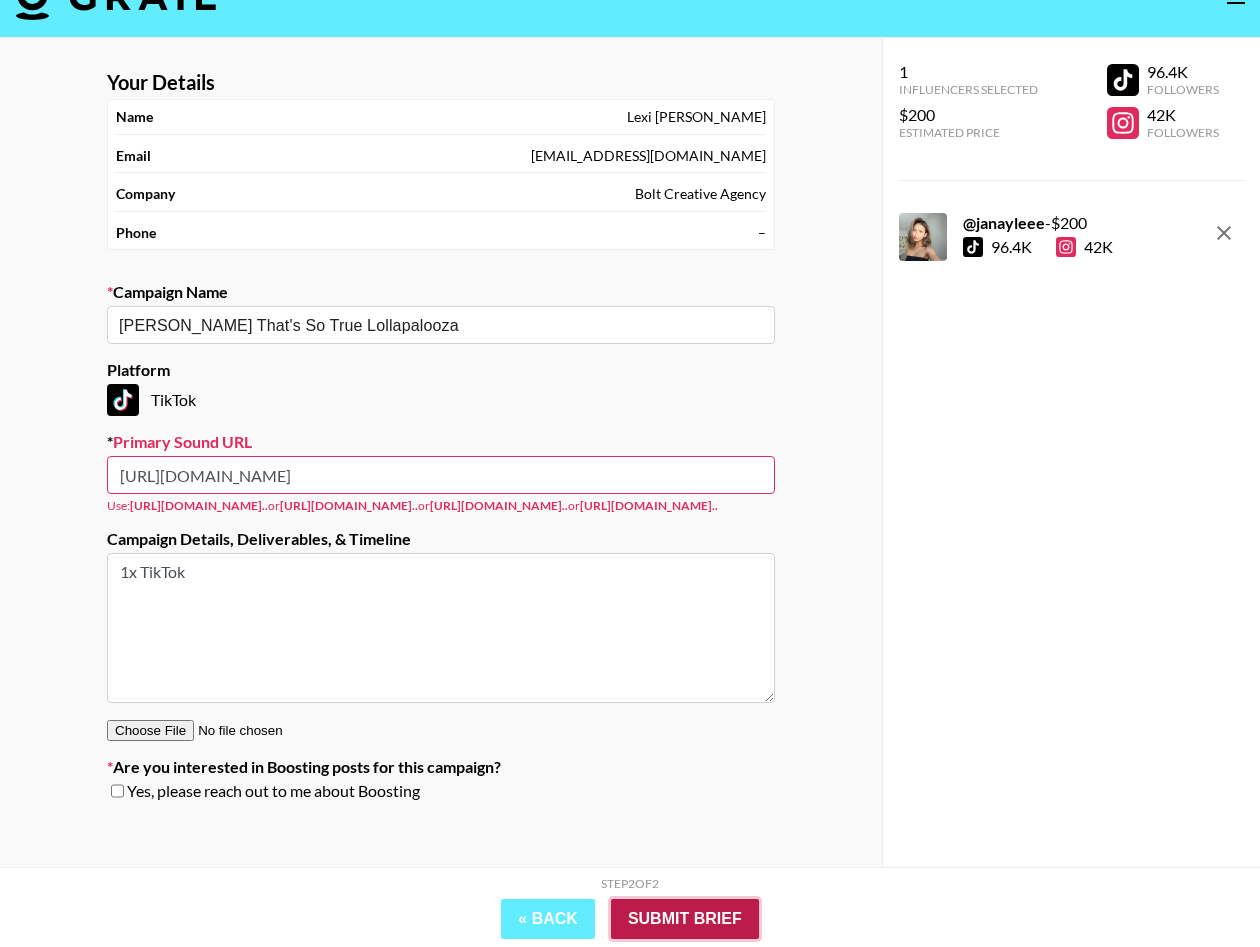 click on "Submit Brief" at bounding box center (685, 919) 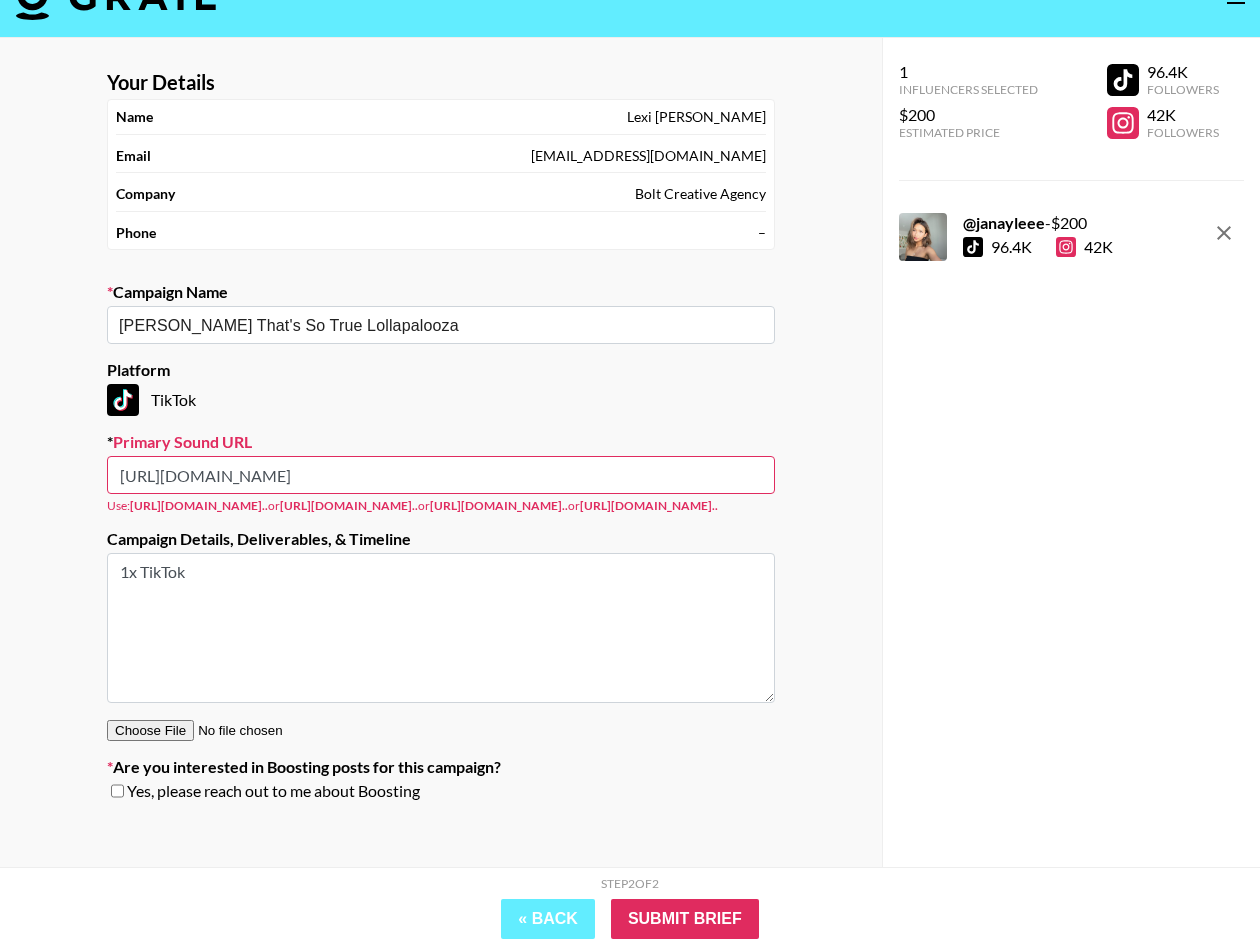 click on "Step  2  of  2 View  Summary « Back Submit Brief" at bounding box center (630, 907) 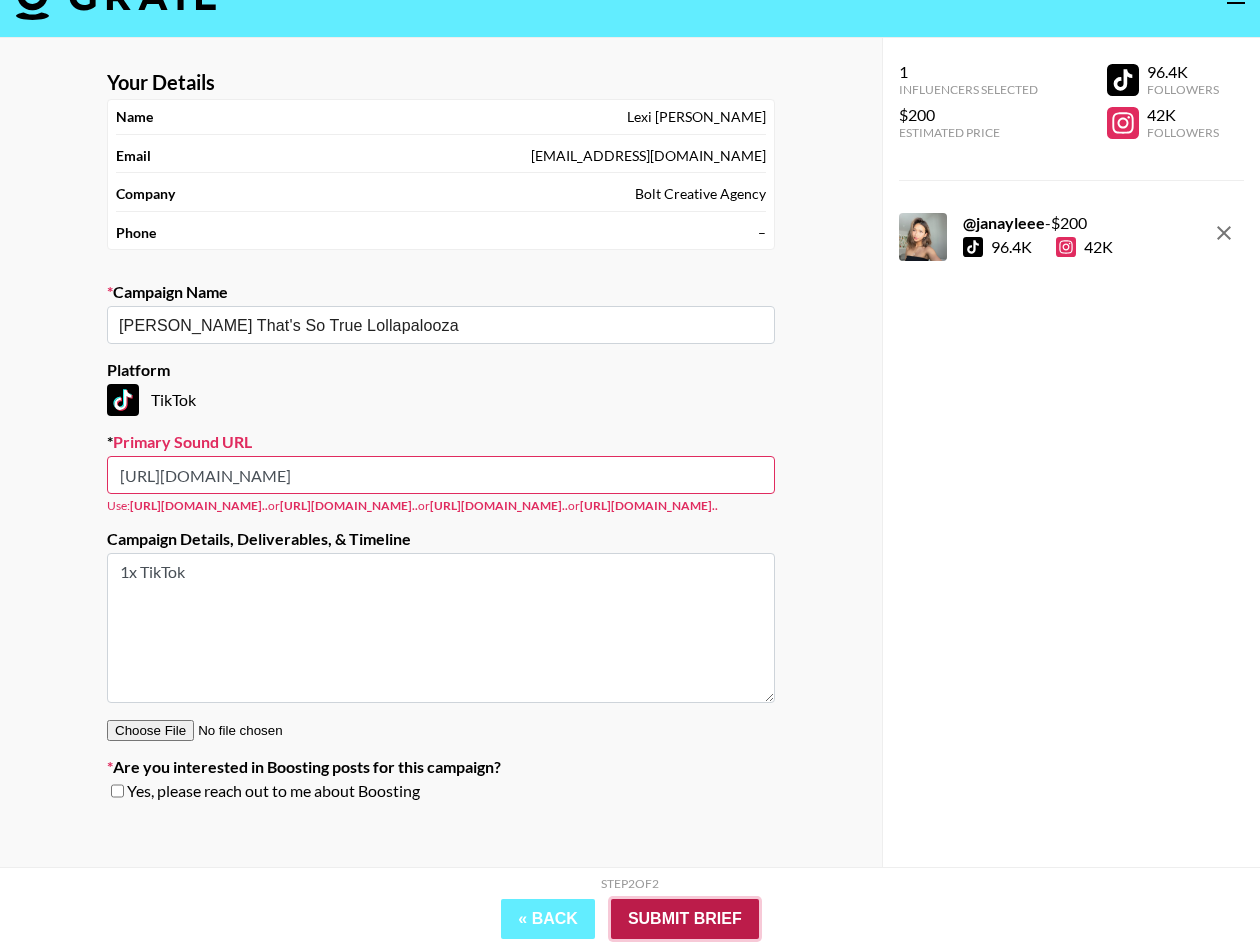 click on "Submit Brief" at bounding box center (685, 919) 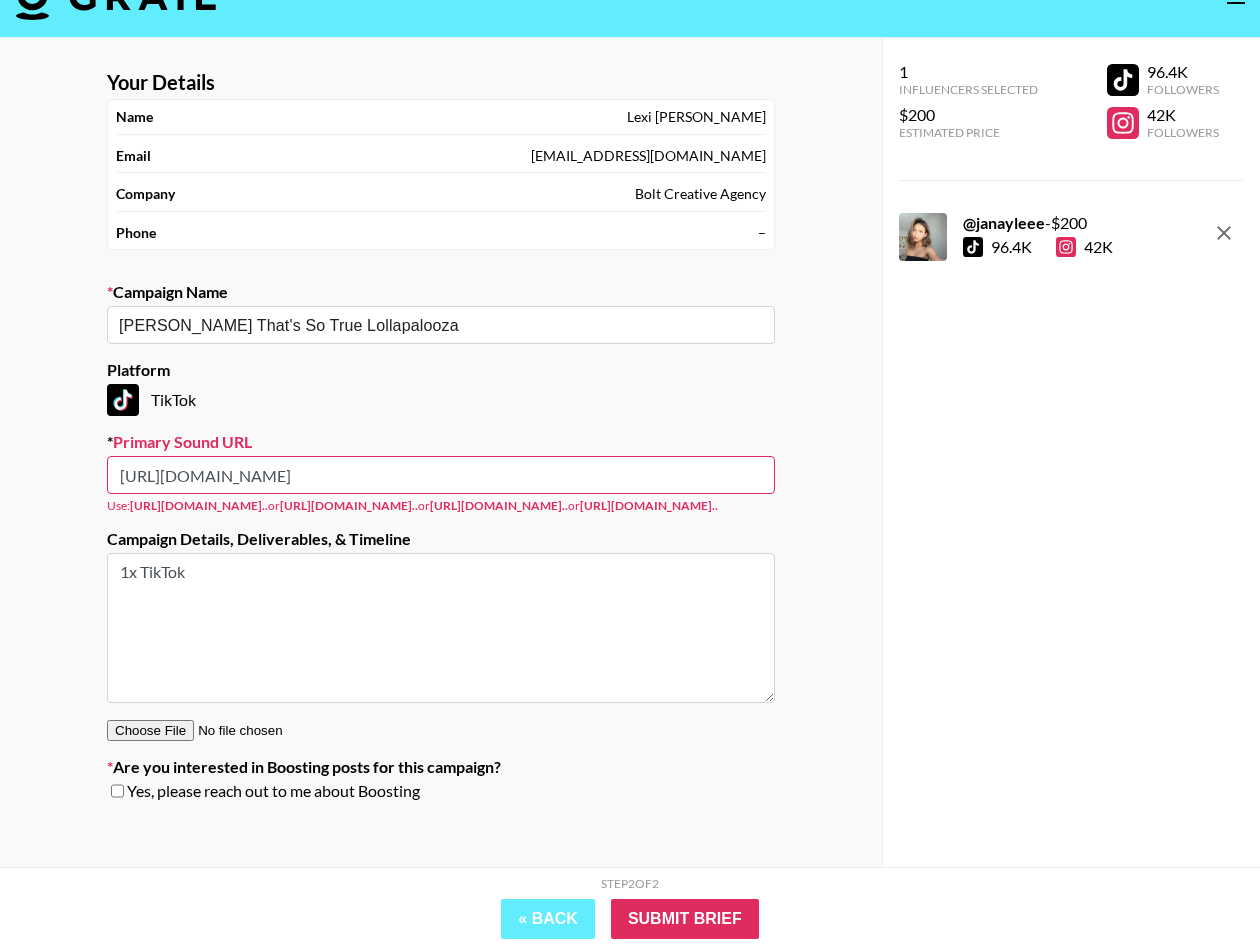 click on "https://www.tiktok.com/music/Thats-So-True" at bounding box center [441, 475] 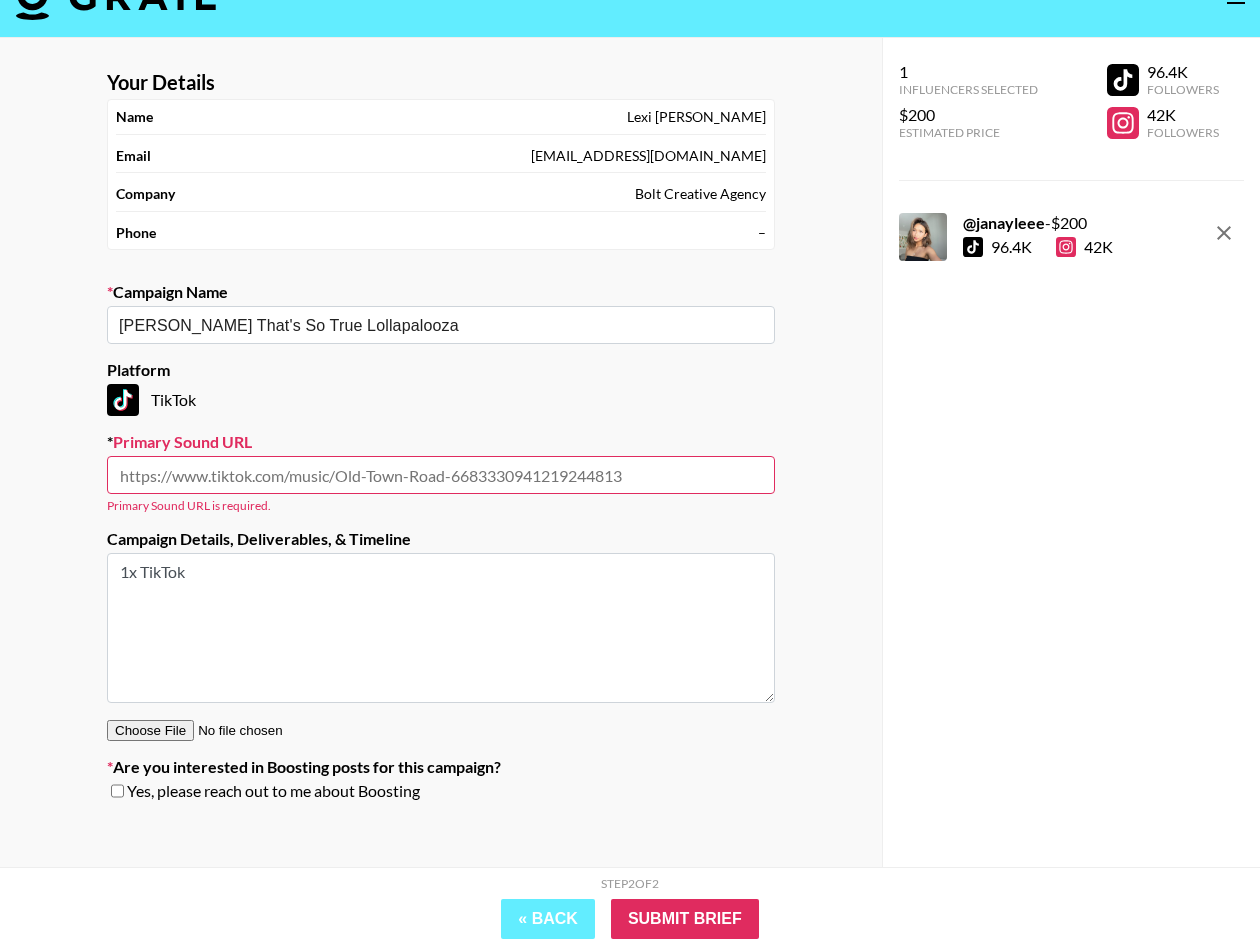 click on "Your Details Name Lexi   Serna Email lexi@boltcreativeagency.com Company Bolt Creative Agency Phone – Campaign Name Gracie Abrams That's So True Lollapalooza ​ Platform  TikTok Primary Sound URL Primary Sound URL is required. Campaign Details, Deliverables, & Timeline 1x TikTok Are you interested in Boosting posts for this campaign?   Yes, please reach out to me about Boosting" at bounding box center (441, 471) 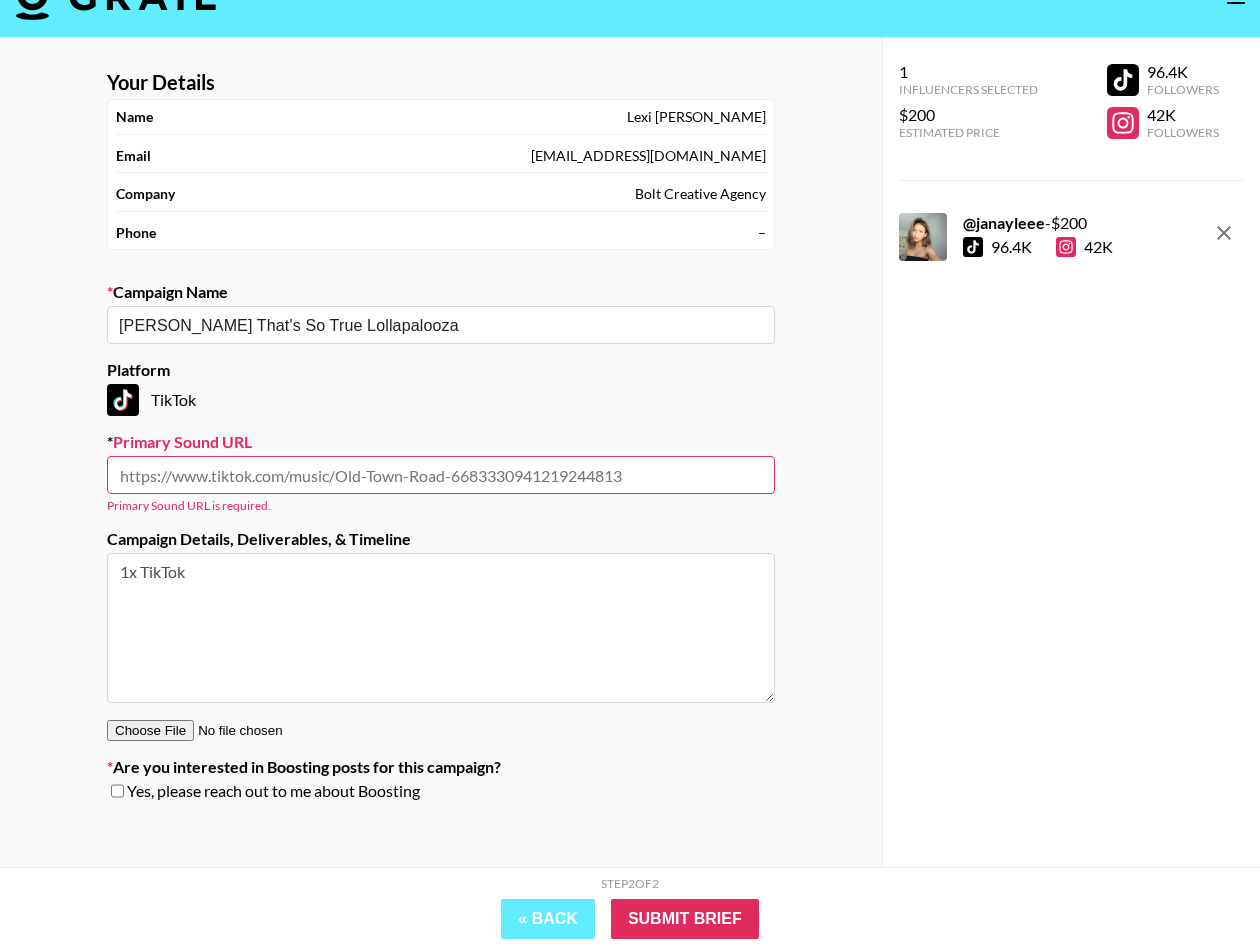 click at bounding box center [441, 475] 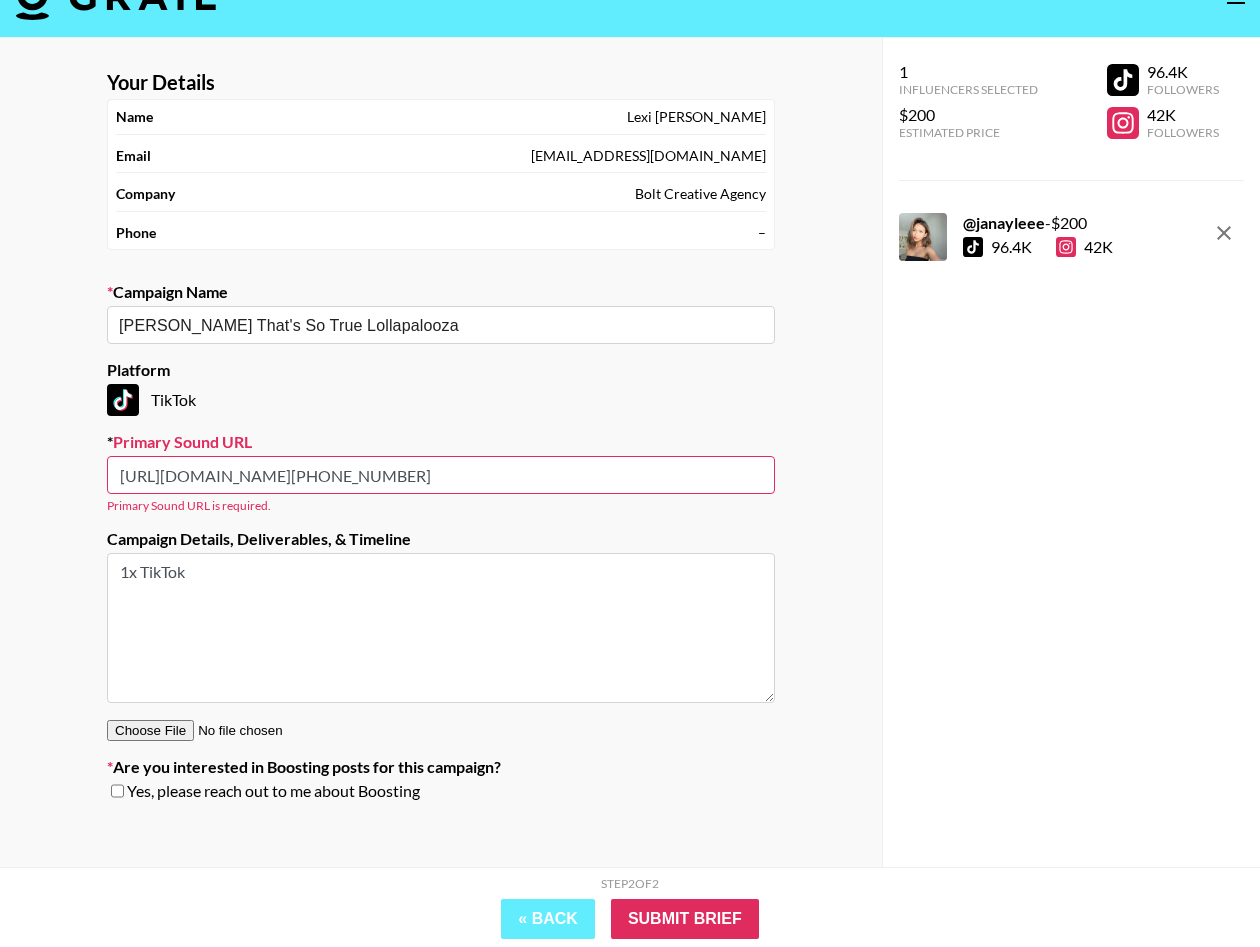 scroll, scrollTop: 0, scrollLeft: 5135, axis: horizontal 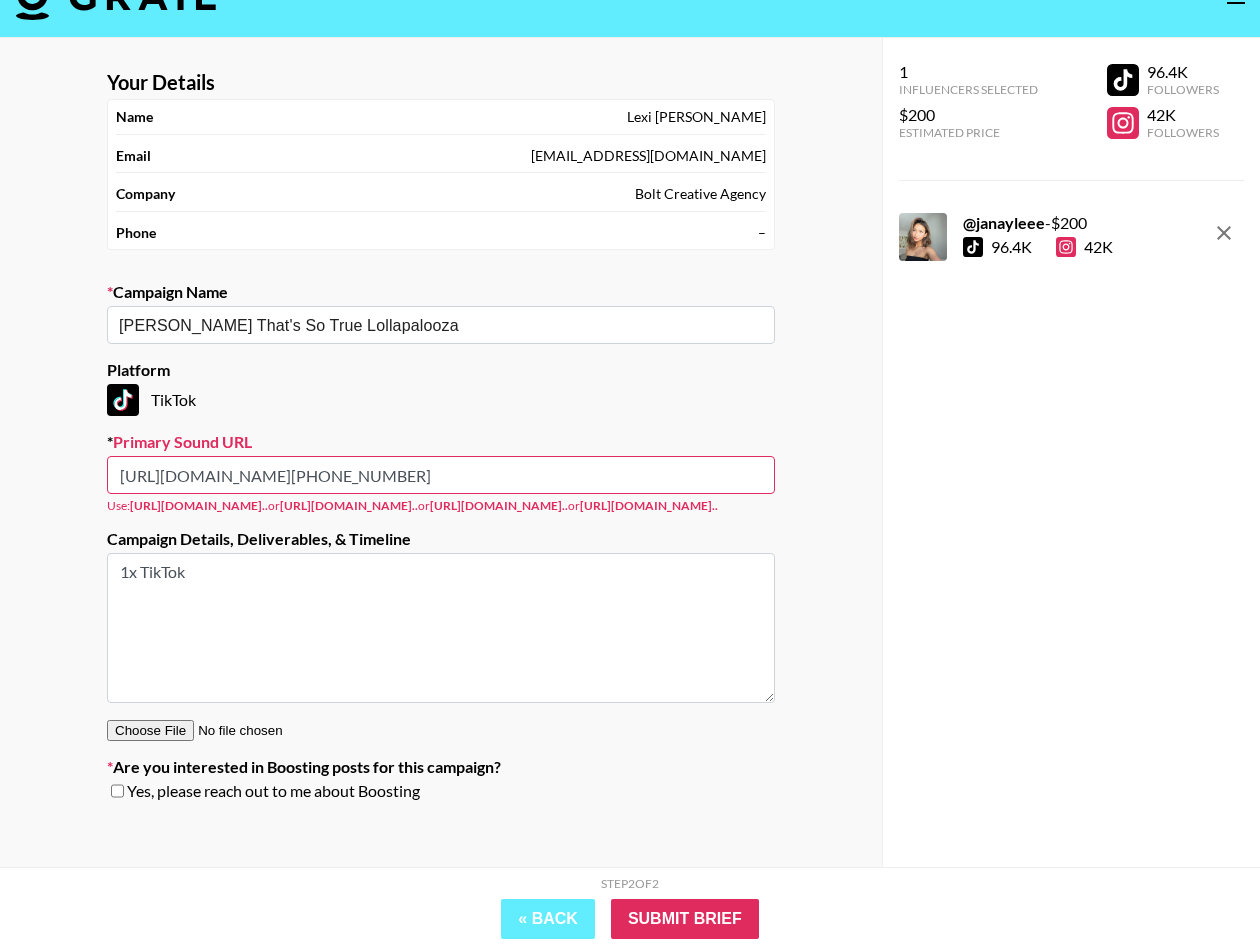 type on "https://www.tiktok.com/@victoriajustice/video/7445420910644841774?_d=secCgYIASAHKAESPgo8vT%2FQ9knS5jhi4eC6LCbH5S1EJpcRPMNZHgt6RPz1RbTonMrMT6eTncUp9zGuR8gSkdaM0PJELZel%2Fy43GgA%3D&_r=1&_svg=3&checksum=a8228c875510b5c06e946dc76e0a8ff6ccd1f5df0ac94175761b2994f53becc9&sec_user_id=MS4wLjABAAAAvYyNozTcSPdrhs5cta7L88rPB2FIuj5IPOf62a5JS9oWzQKZvP1V9MbbpNWtbsIM&share_app_id=1233&share_link_id=7539C2BA-0EE9-4F74-A420-3B8EFE820187&share_music_id=7426561989473830913&sharer_language=en&social_share_type=7&source=h5_m&timestamp=1753813106&tt_from=sms&u_code=d39k7fada989ac&ug_btm=b6880%2Cb5171&user_id=6627634215288750086&utm_campaign=client_share&utm_medium=ios&utm_source=sms" 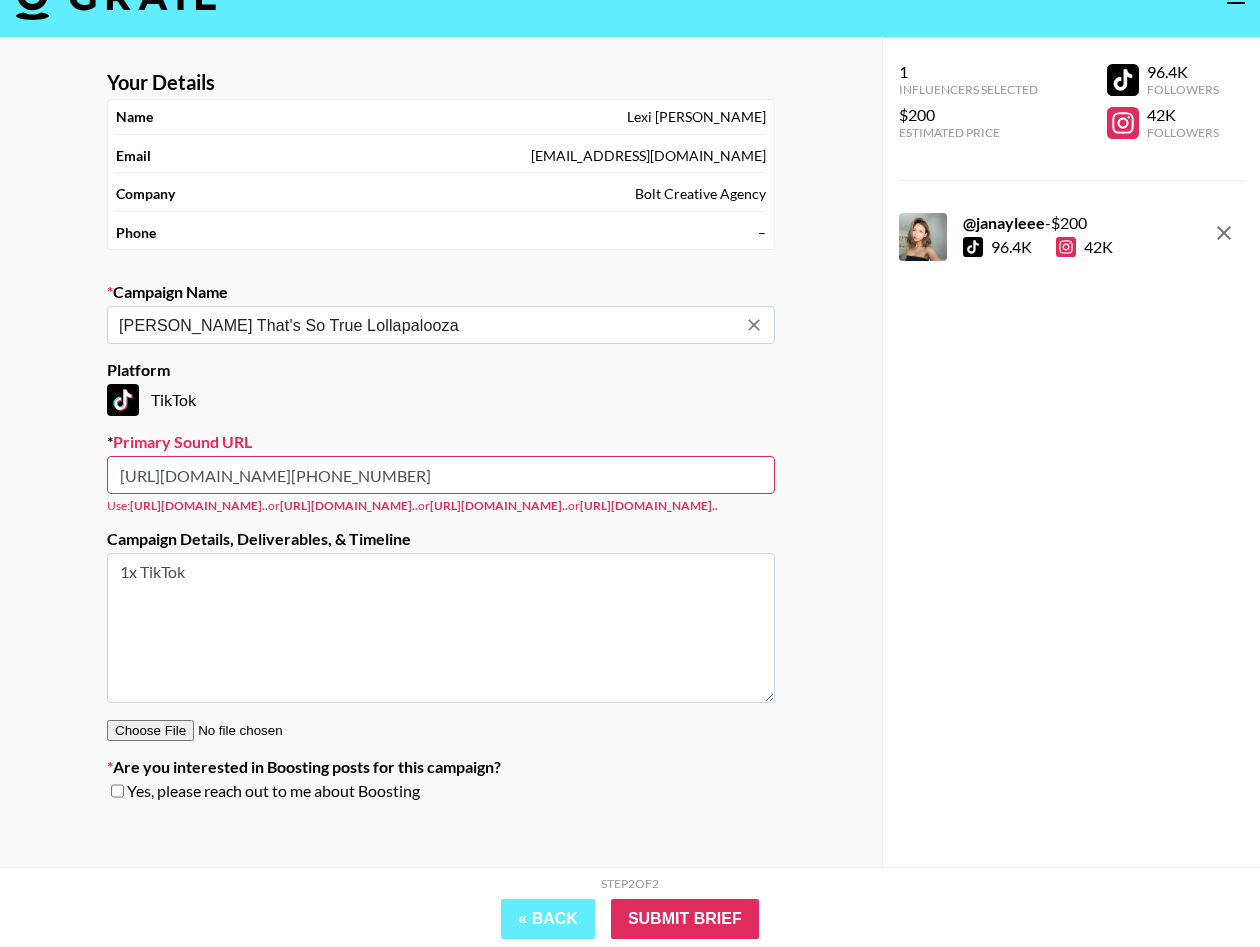 scroll, scrollTop: 80, scrollLeft: 0, axis: vertical 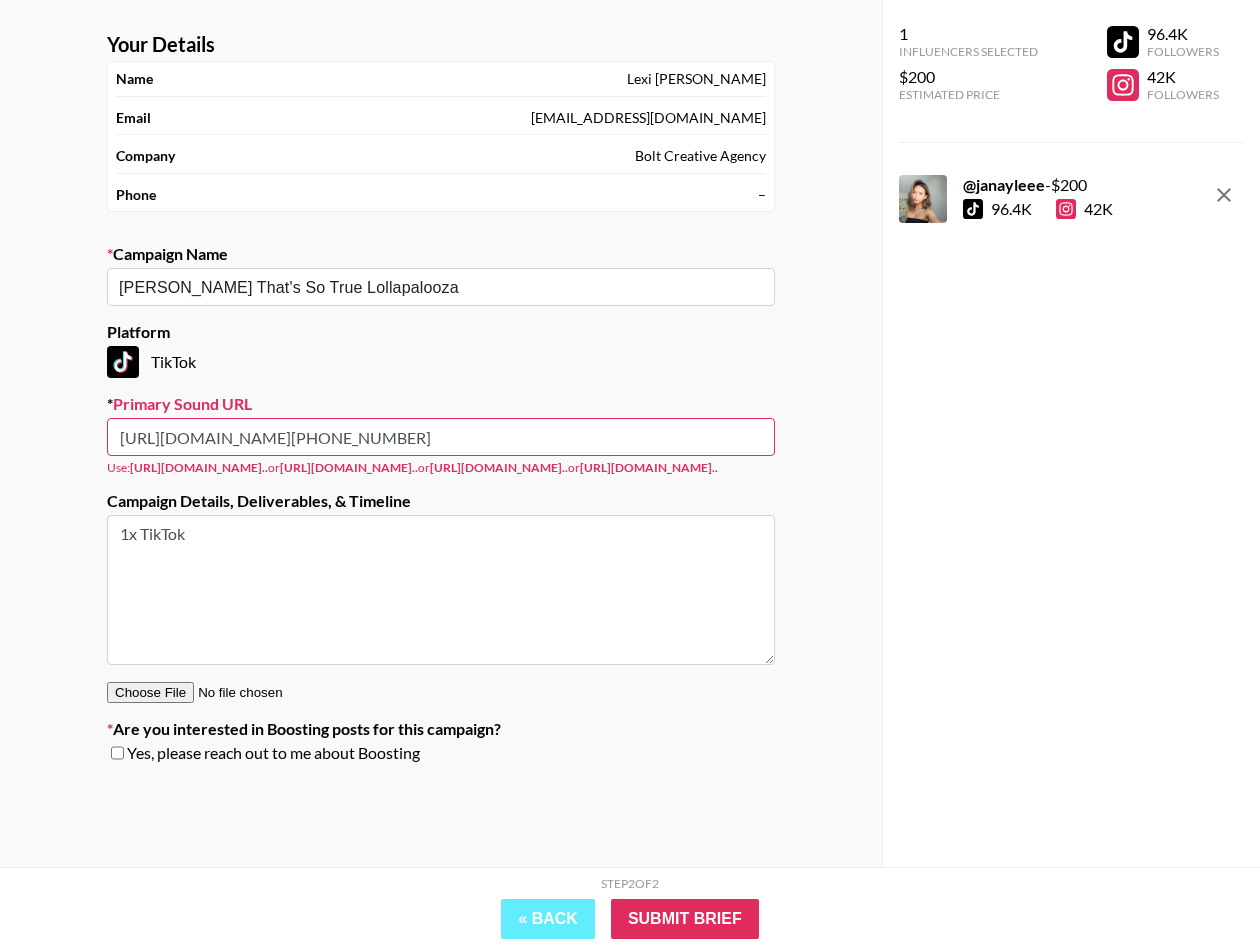 click on "https://www.tiktok.com/@victoriajustice/video/7445420910644841774?_d=secCgYIASAHKAESPgo8vT%2FQ9knS5jhi4eC6LCbH5S1EJpcRPMNZHgt6RPz1RbTonMrMT6eTncUp9zGuR8gSkdaM0PJELZel%2Fy43GgA%3D&_r=1&_svg=3&checksum=a8228c875510b5c06e946dc76e0a8ff6ccd1f5df0ac94175761b2994f53becc9&sec_user_id=MS4wLjABAAAAvYyNozTcSPdrhs5cta7L88rPB2FIuj5IPOf62a5JS9oWzQKZvP1V9MbbpNWtbsIM&share_app_id=1233&share_link_id=7539C2BA-0EE9-4F74-A420-3B8EFE820187&share_music_id=7426561989473830913&sharer_language=en&social_share_type=7&source=h5_m&timestamp=1753813106&tt_from=sms&u_code=d39k7fada989ac&ug_btm=b6880%2Cb5171&user_id=6627634215288750086&utm_campaign=client_share&utm_medium=ios&utm_source=sms" at bounding box center (441, 437) 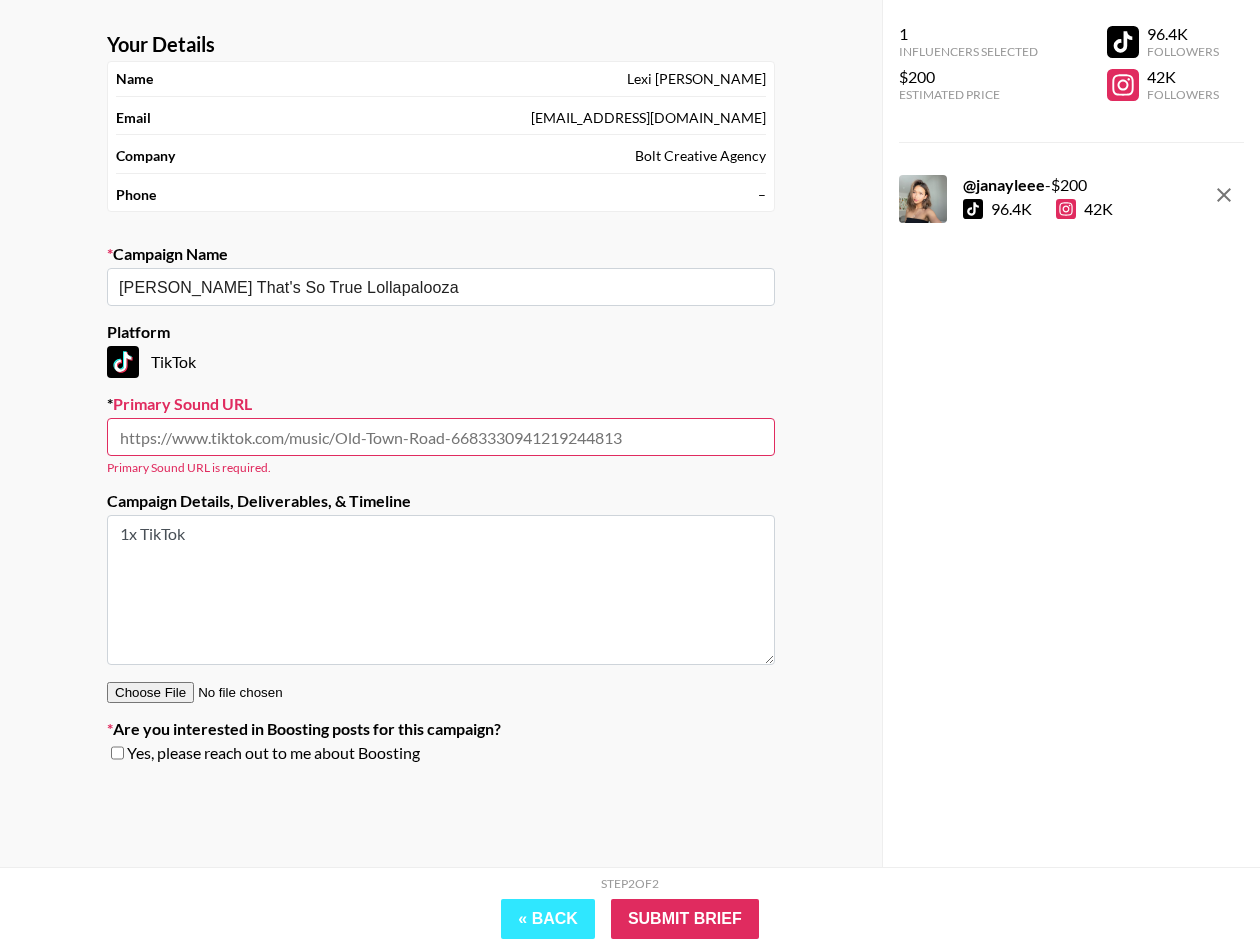 type 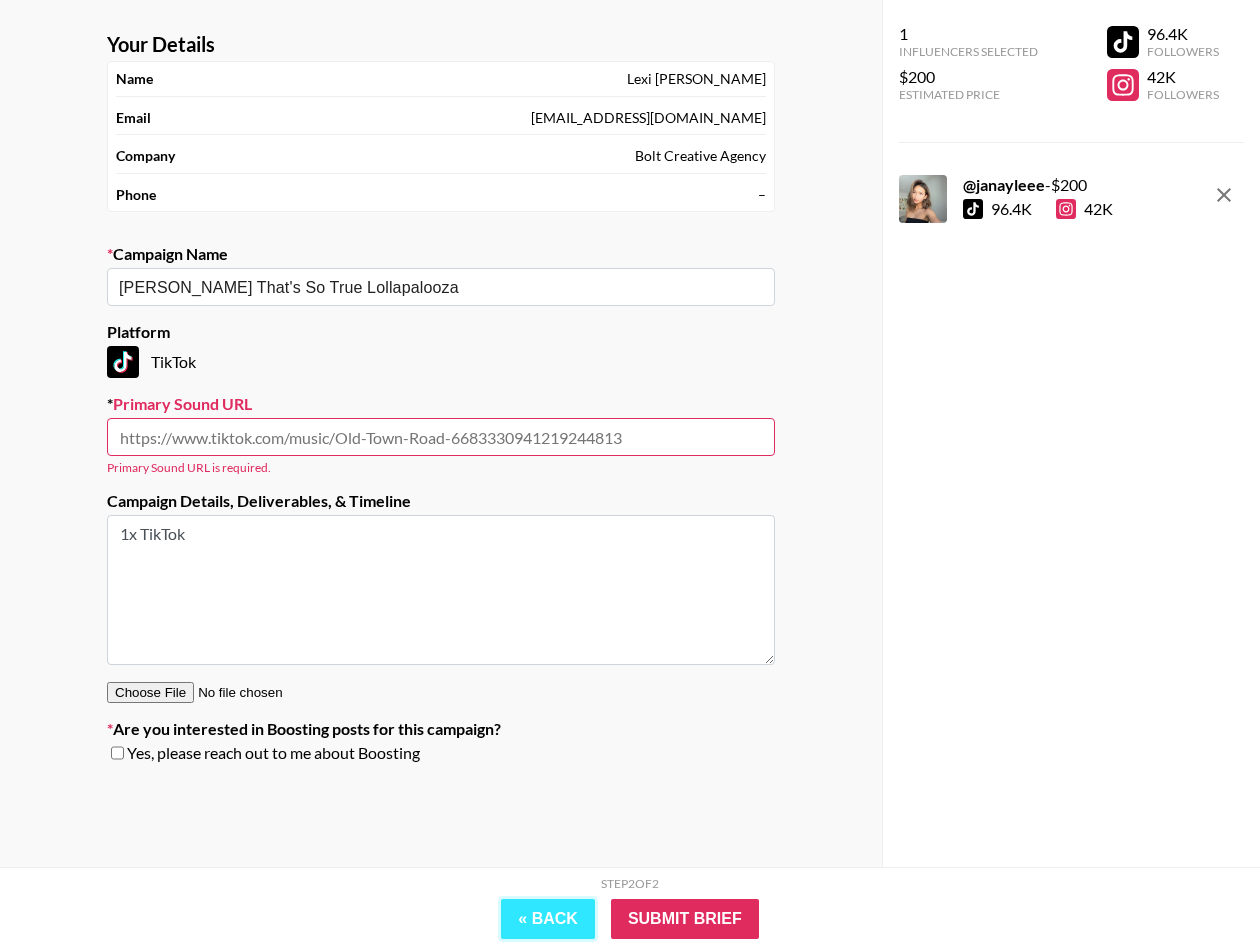 click on "« Back" at bounding box center [548, 919] 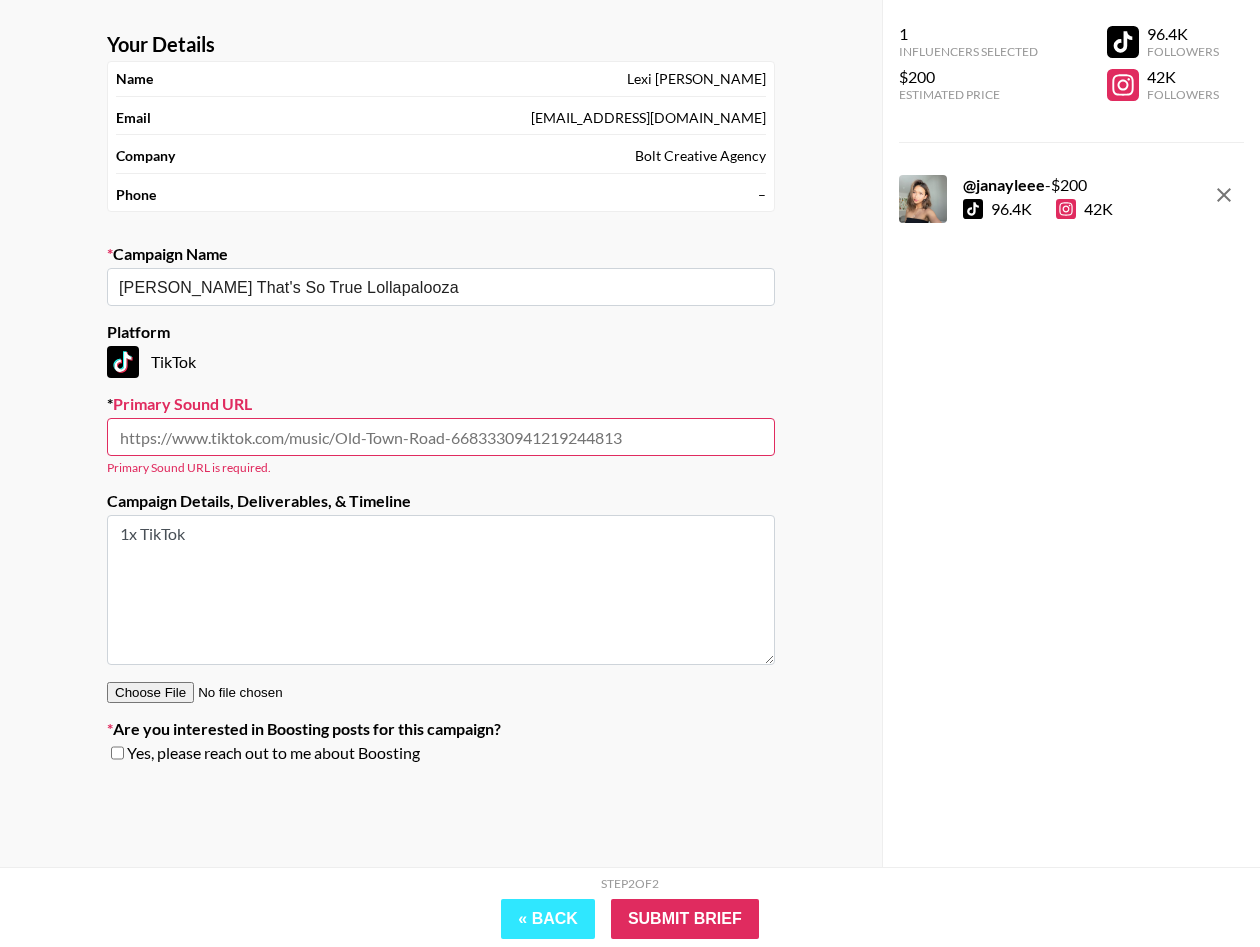 select on "Song" 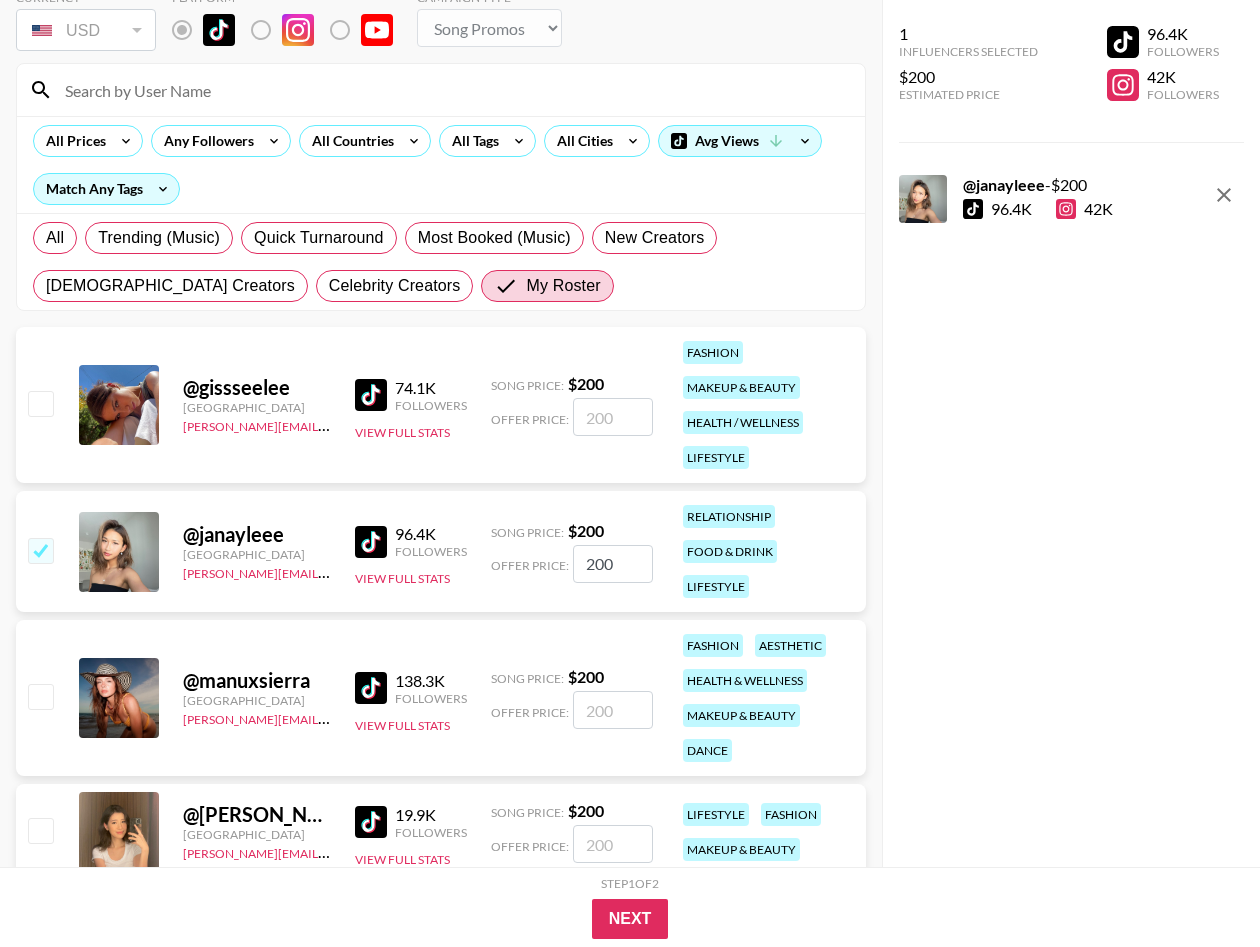 scroll, scrollTop: 75, scrollLeft: 0, axis: vertical 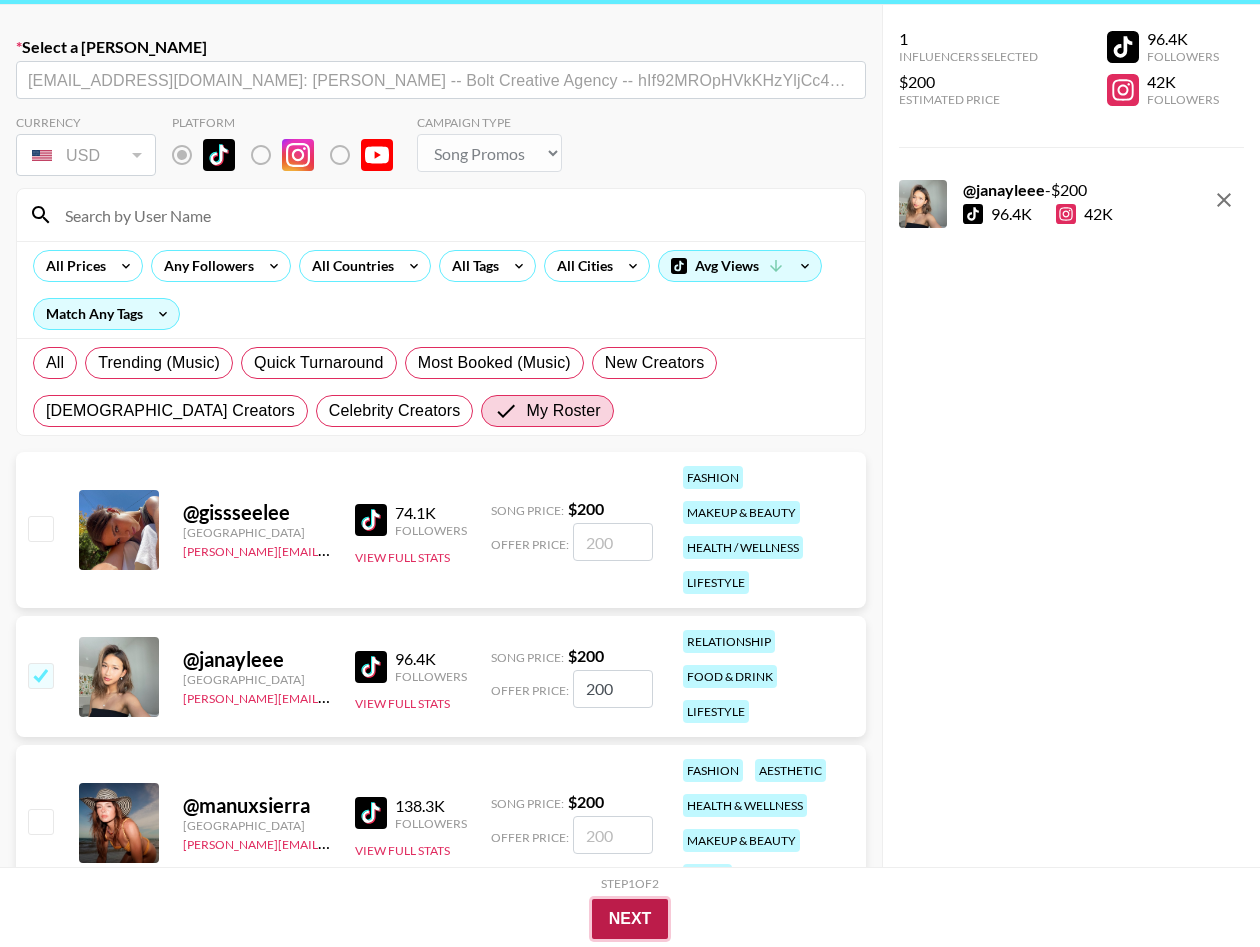click on "Next" at bounding box center [630, 919] 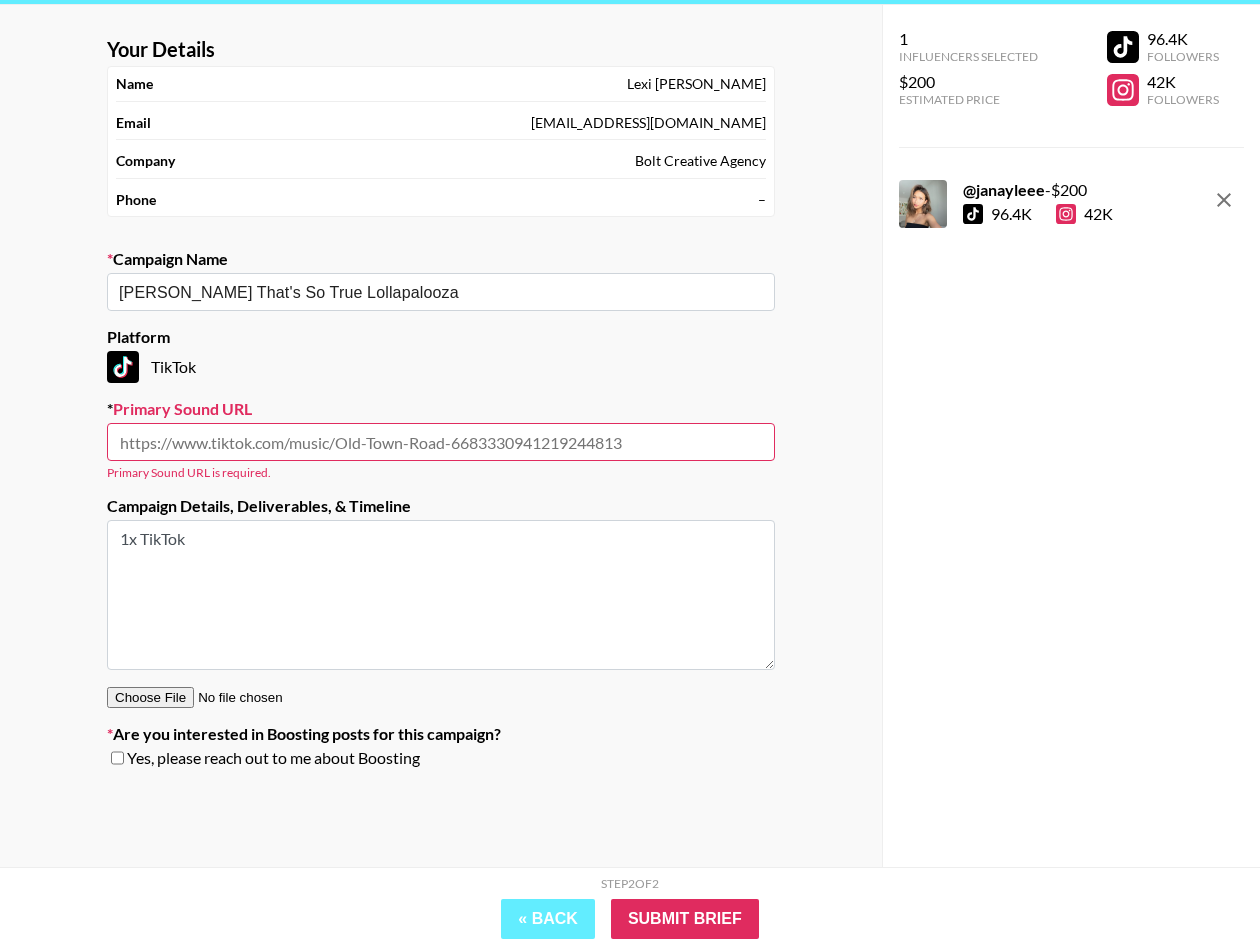 click at bounding box center (441, 442) 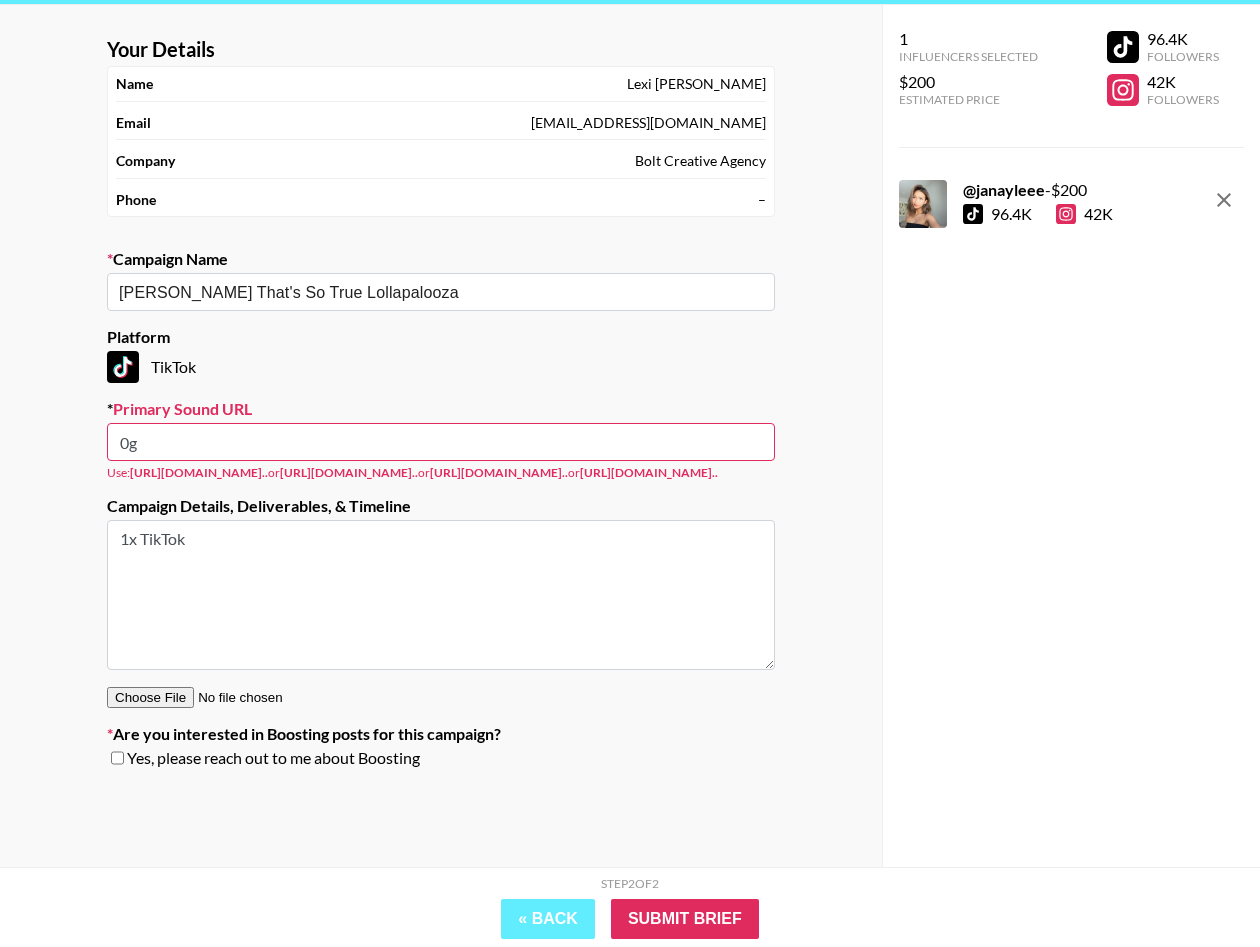 type on "0" 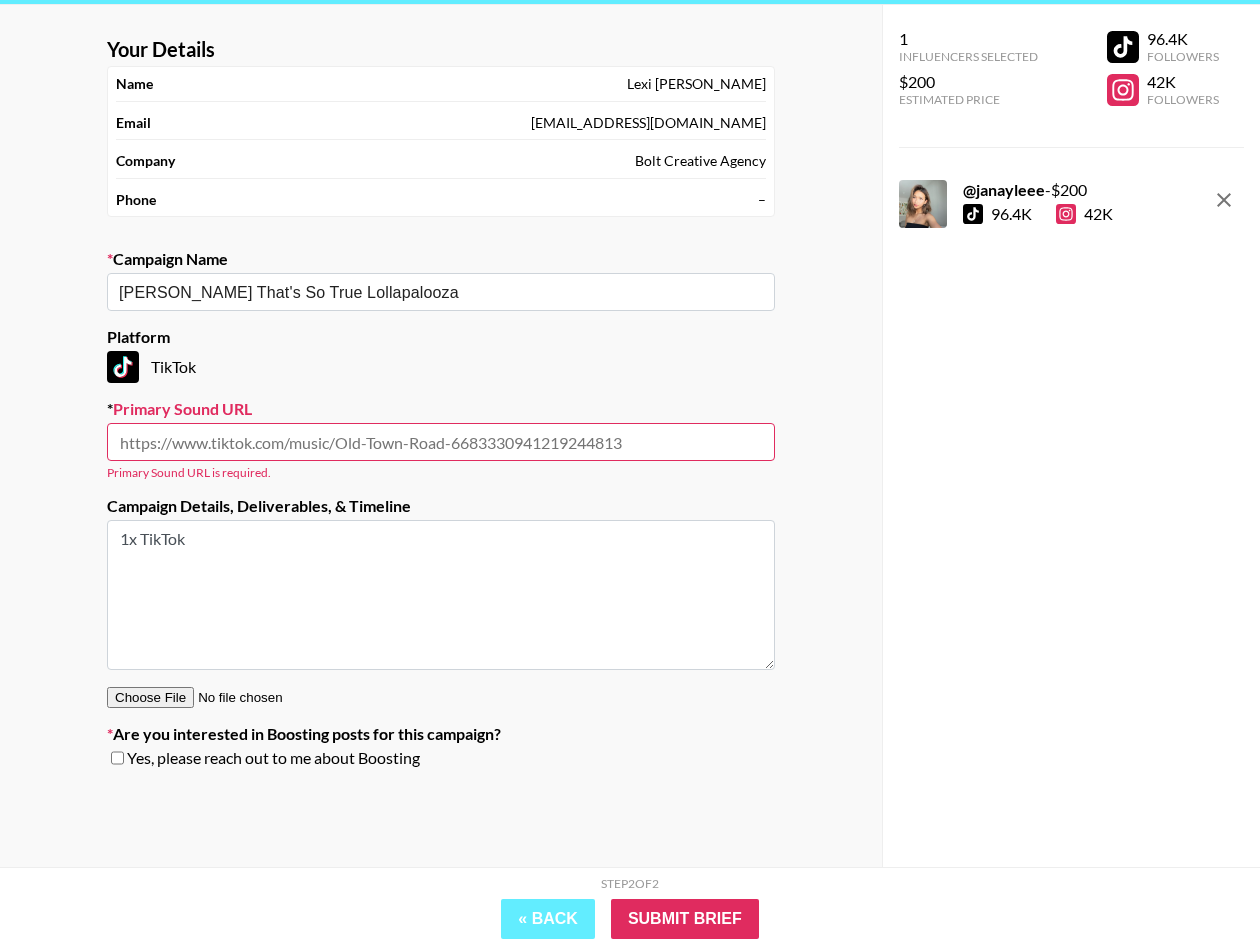 paste on "https://www.tiktok.com/music/That%E2%80%99s-So-True-7426561989473830913" 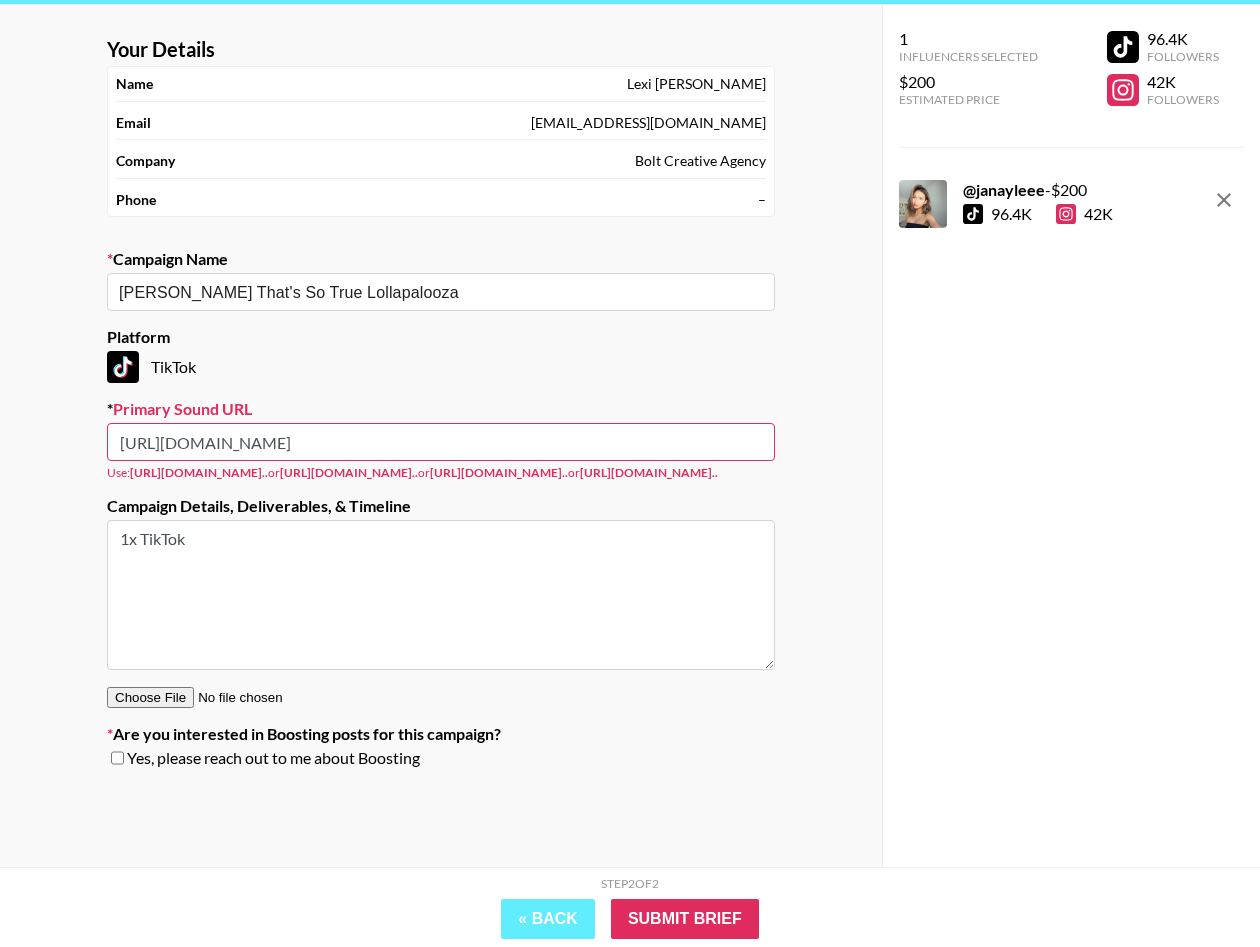 type on "https://www.tiktok.com/music/That%E2%80%99s-So-True-7426561989473830913" 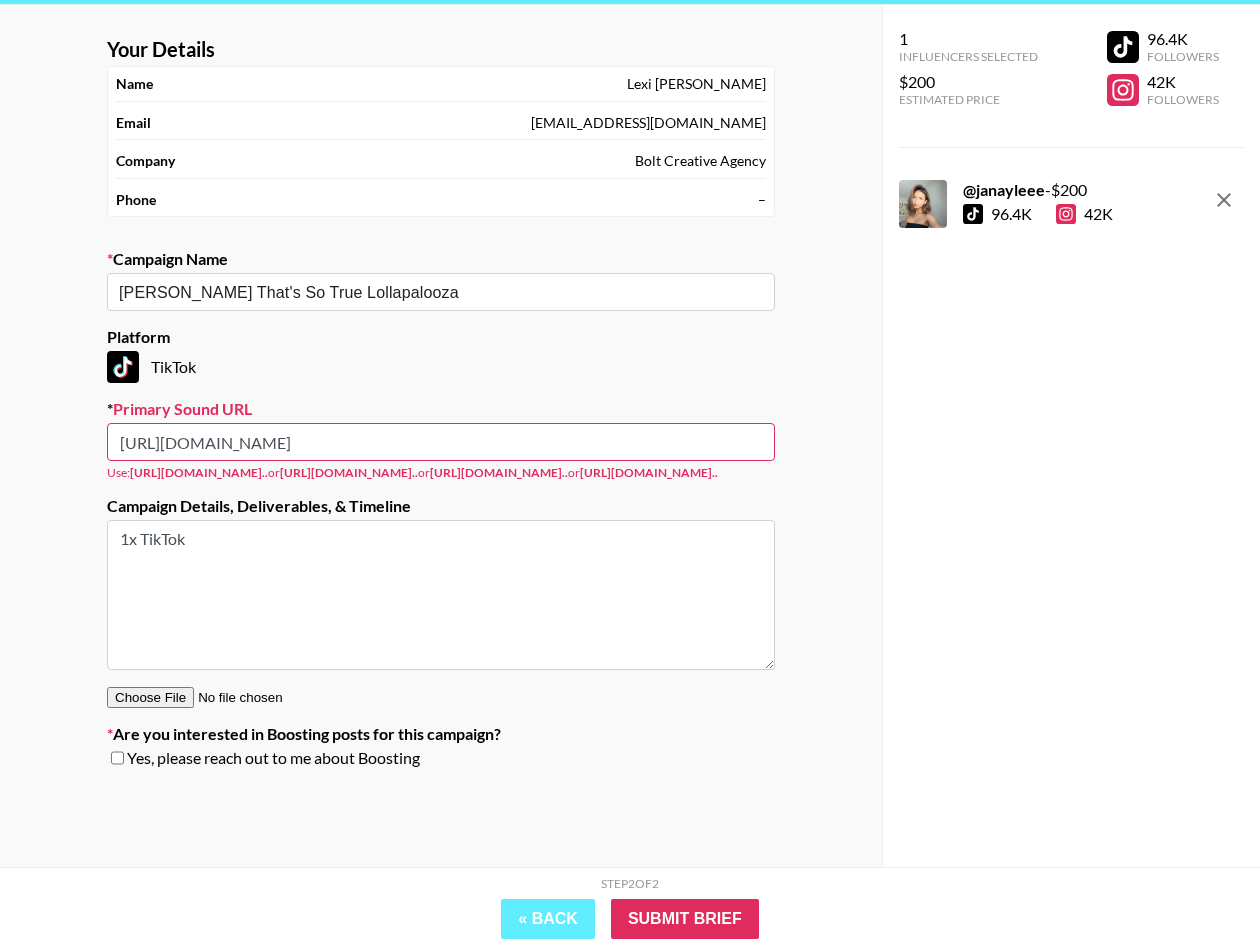 click on "https://www.tiktok.com/music/That%E2%80%99s-So-True-7426561989473830913" at bounding box center (441, 442) 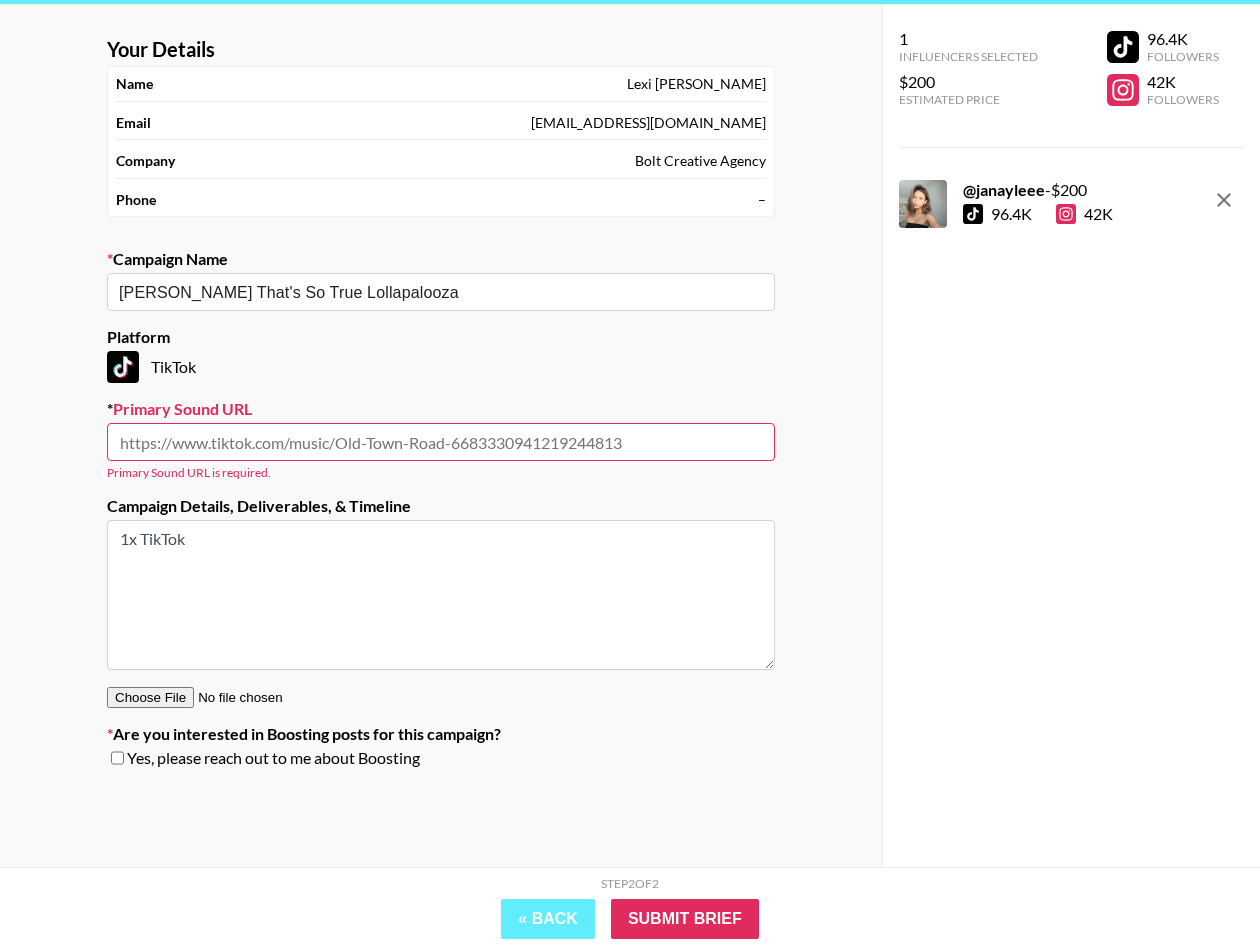 paste on "https://www.tiktok.com/music/That's-So-True-7426561989473830913" 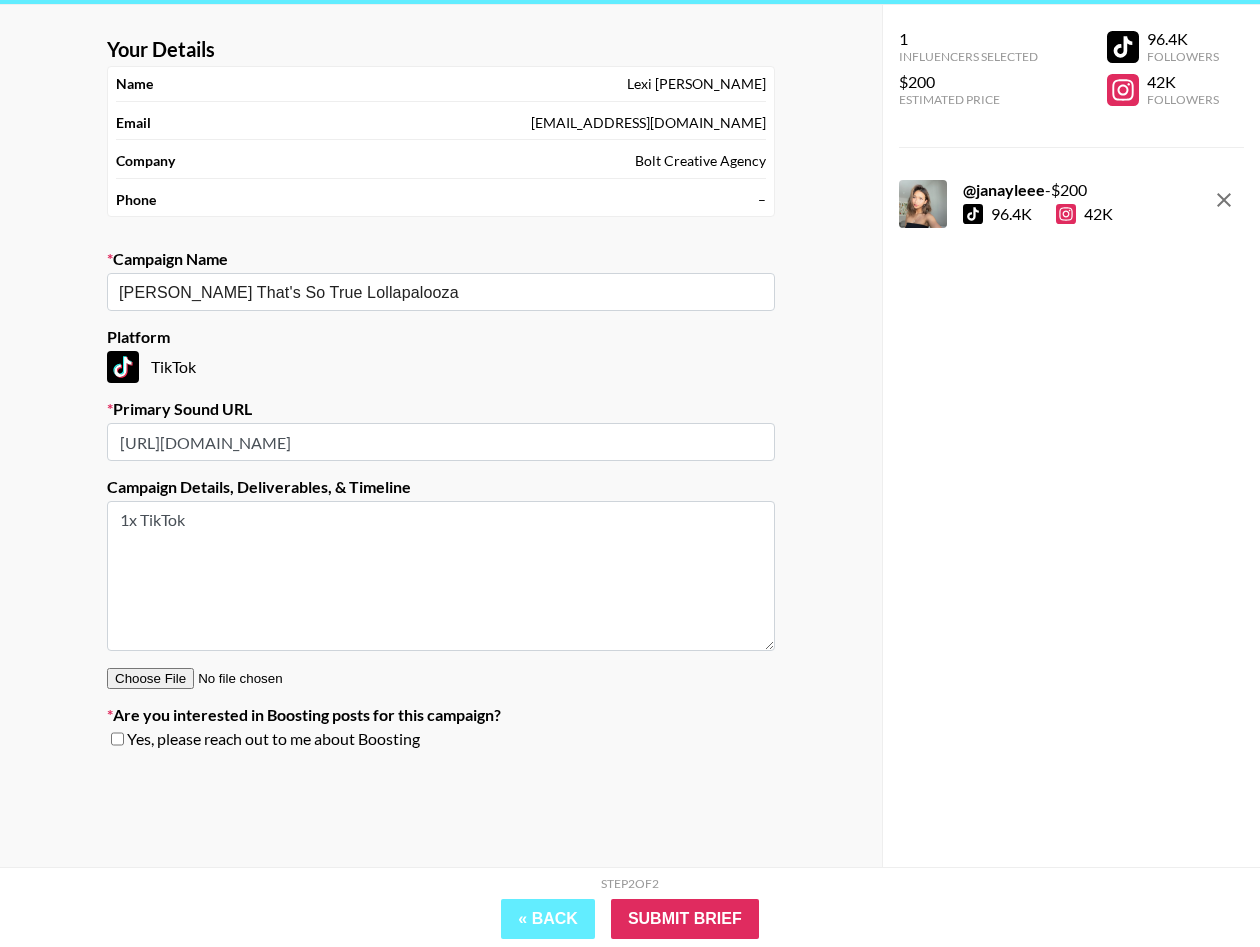 type on "https://www.tiktok.com/music/That's-So-True-7426561989473830913" 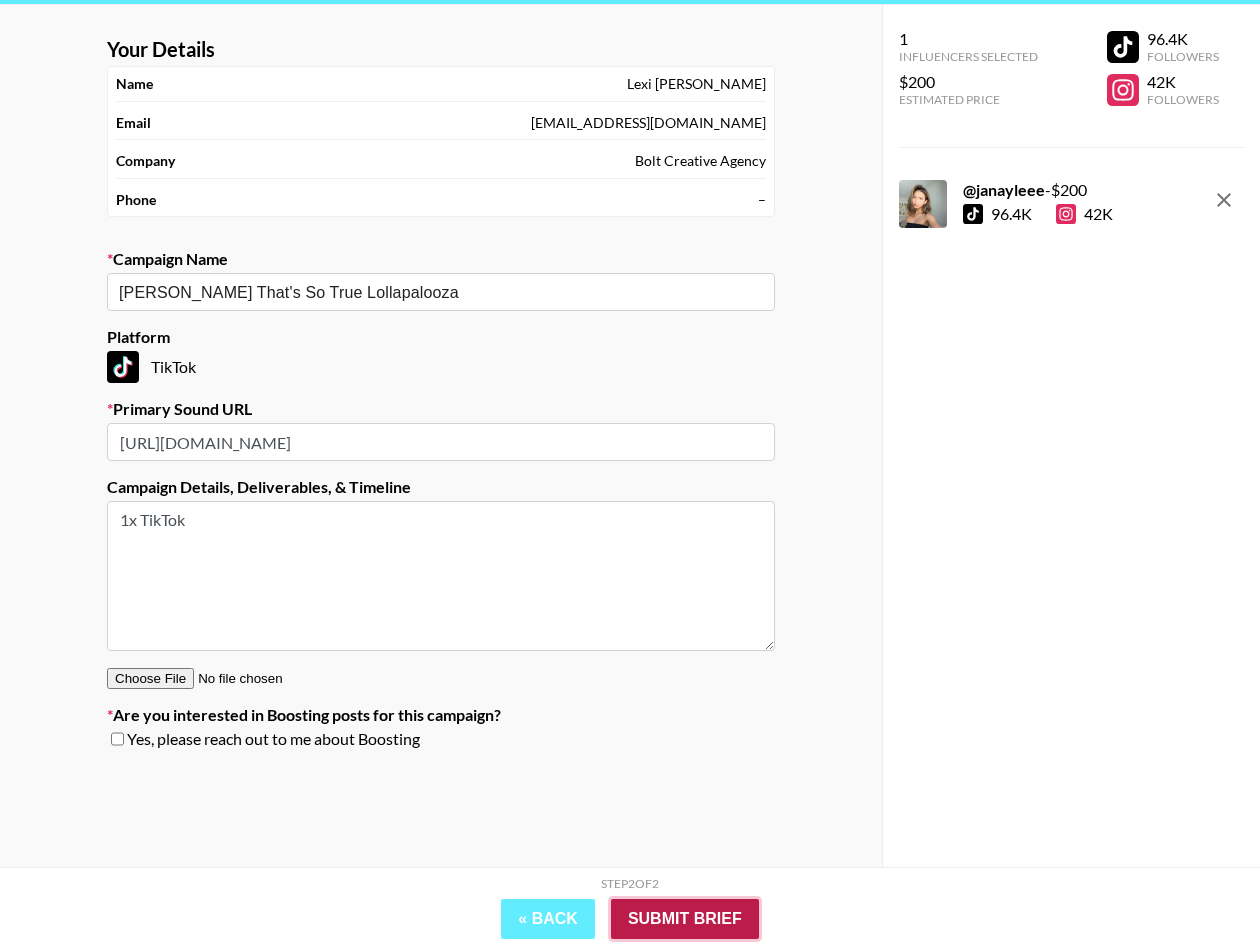 click on "Submit Brief" at bounding box center [685, 919] 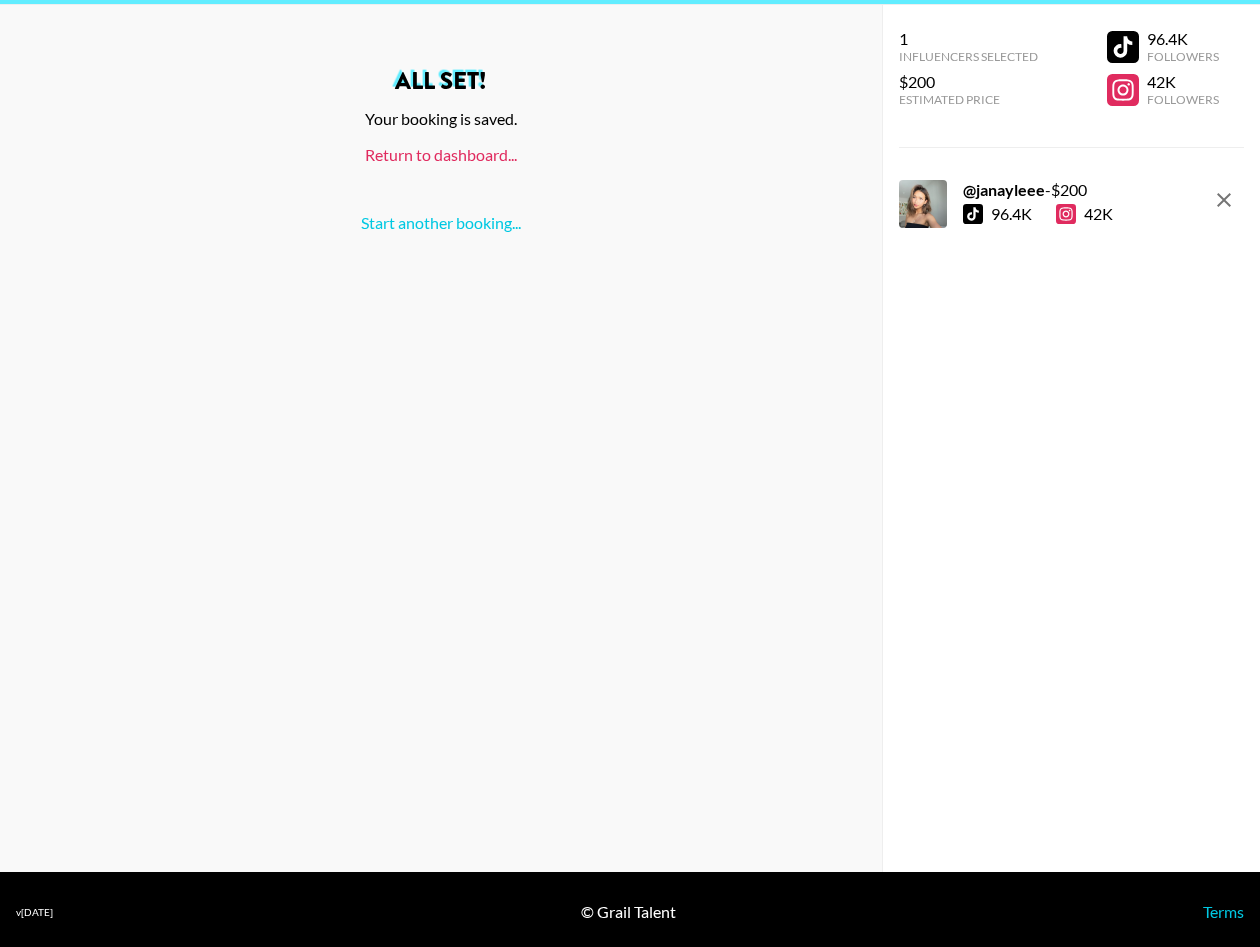 click on "Return to dashboard..." at bounding box center [441, 154] 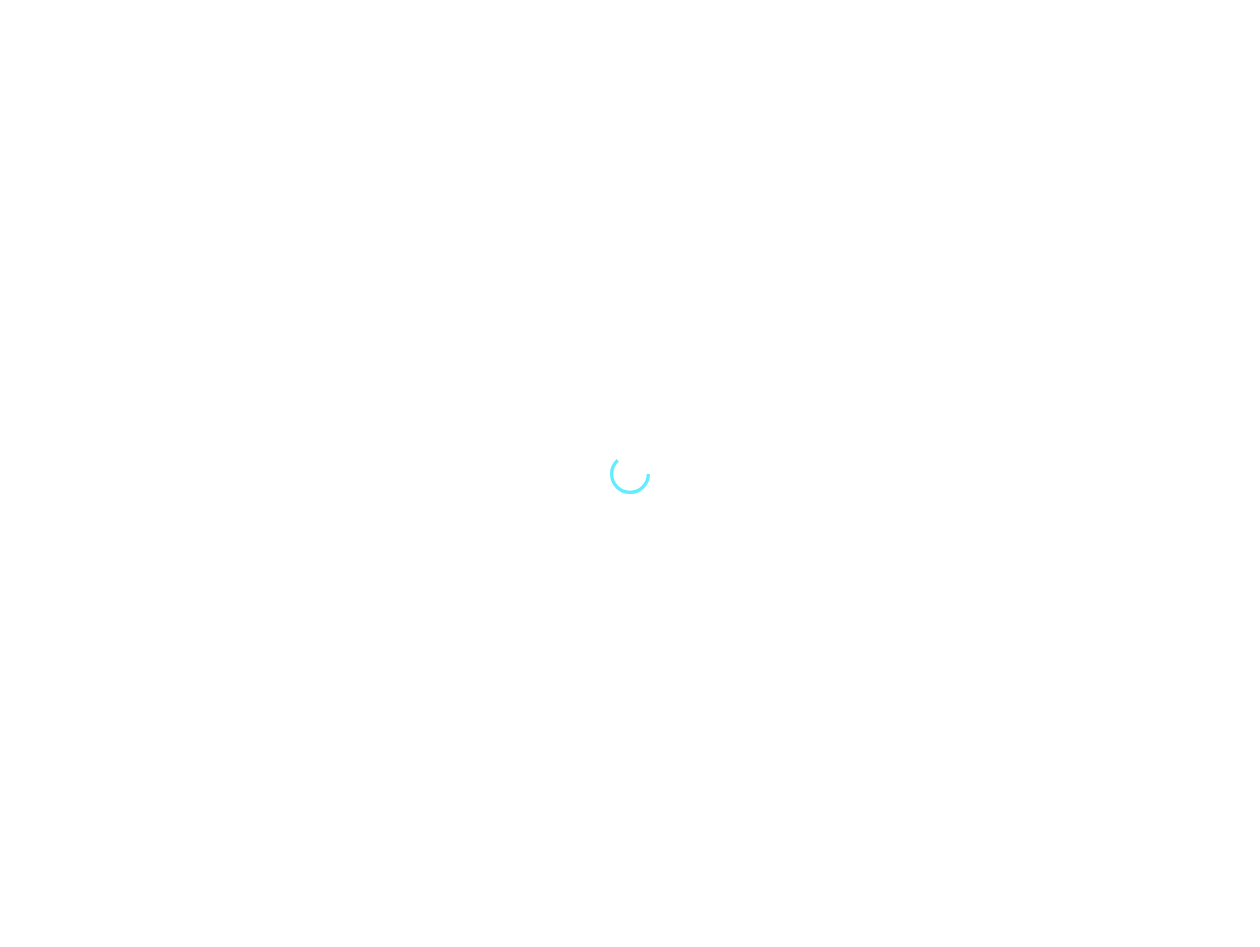 scroll, scrollTop: 0, scrollLeft: 0, axis: both 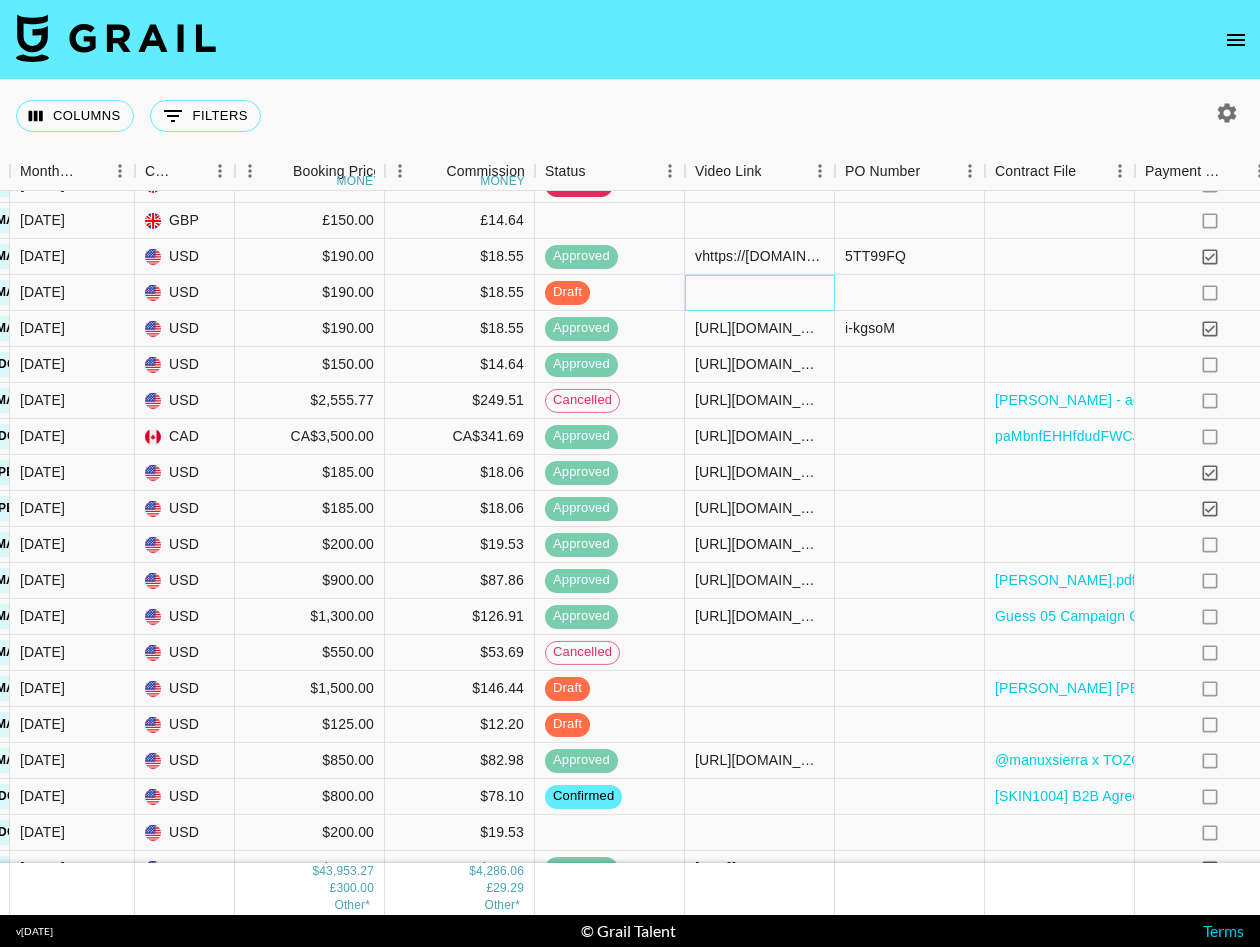 click at bounding box center [760, 293] 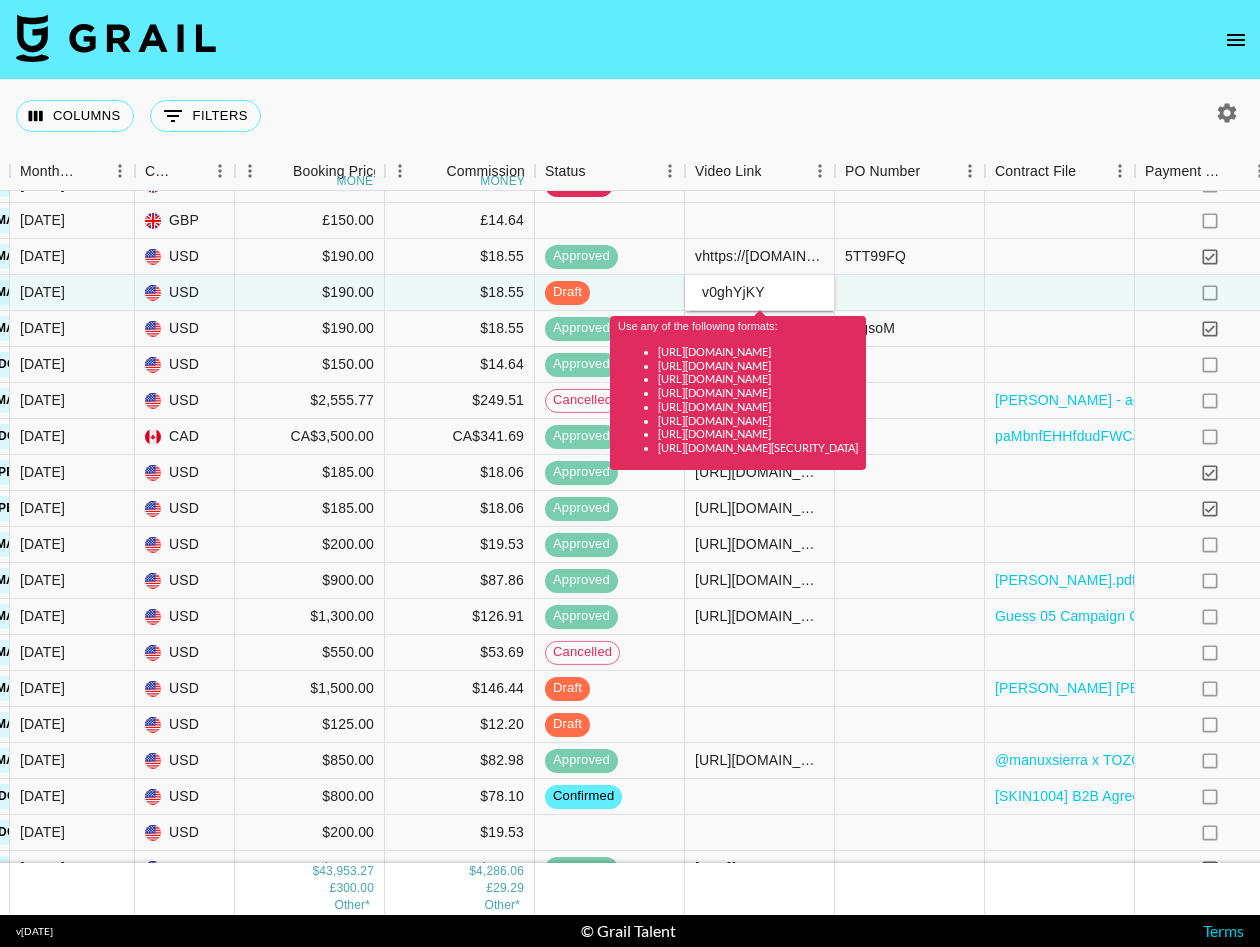 drag, startPoint x: 792, startPoint y: 298, endPoint x: 651, endPoint y: 297, distance: 141.00354 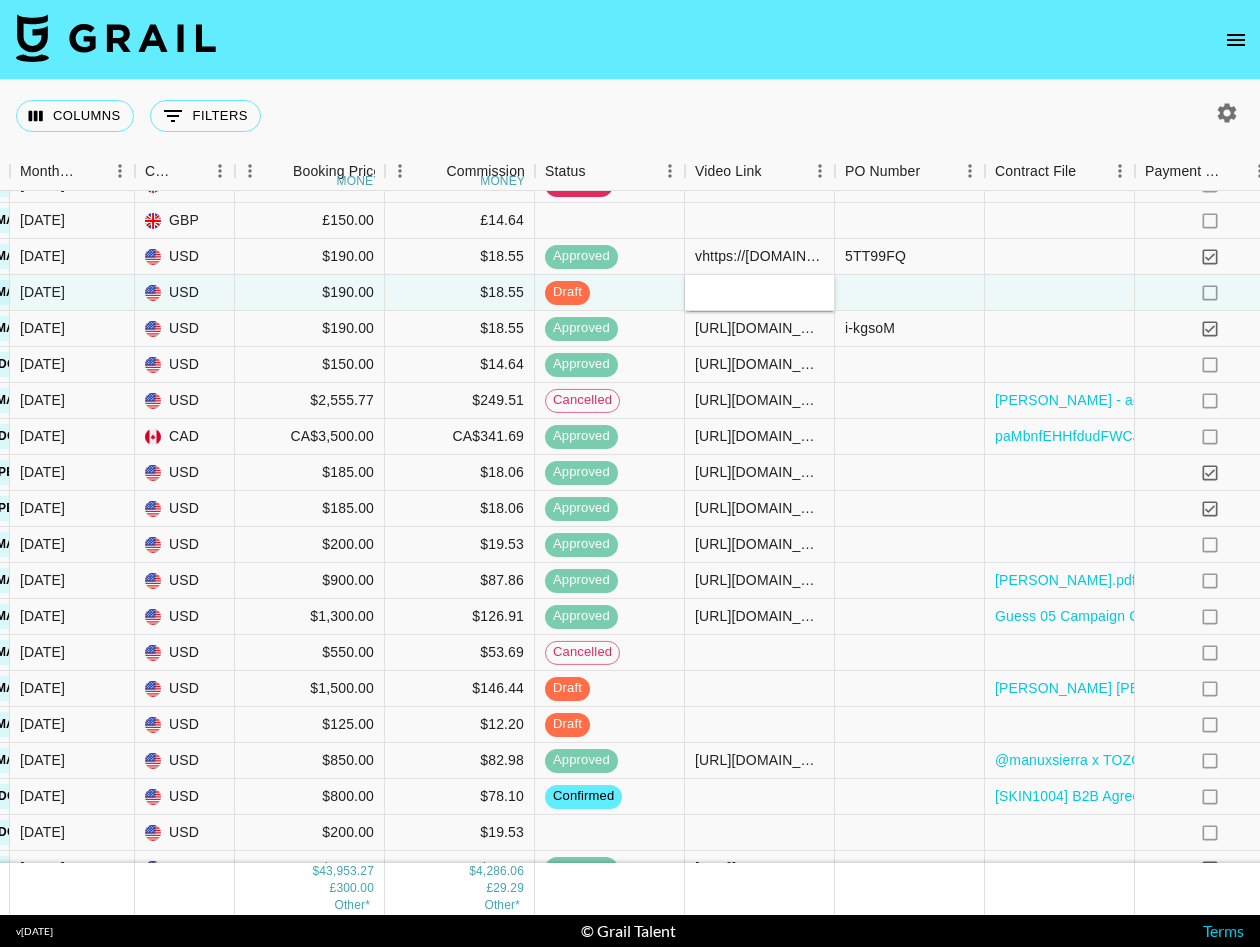 type 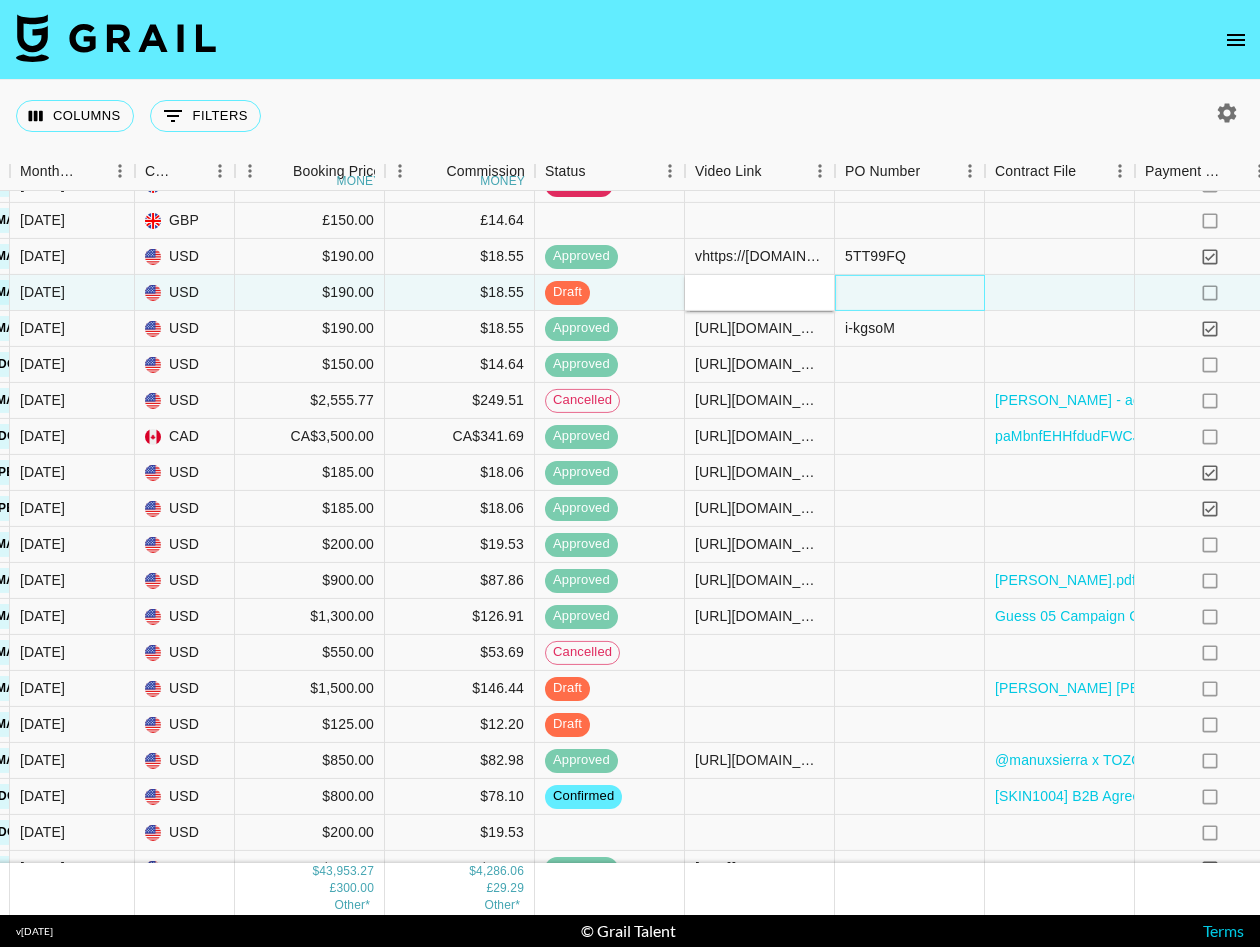 click at bounding box center (910, 293) 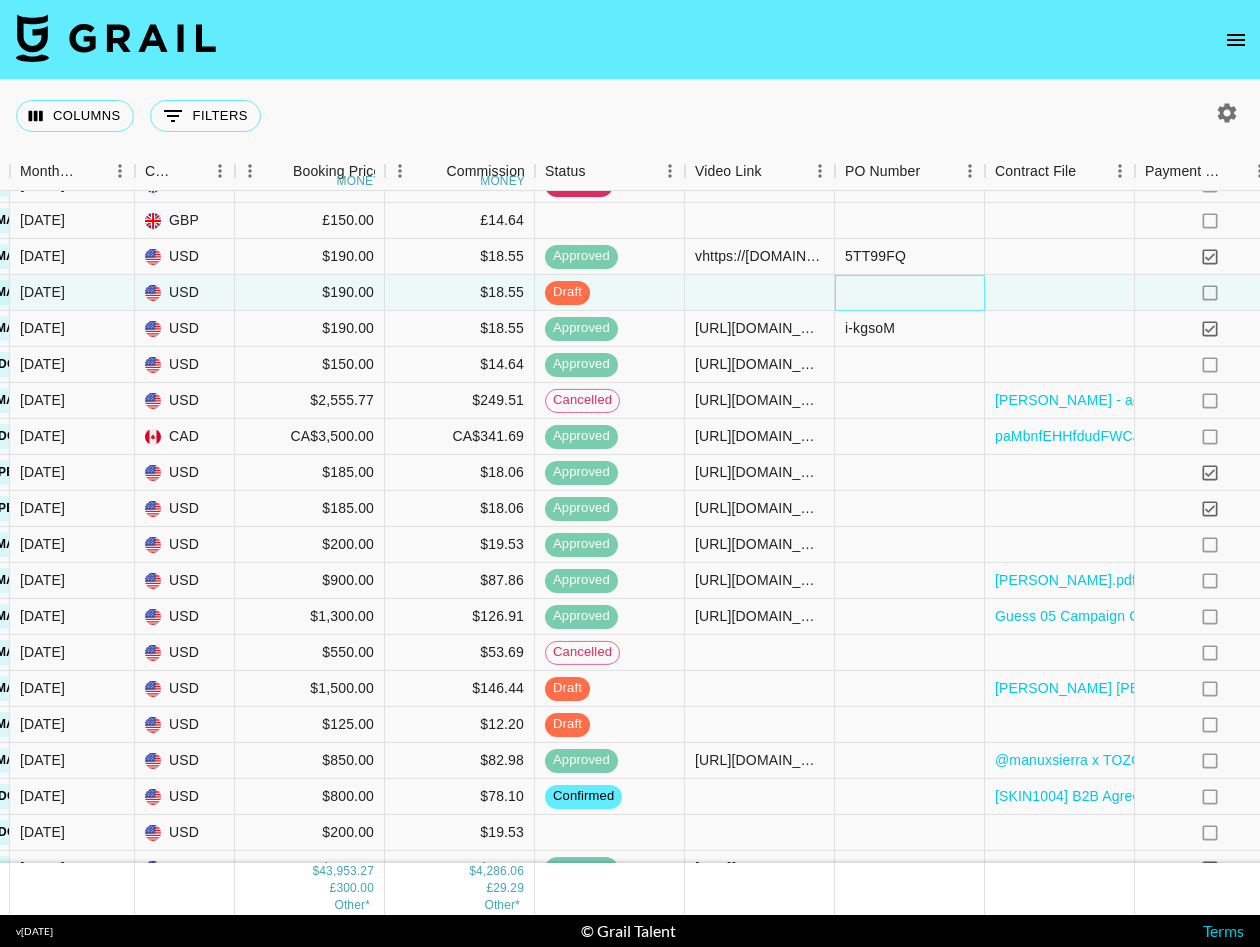 click at bounding box center (910, 293) 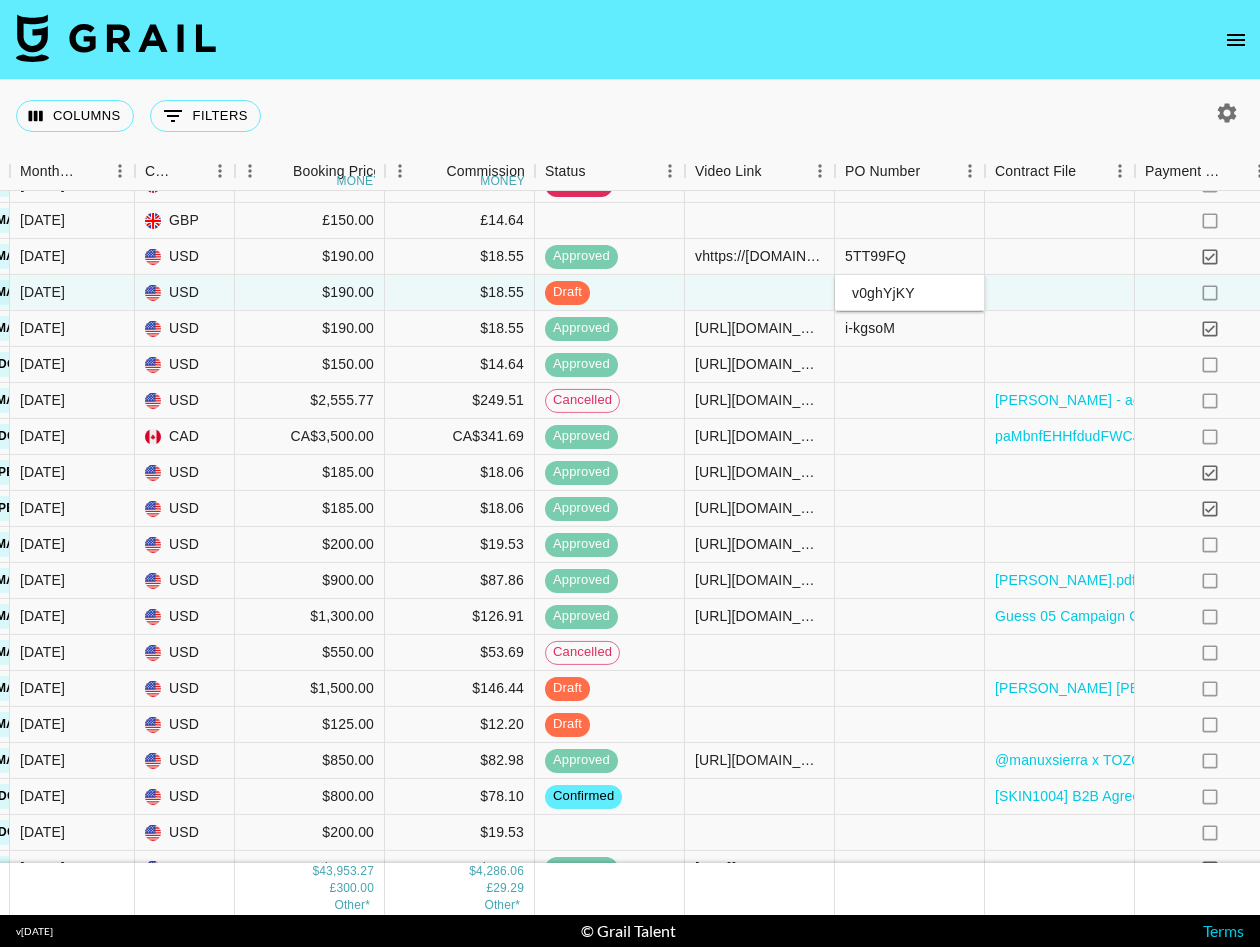 click on "v0ghYjKY" at bounding box center (909, 292) 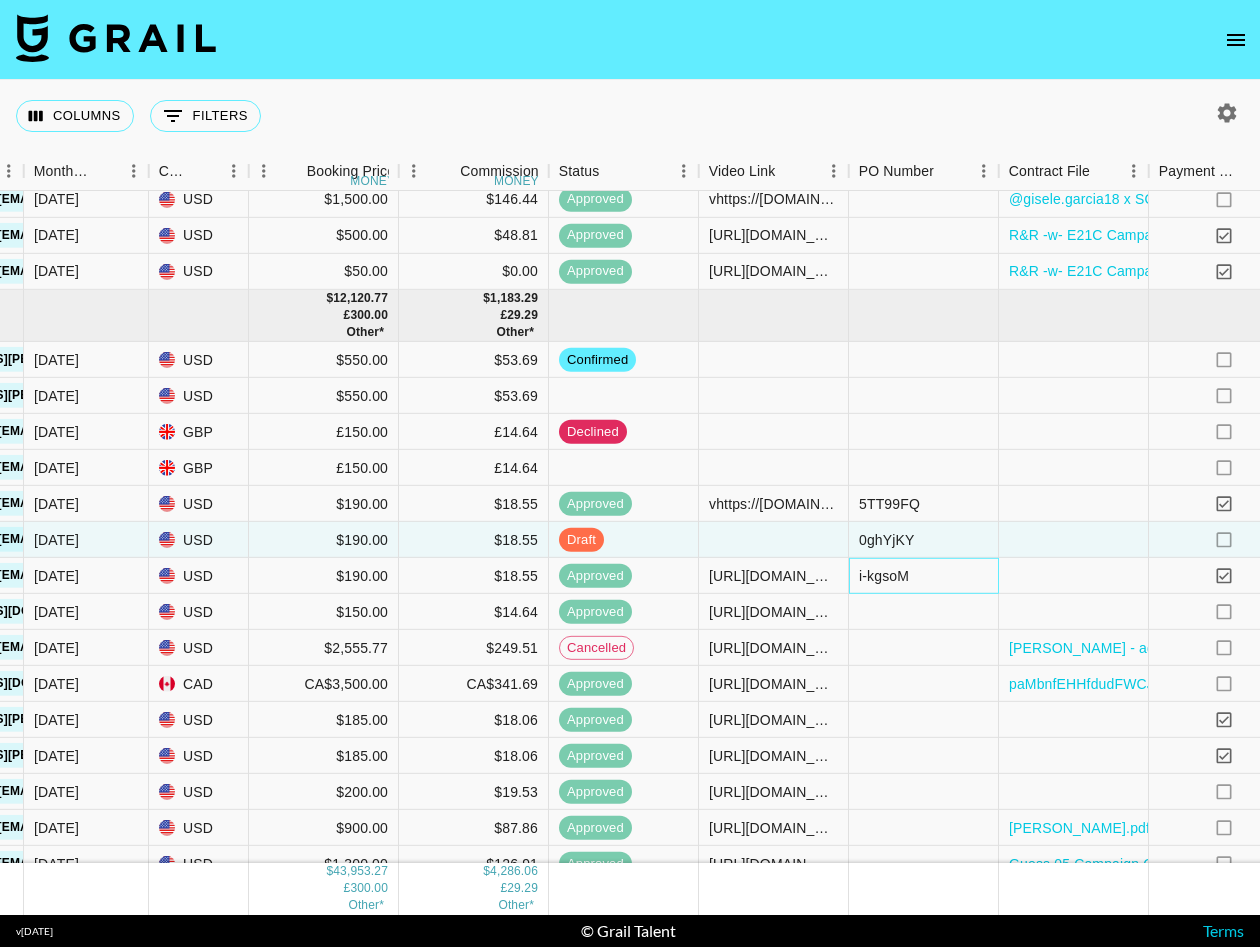 scroll, scrollTop: 1493, scrollLeft: 691, axis: both 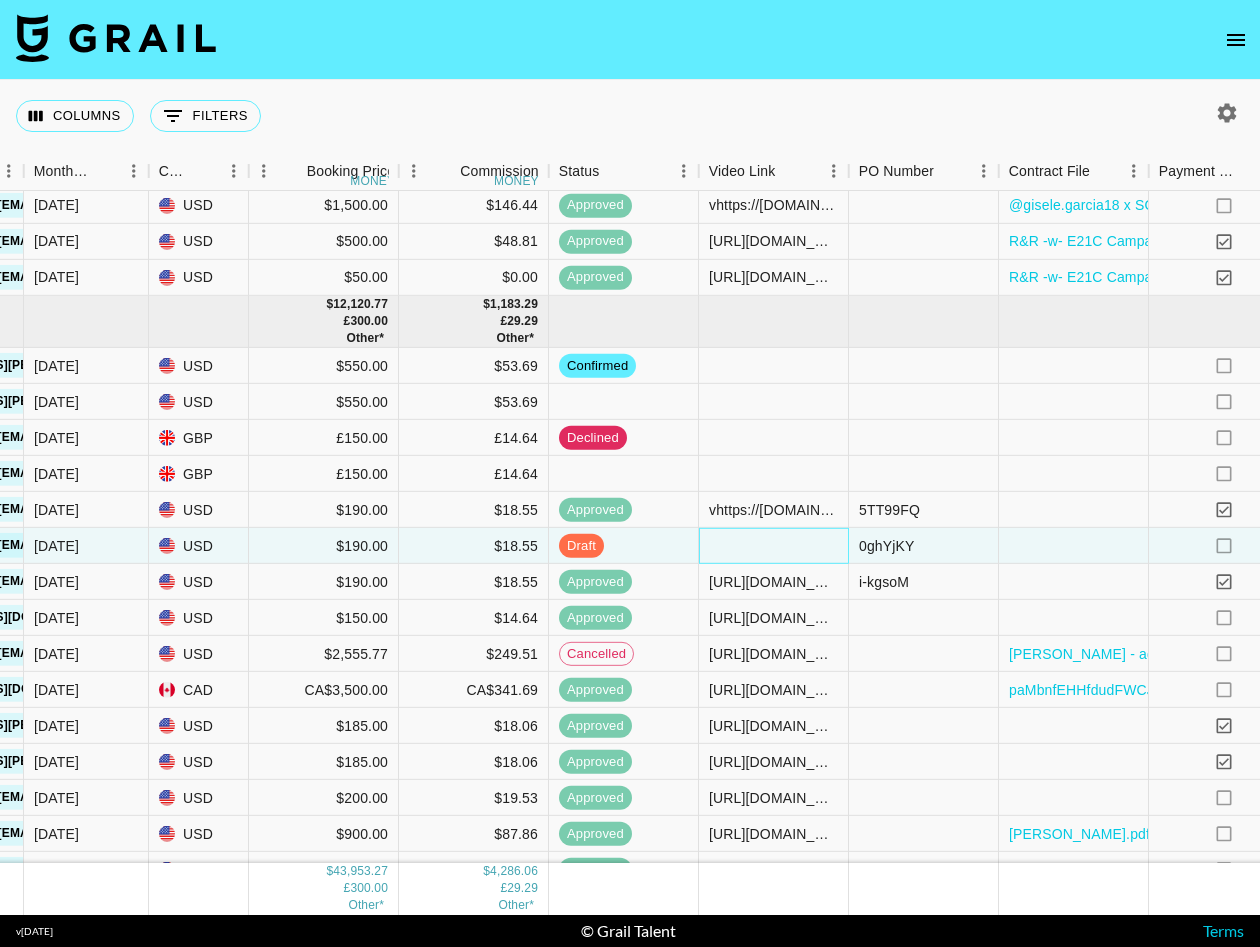 click at bounding box center [774, 546] 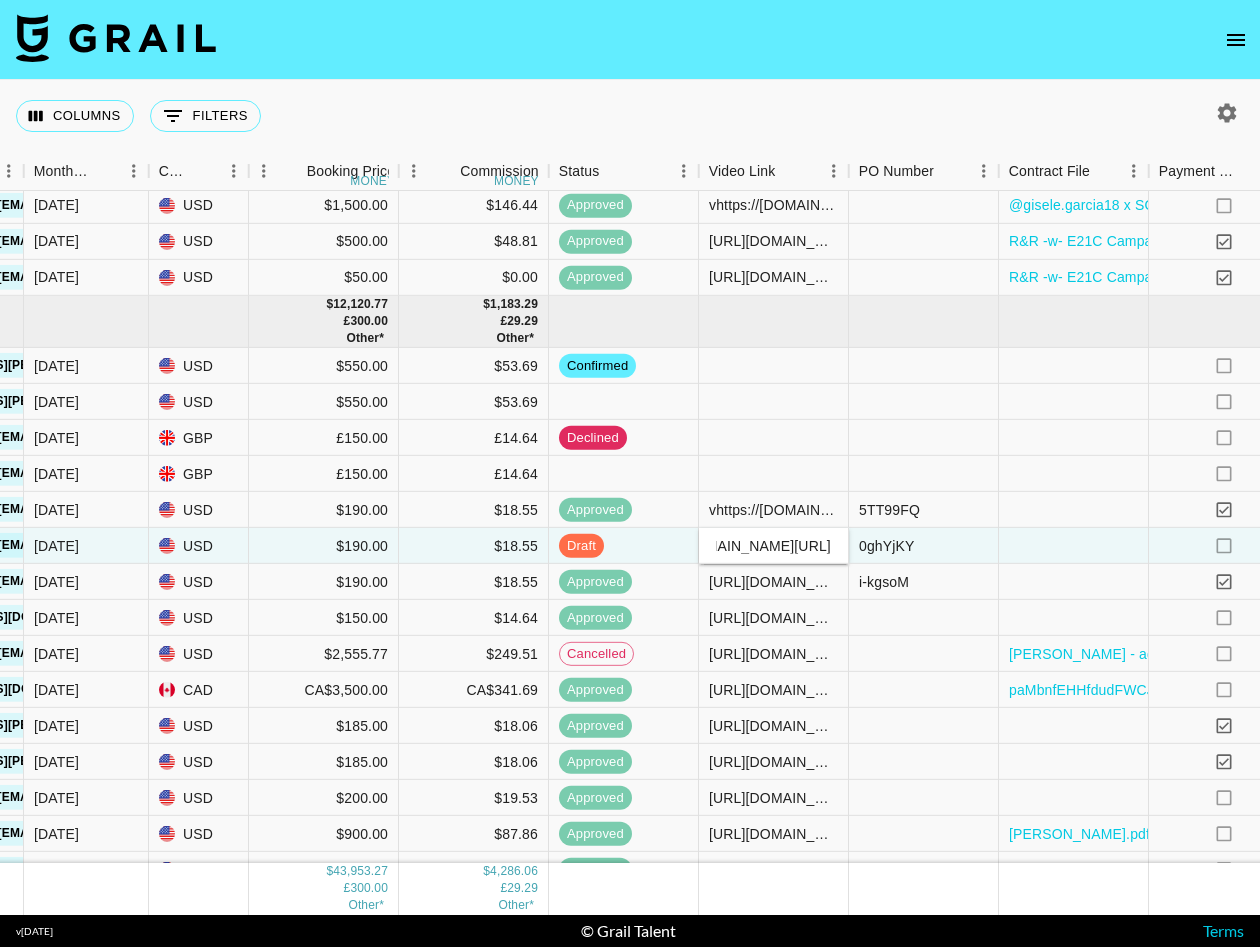 scroll, scrollTop: 0, scrollLeft: 0, axis: both 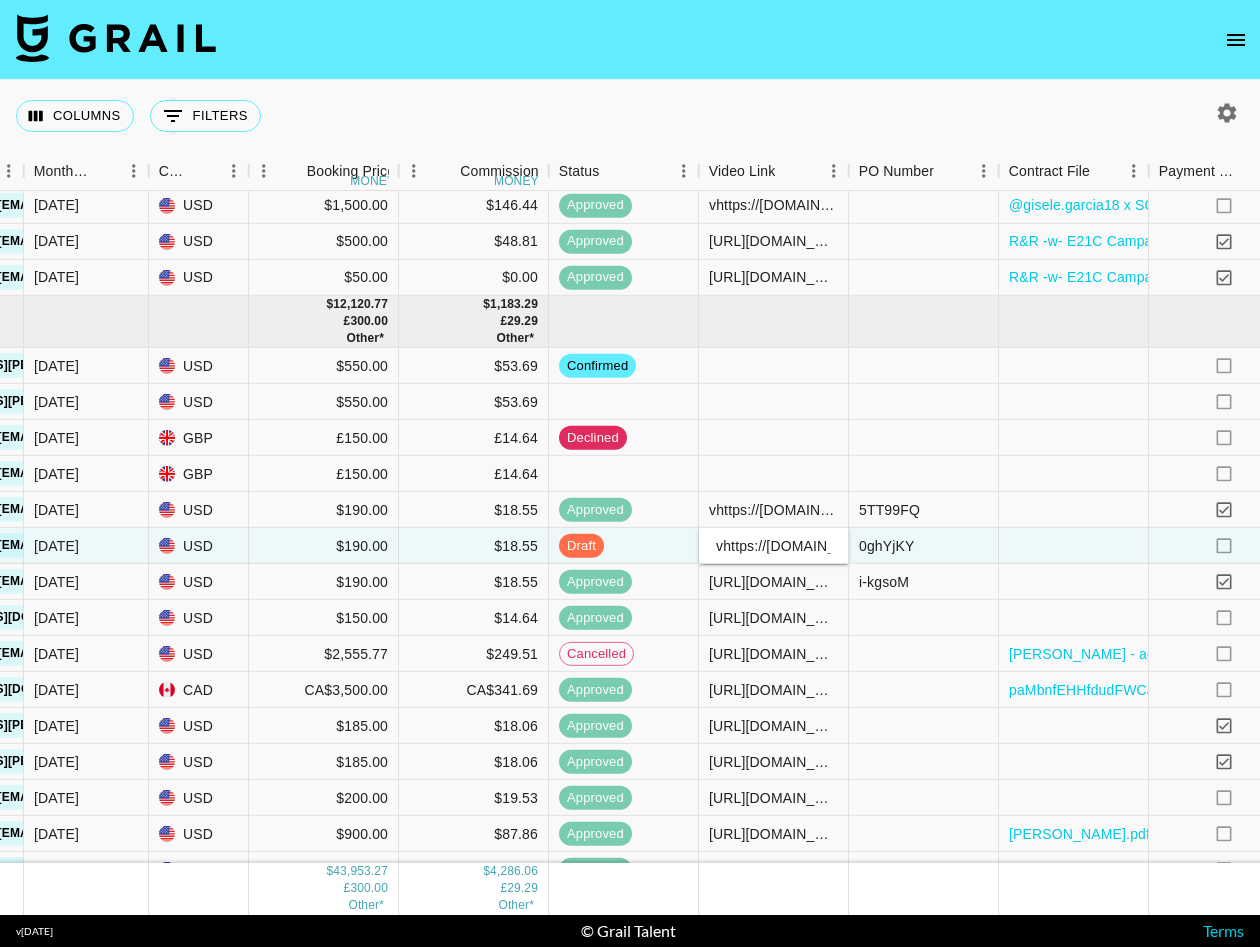 type on "[URL][DOMAIN_NAME]" 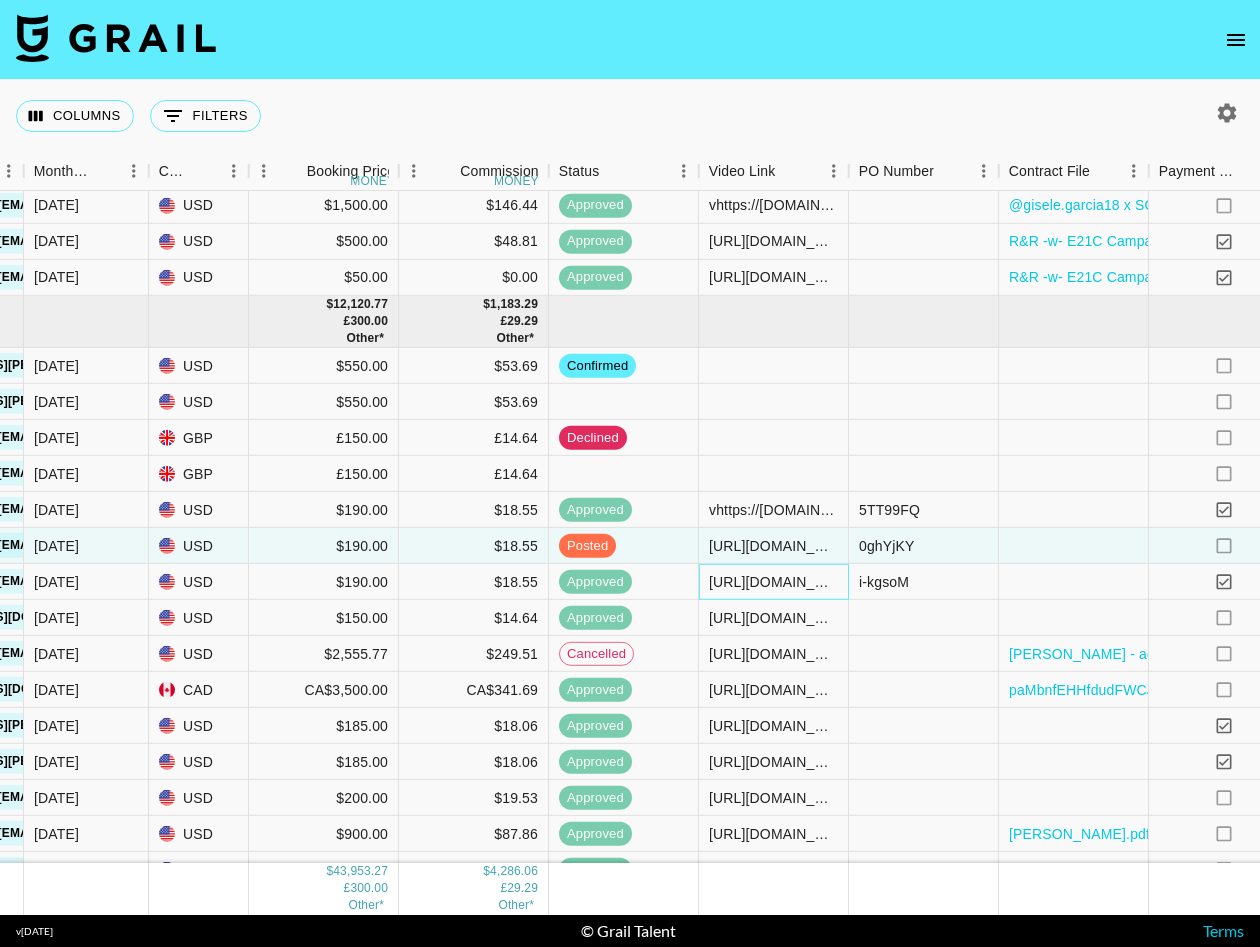 scroll, scrollTop: 1493, scrollLeft: 1110, axis: both 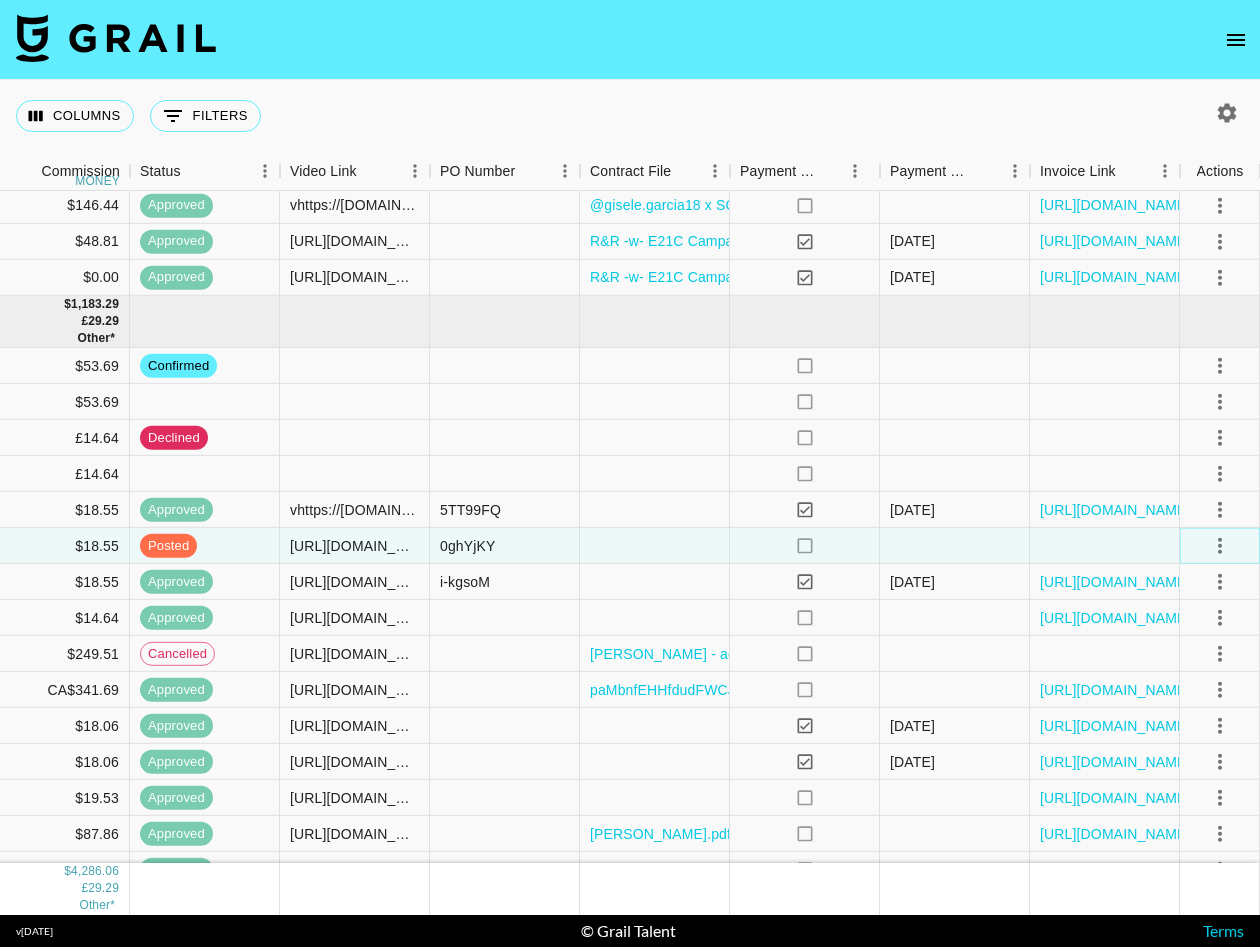 click 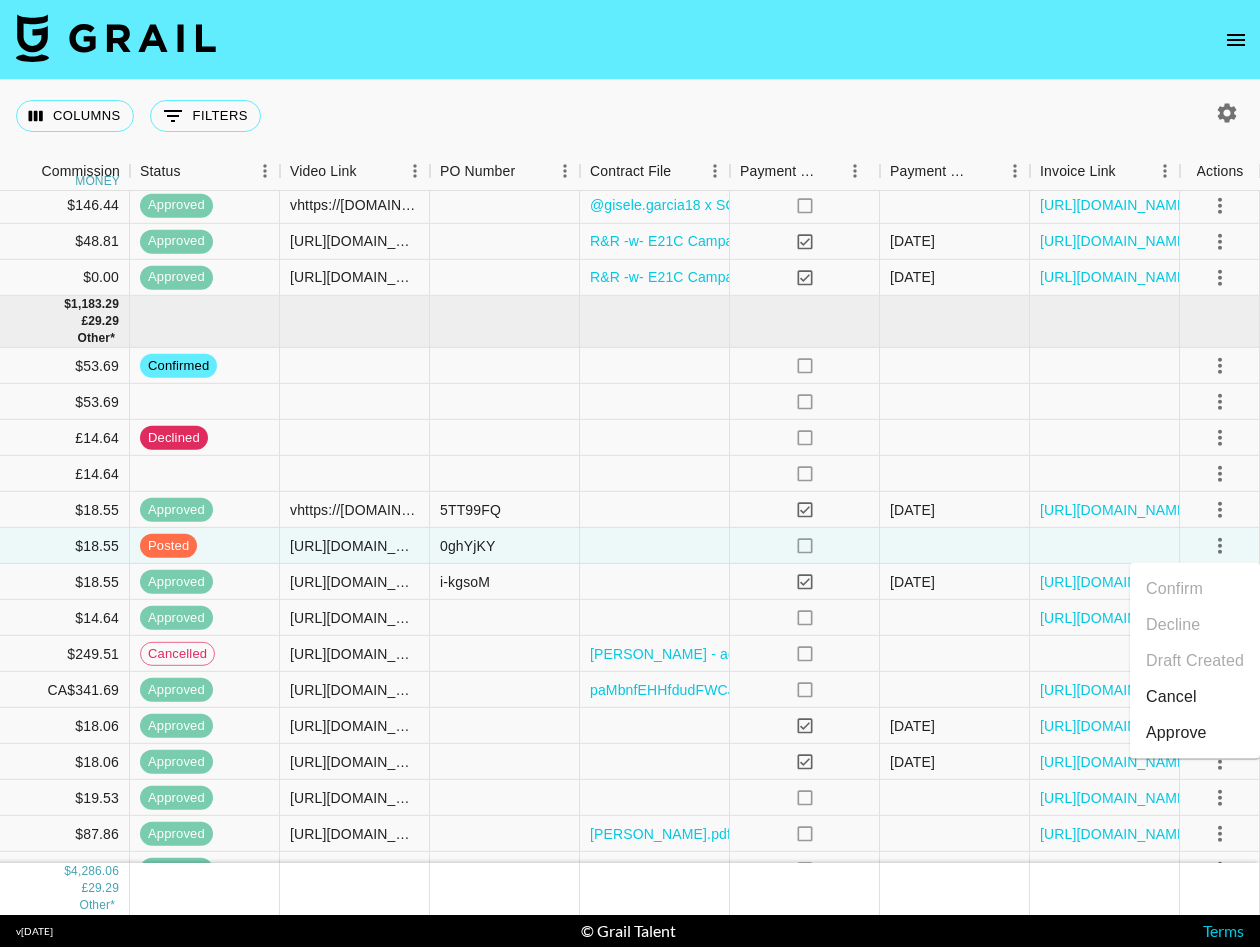 click on "Approve" at bounding box center (1176, 733) 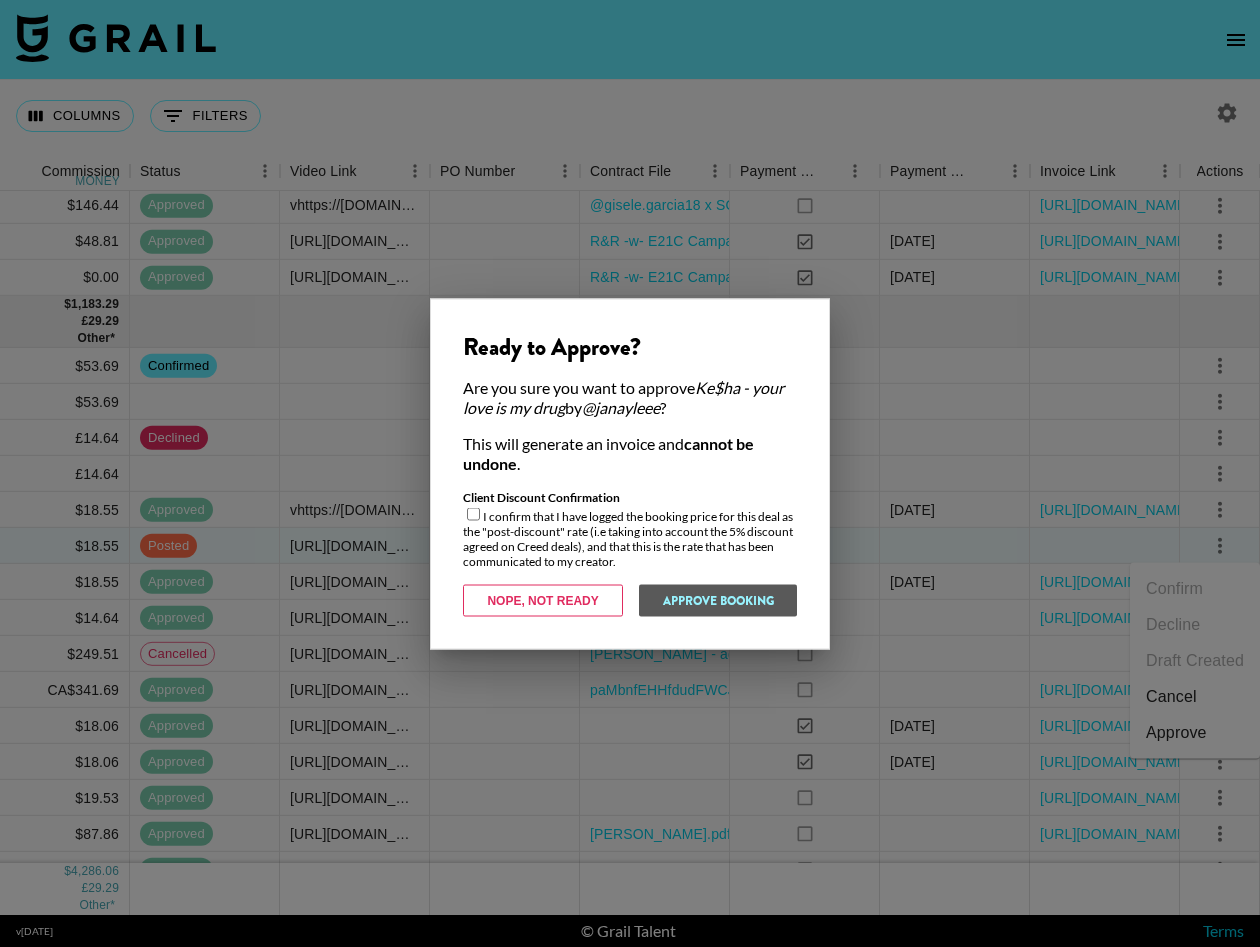 click on "Client Discount Confirmation I confirm that I have logged the booking price for this deal as the "post-discount" rate (i.e taking into account the 5% discount agreed on Creed deals), and that this is the rate that has been communicated to my creator." at bounding box center (630, 528) 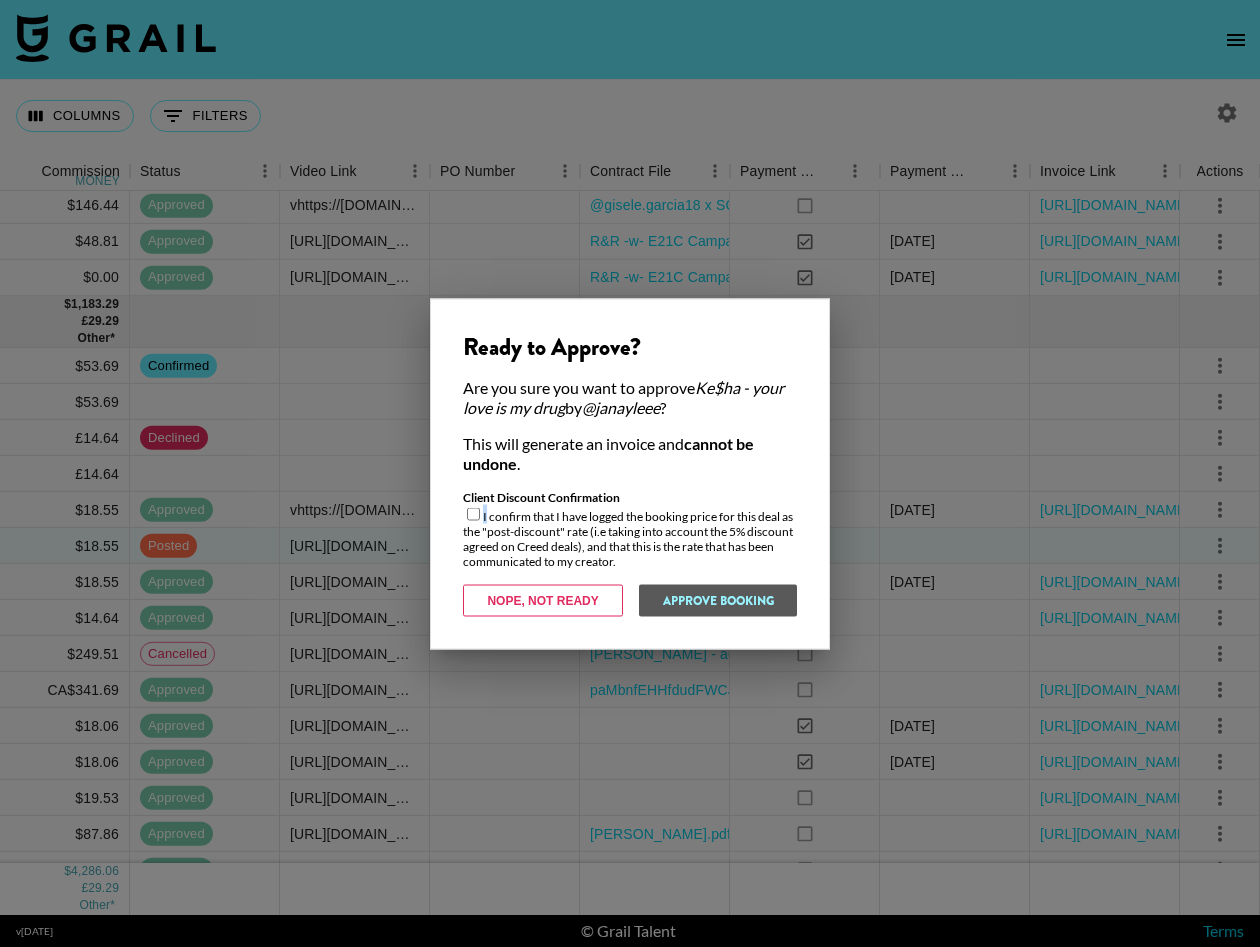 click on "Client Discount Confirmation I confirm that I have logged the booking price for this deal as the "post-discount" rate (i.e taking into account the 5% discount agreed on Creed deals), and that this is the rate that has been communicated to my creator." at bounding box center [630, 528] 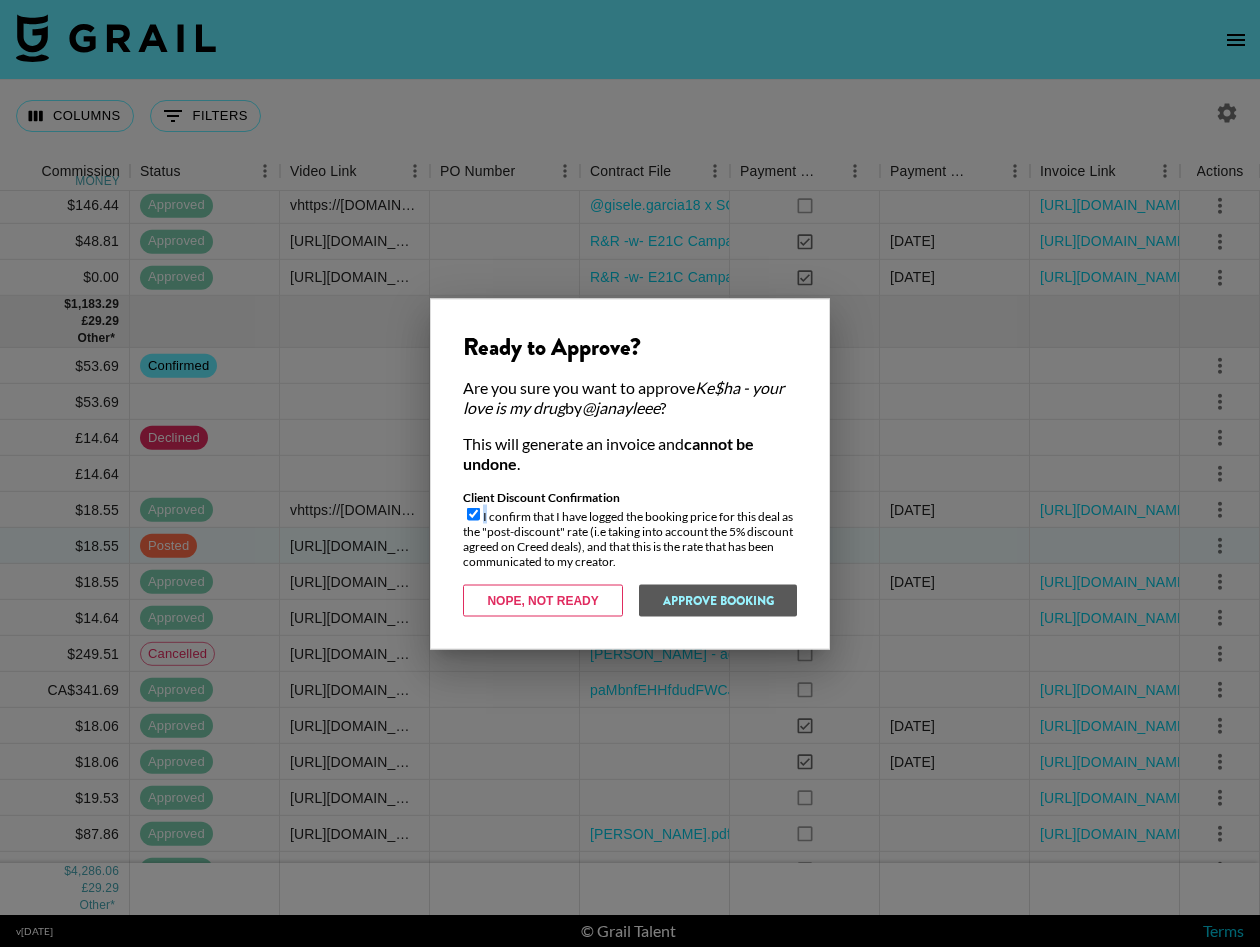 checkbox on "true" 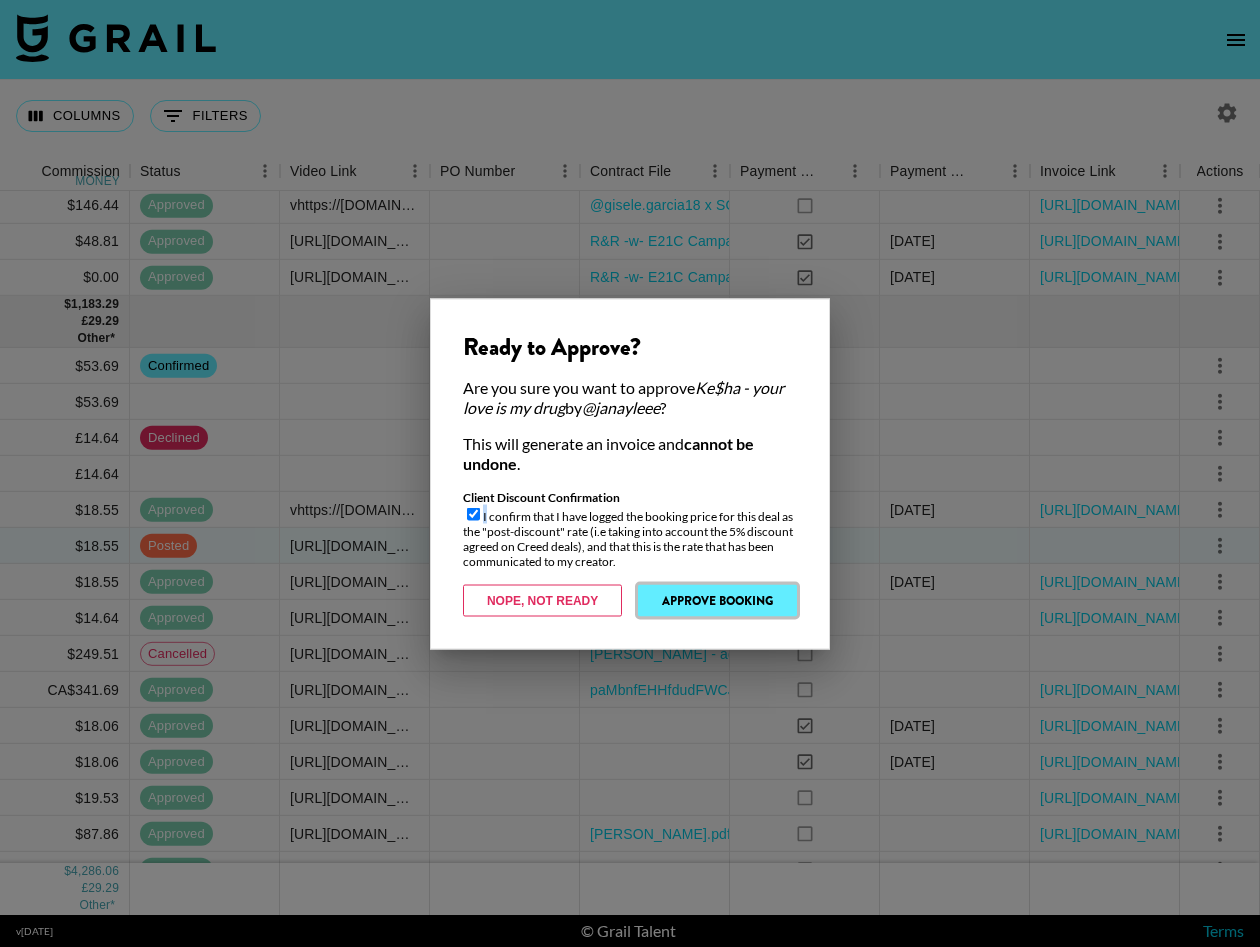 click on "Approve Booking" at bounding box center [717, 600] 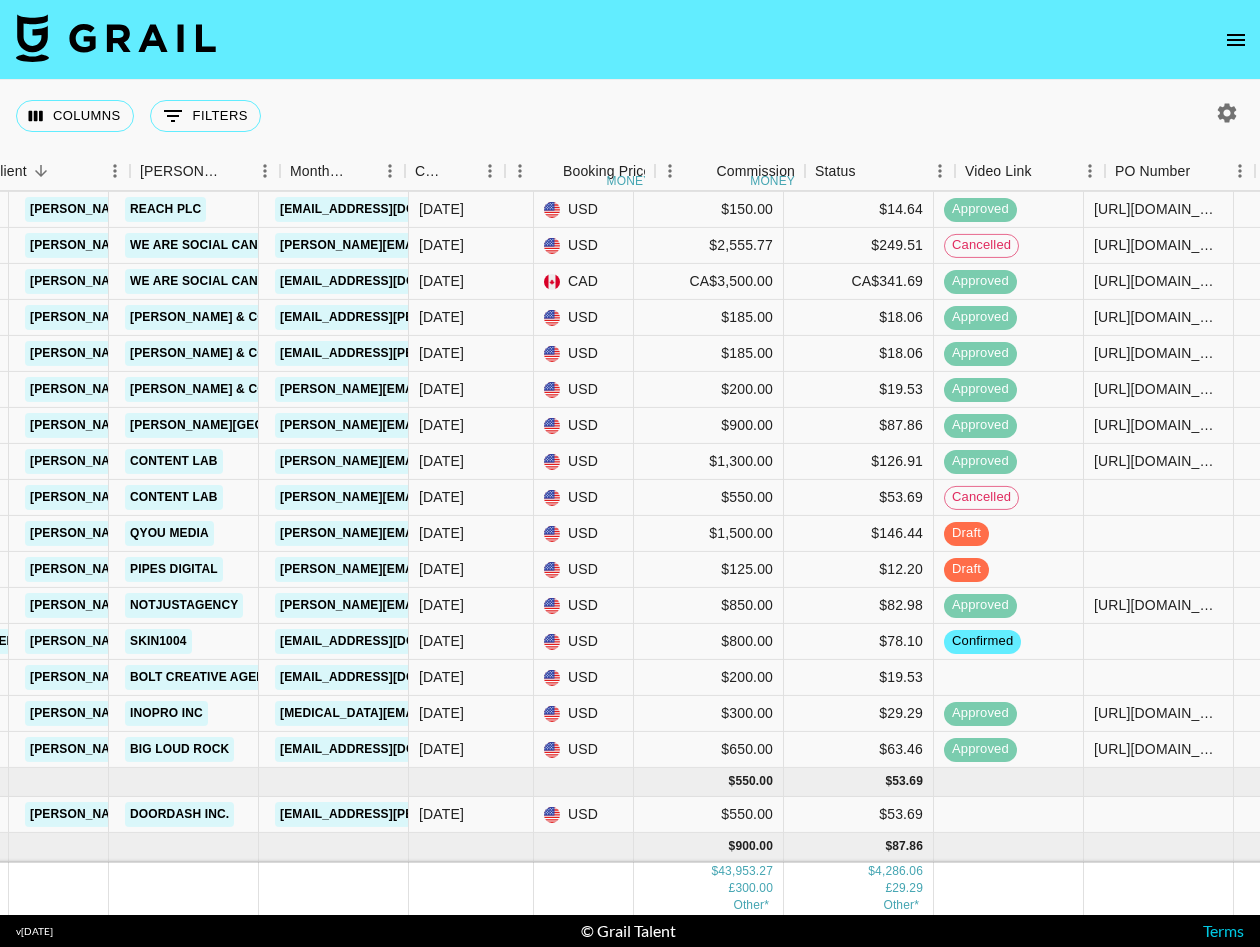 scroll, scrollTop: 1901, scrollLeft: 1110, axis: both 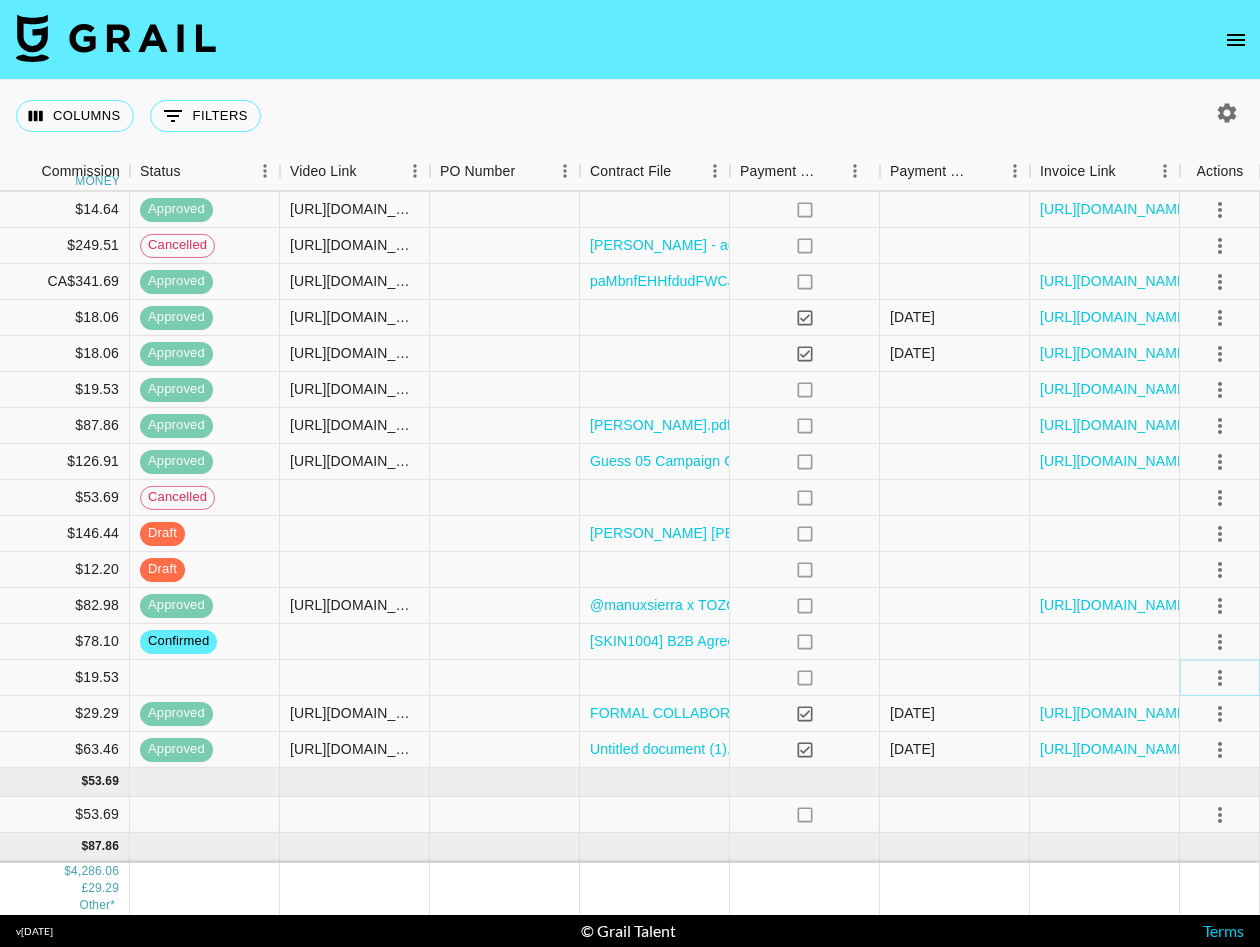 click 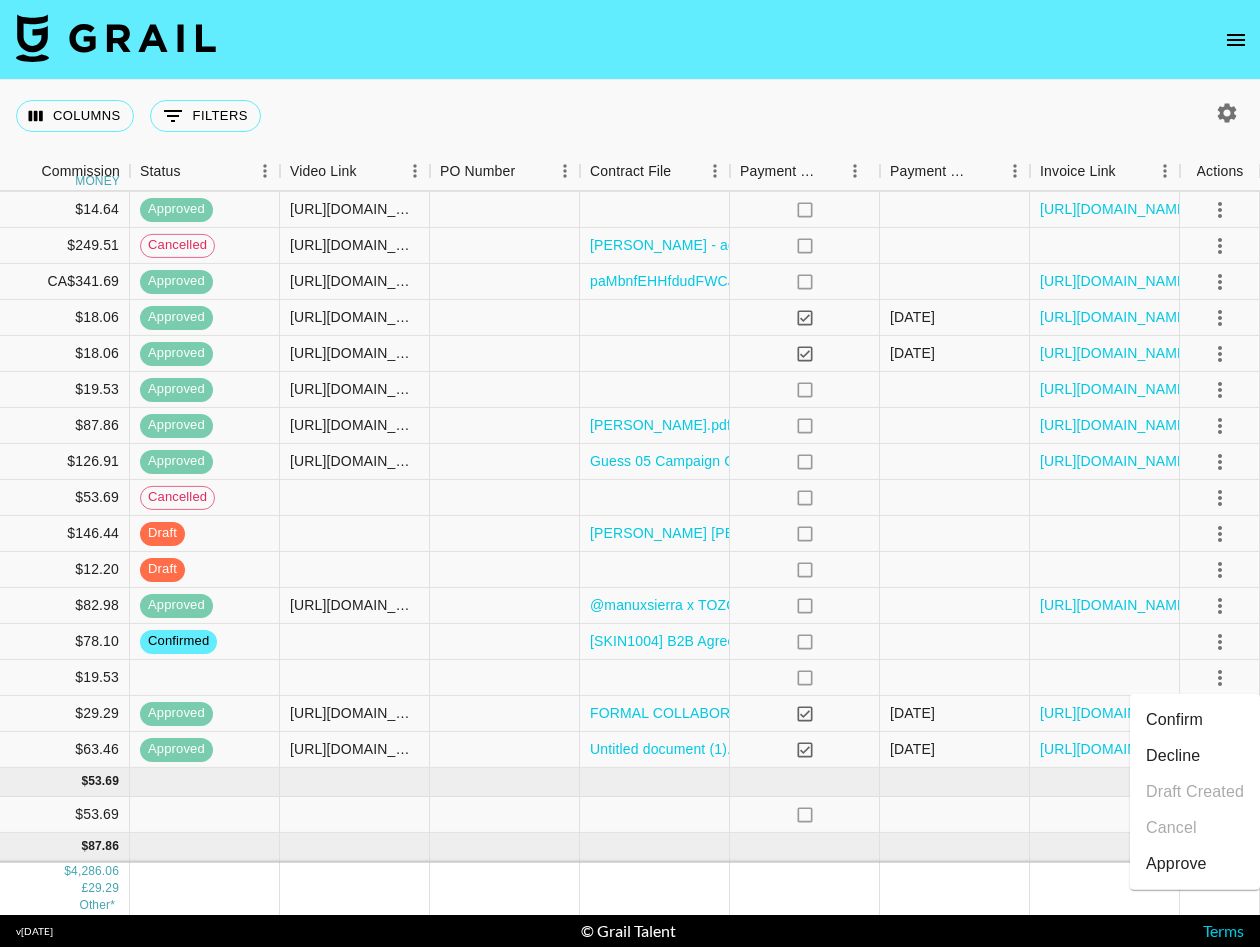 click on "Confirm" at bounding box center (1195, 720) 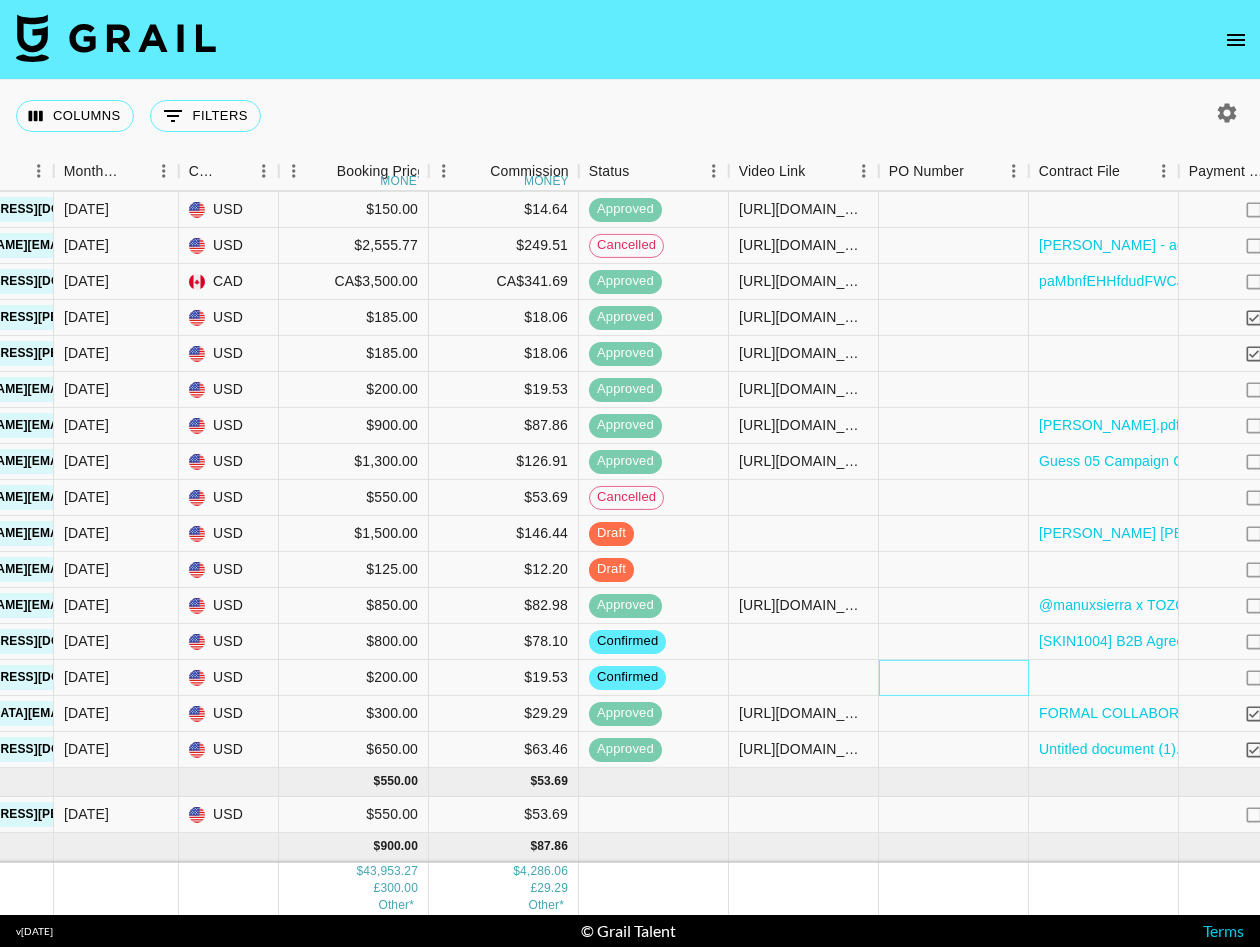 click at bounding box center (954, 678) 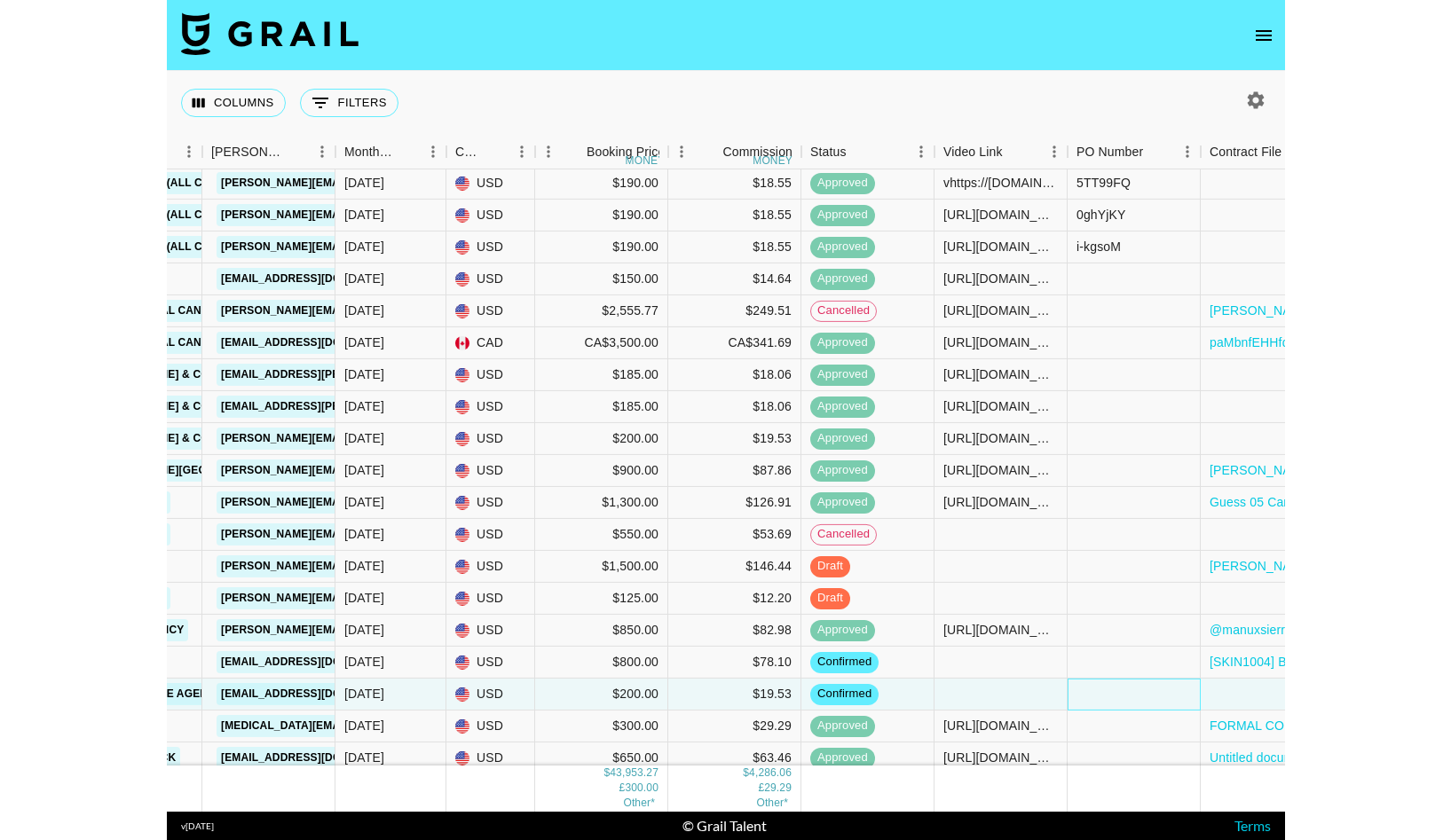 scroll, scrollTop: 1592, scrollLeft: 466, axis: both 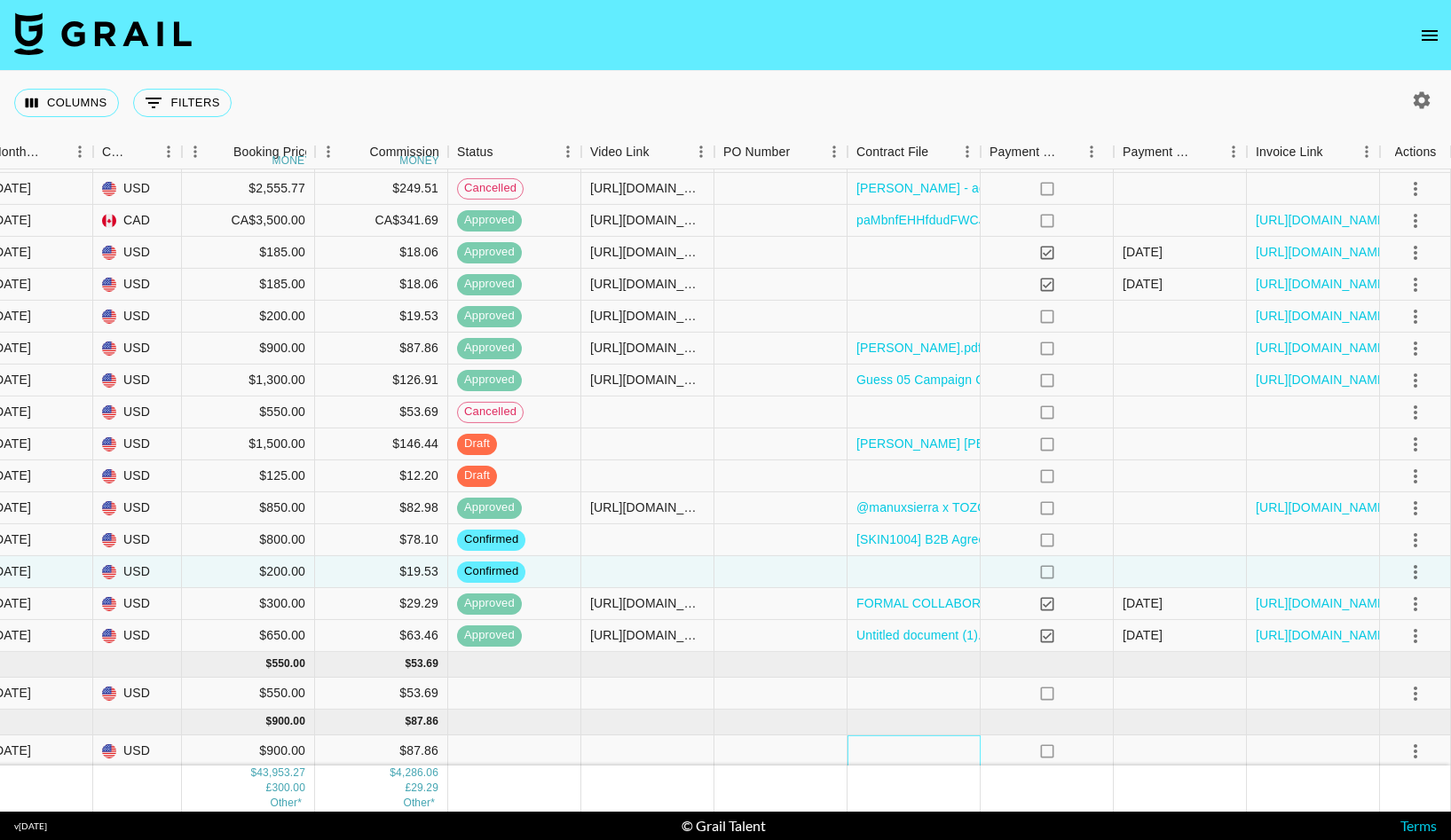 click at bounding box center (914, 751) 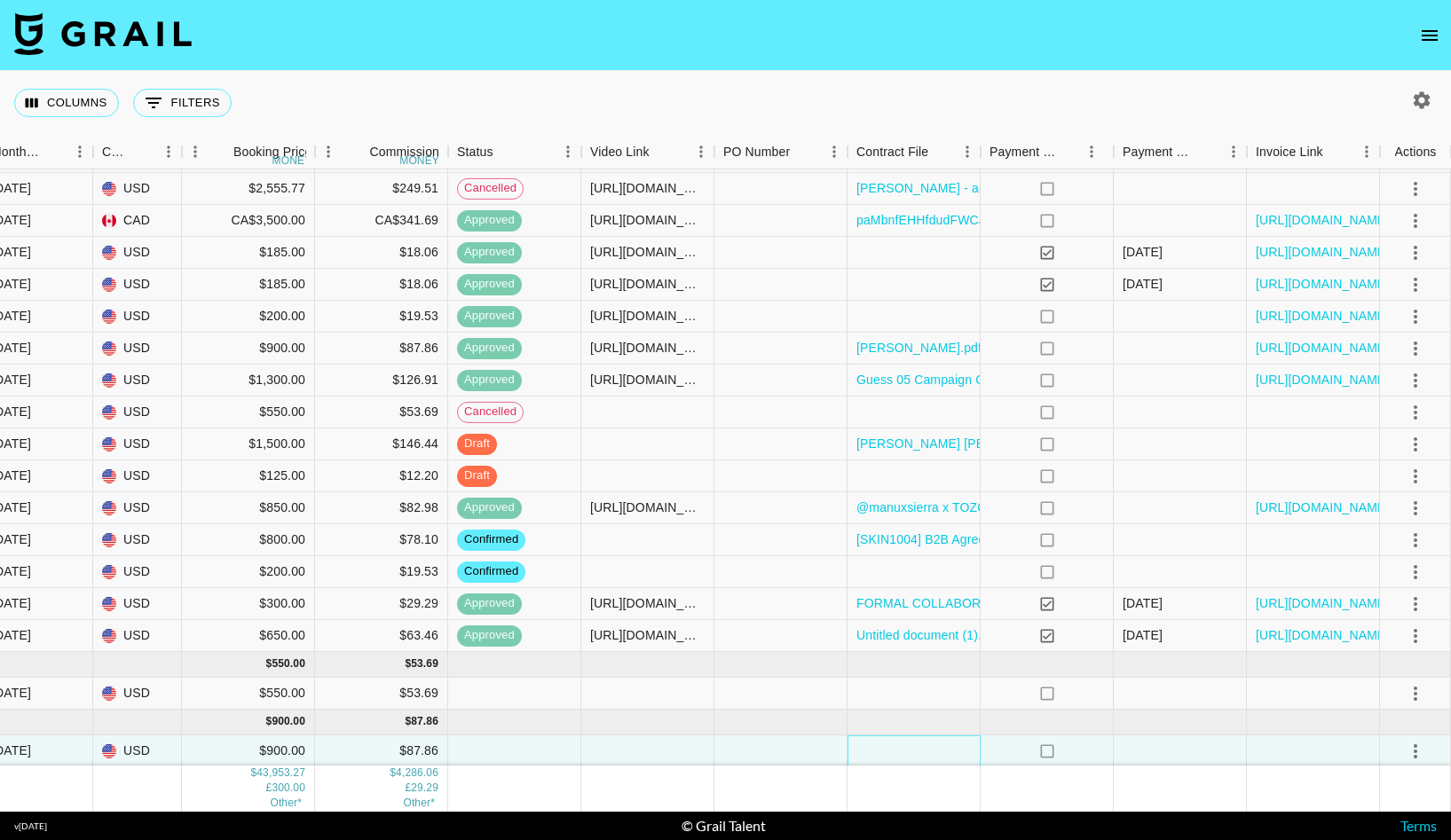 click at bounding box center [914, 751] 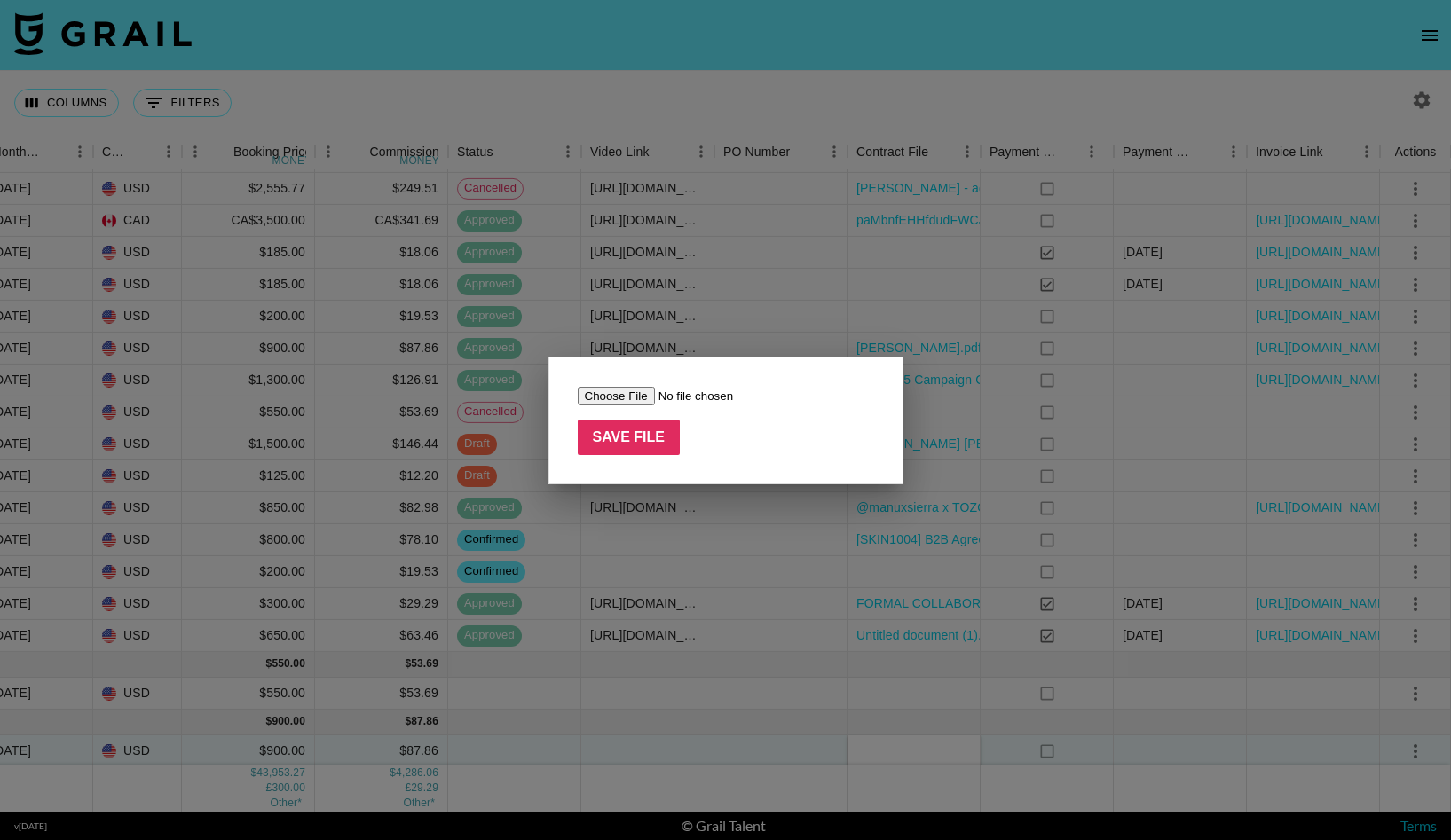 click at bounding box center (690, 396) 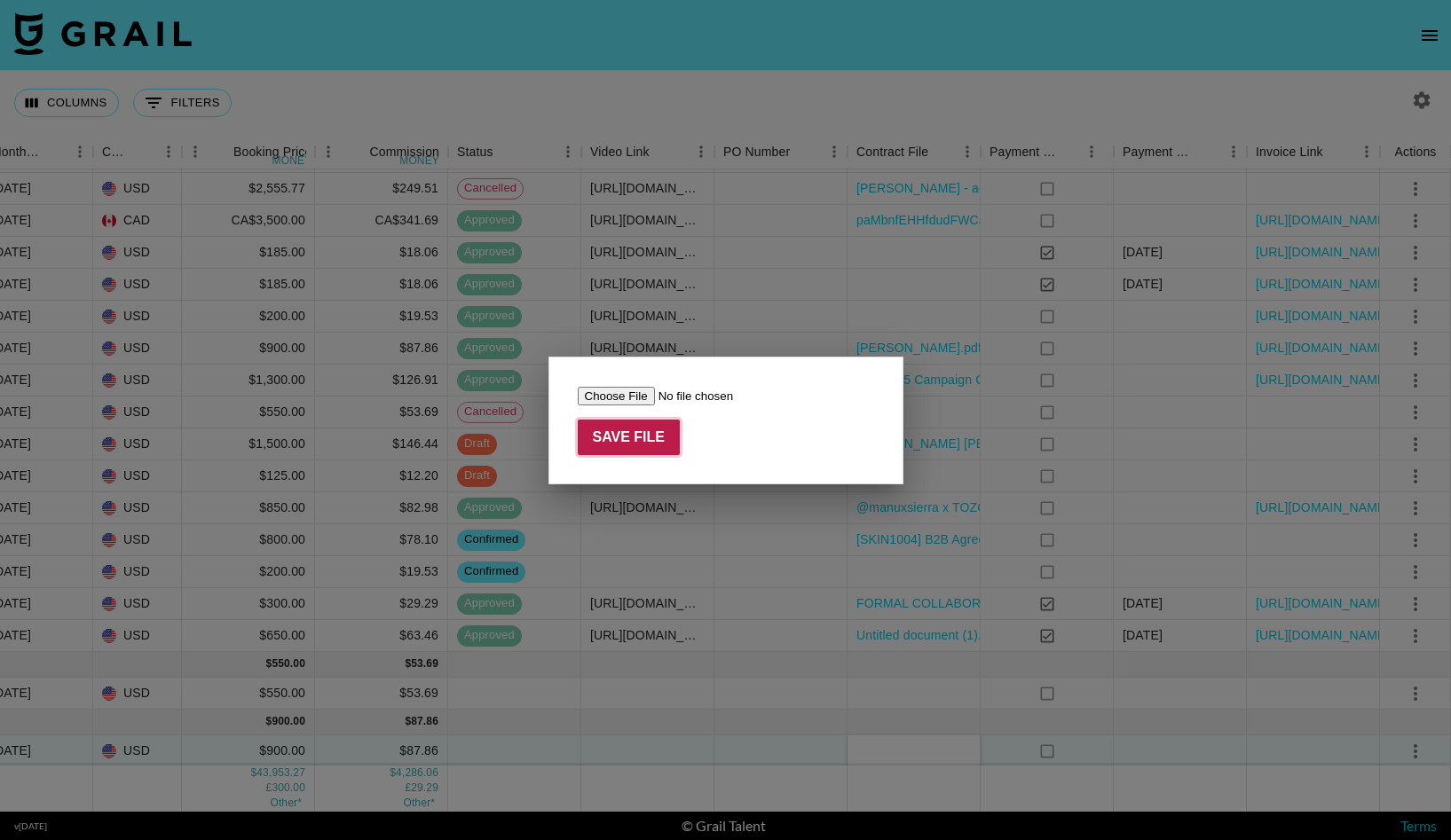 click on "Save File" at bounding box center [629, 437] 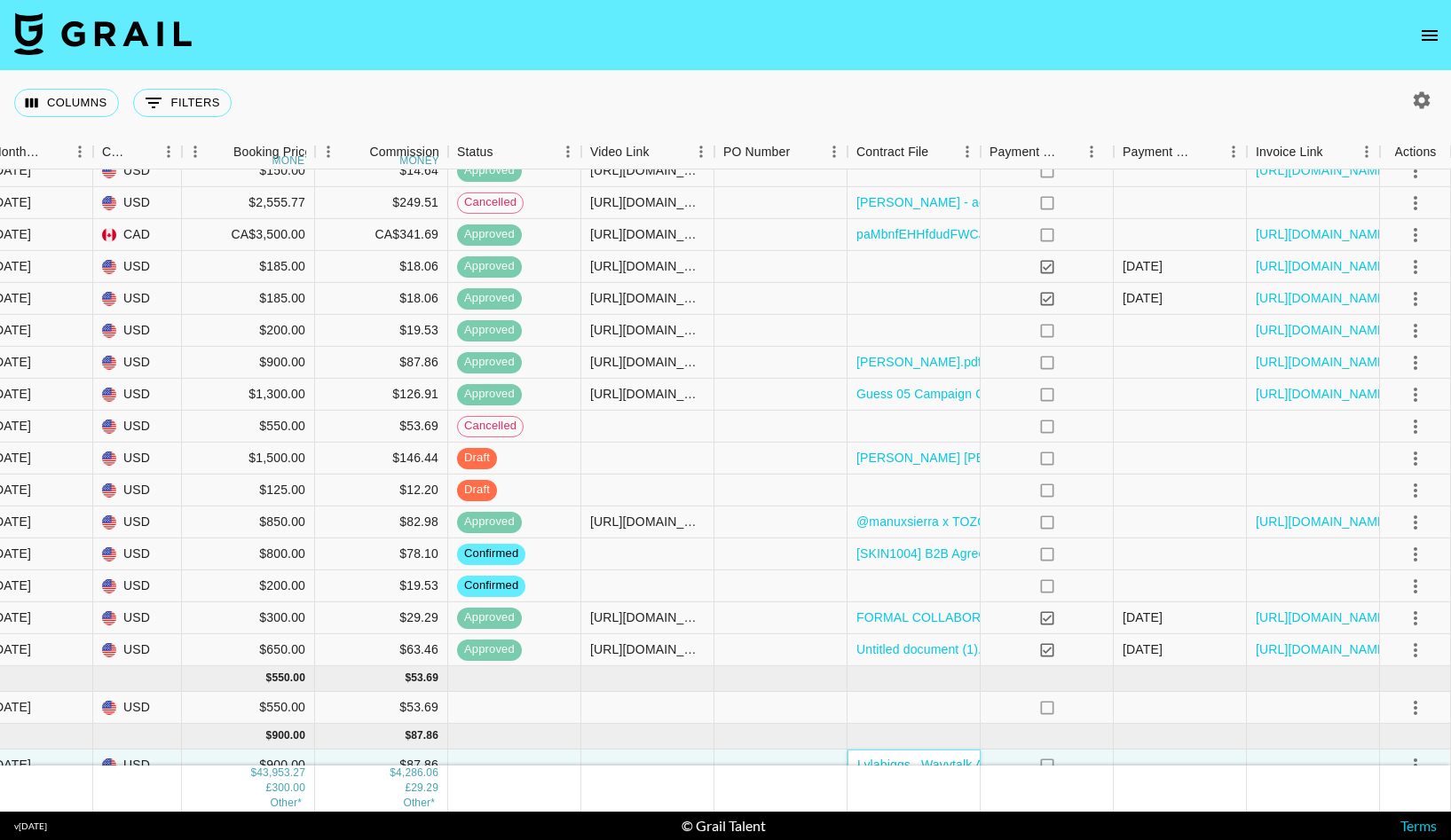 scroll, scrollTop: 1715, scrollLeft: 652, axis: both 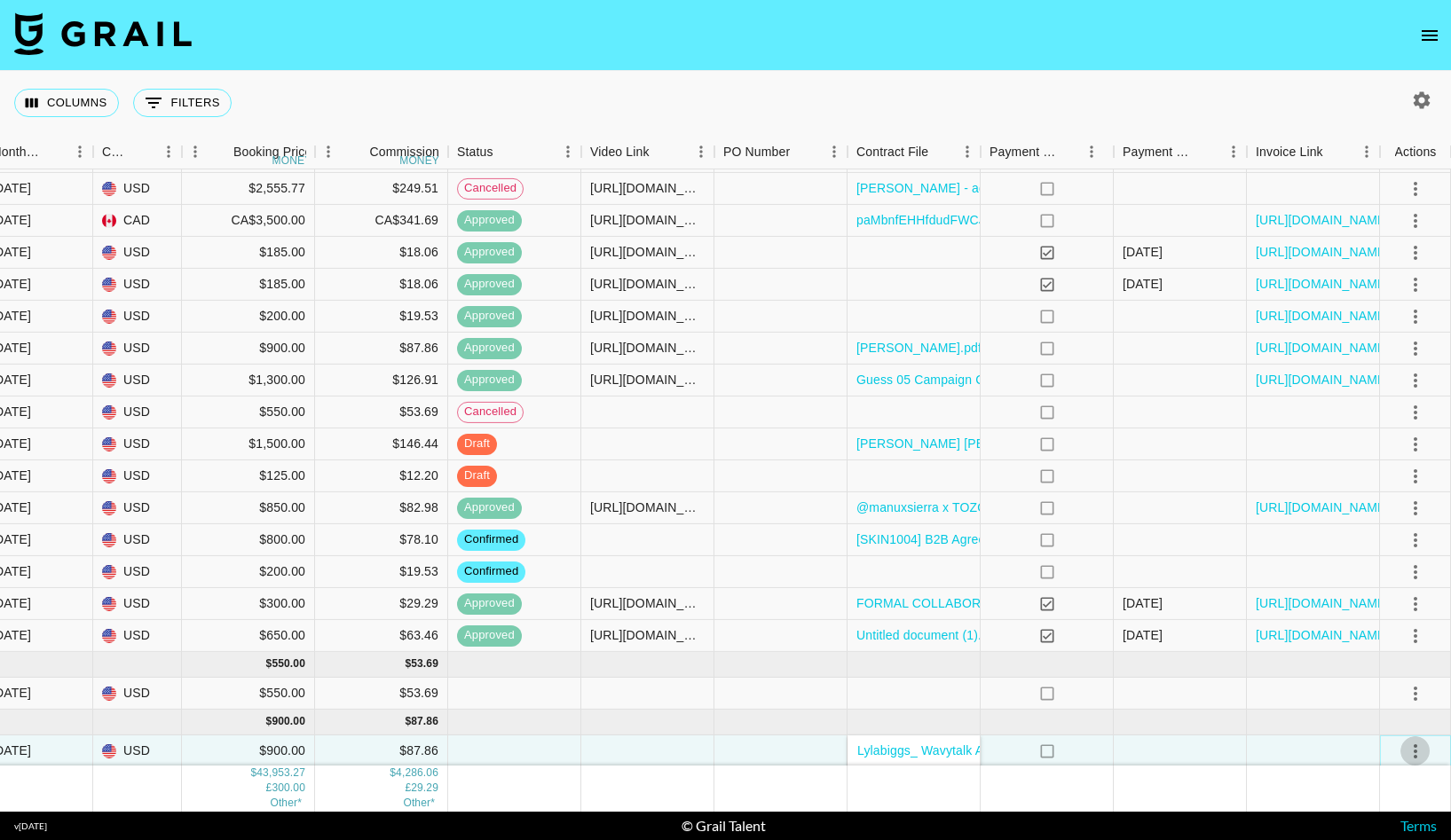 click 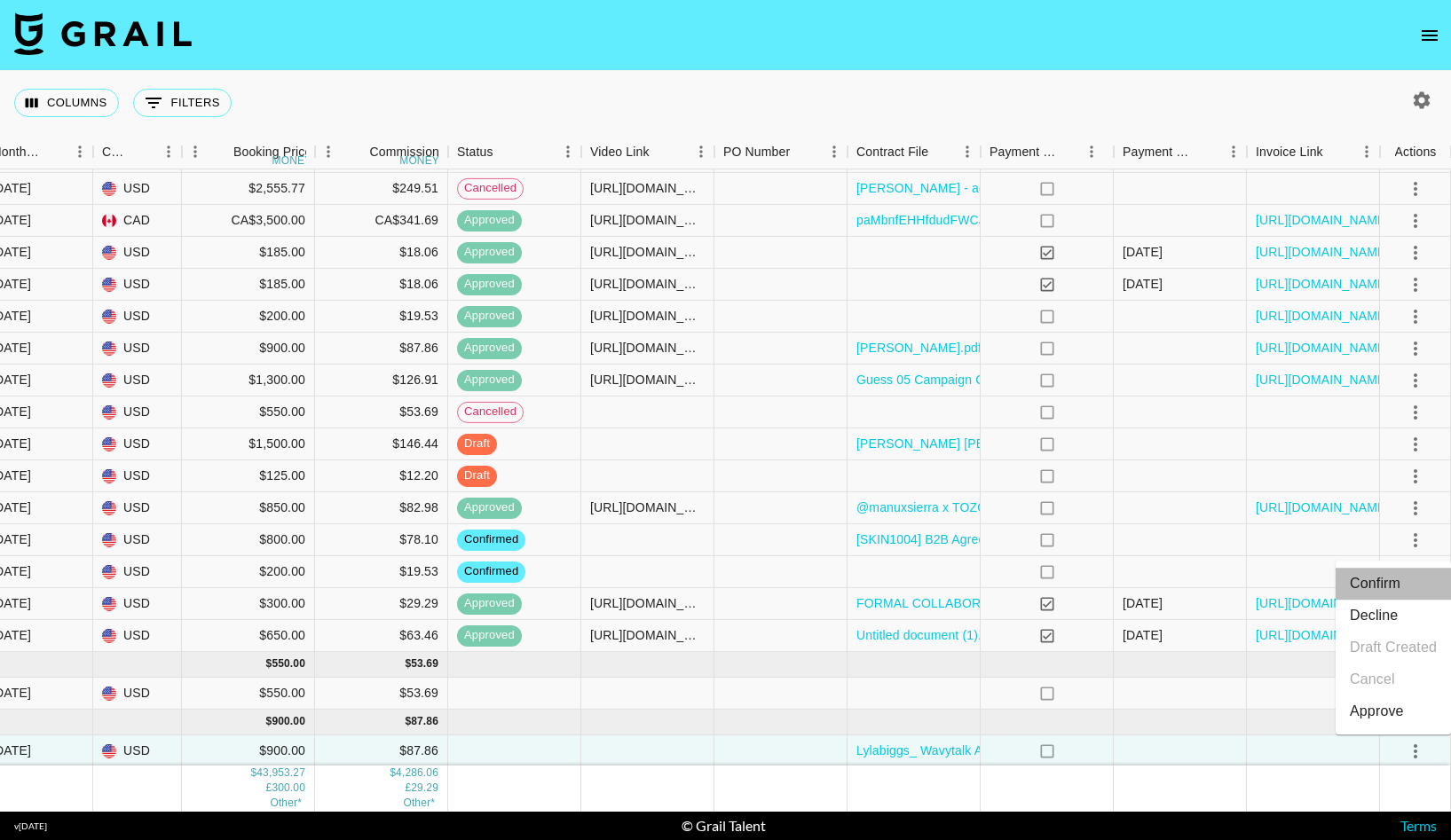 click on "Confirm" at bounding box center [1393, 584] 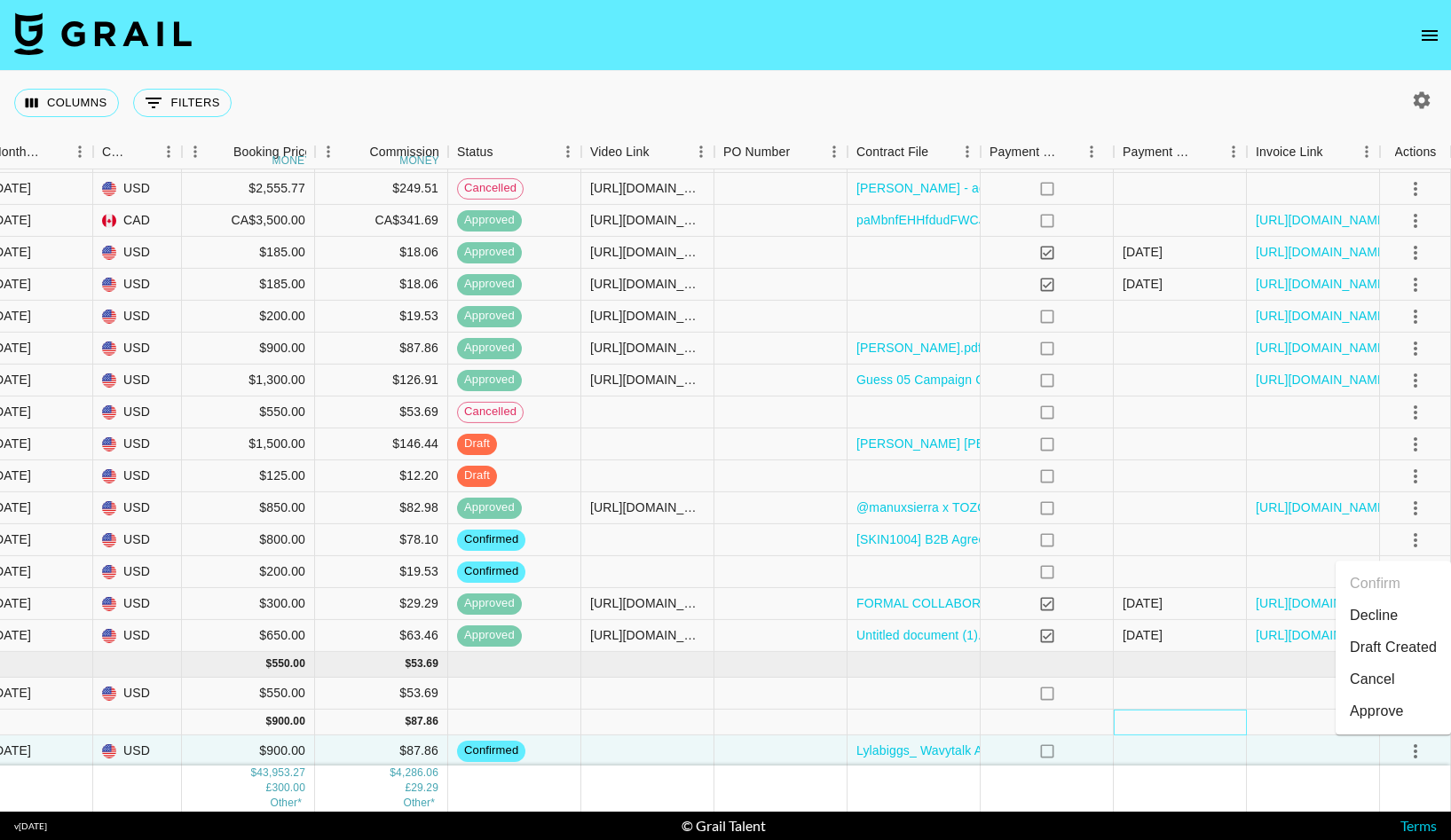 drag, startPoint x: 1139, startPoint y: 717, endPoint x: 1153, endPoint y: 717, distance: 14 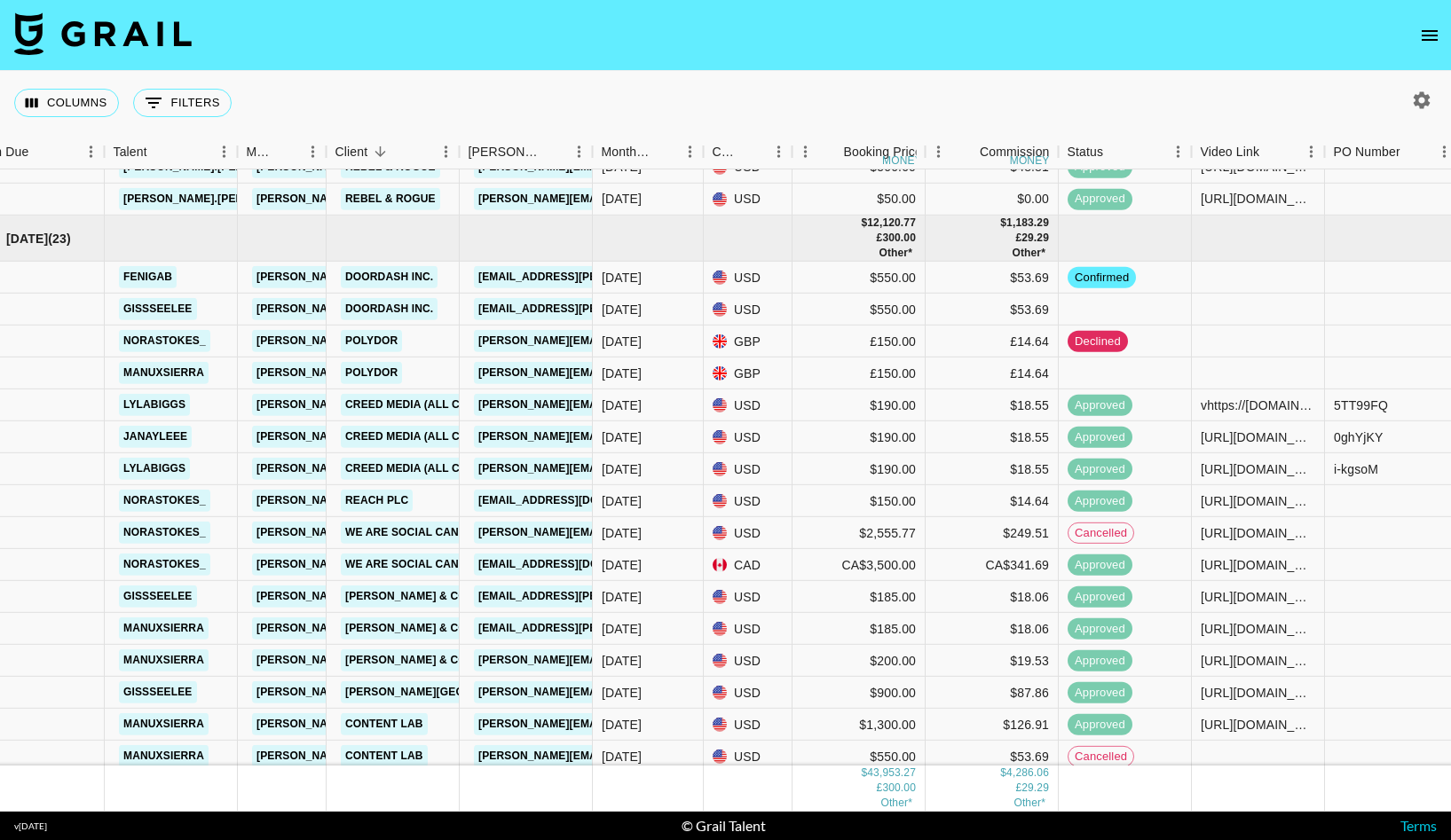 scroll, scrollTop: 1362, scrollLeft: 42, axis: both 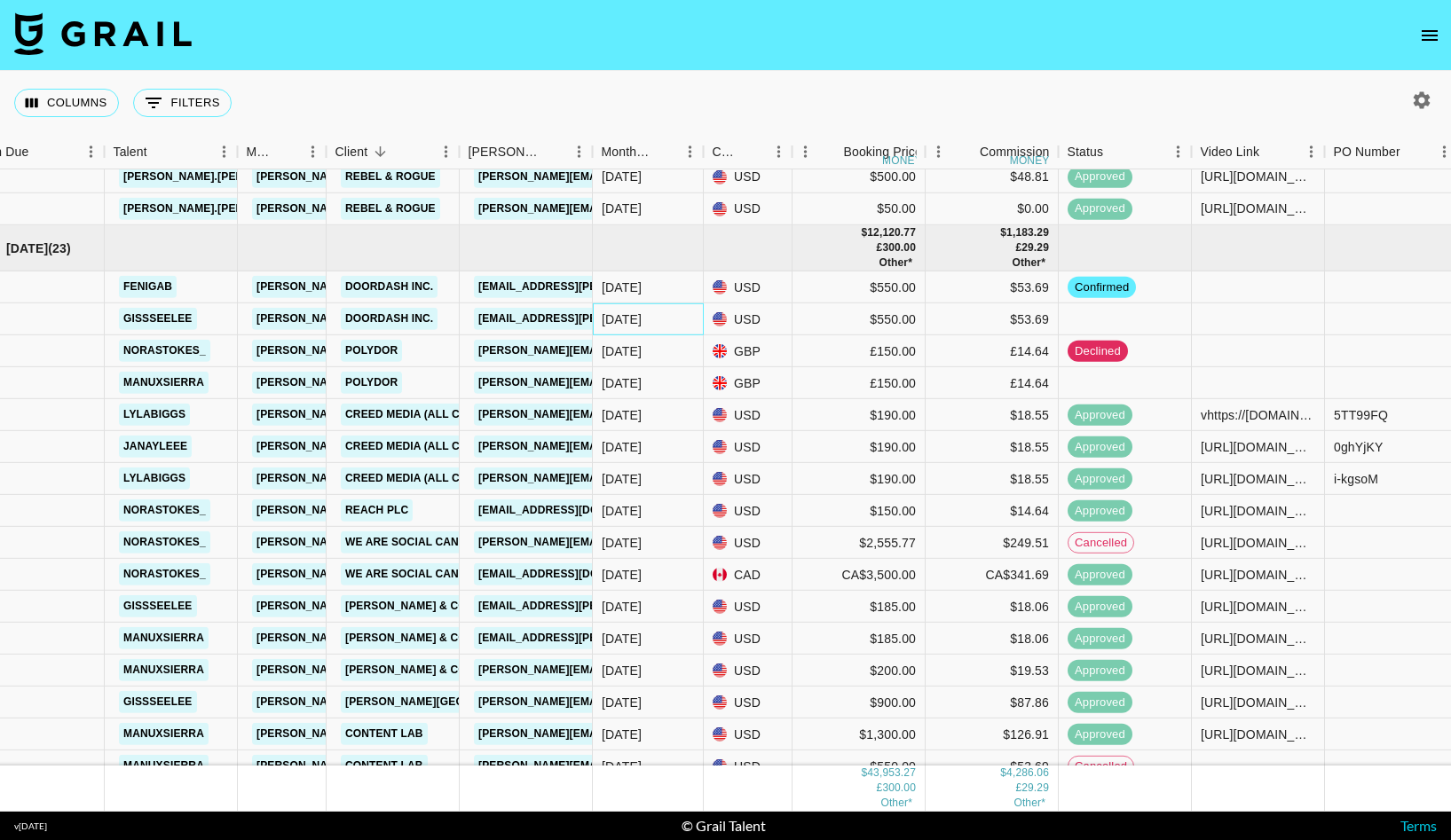 click on "[DATE]" at bounding box center [621, 319] 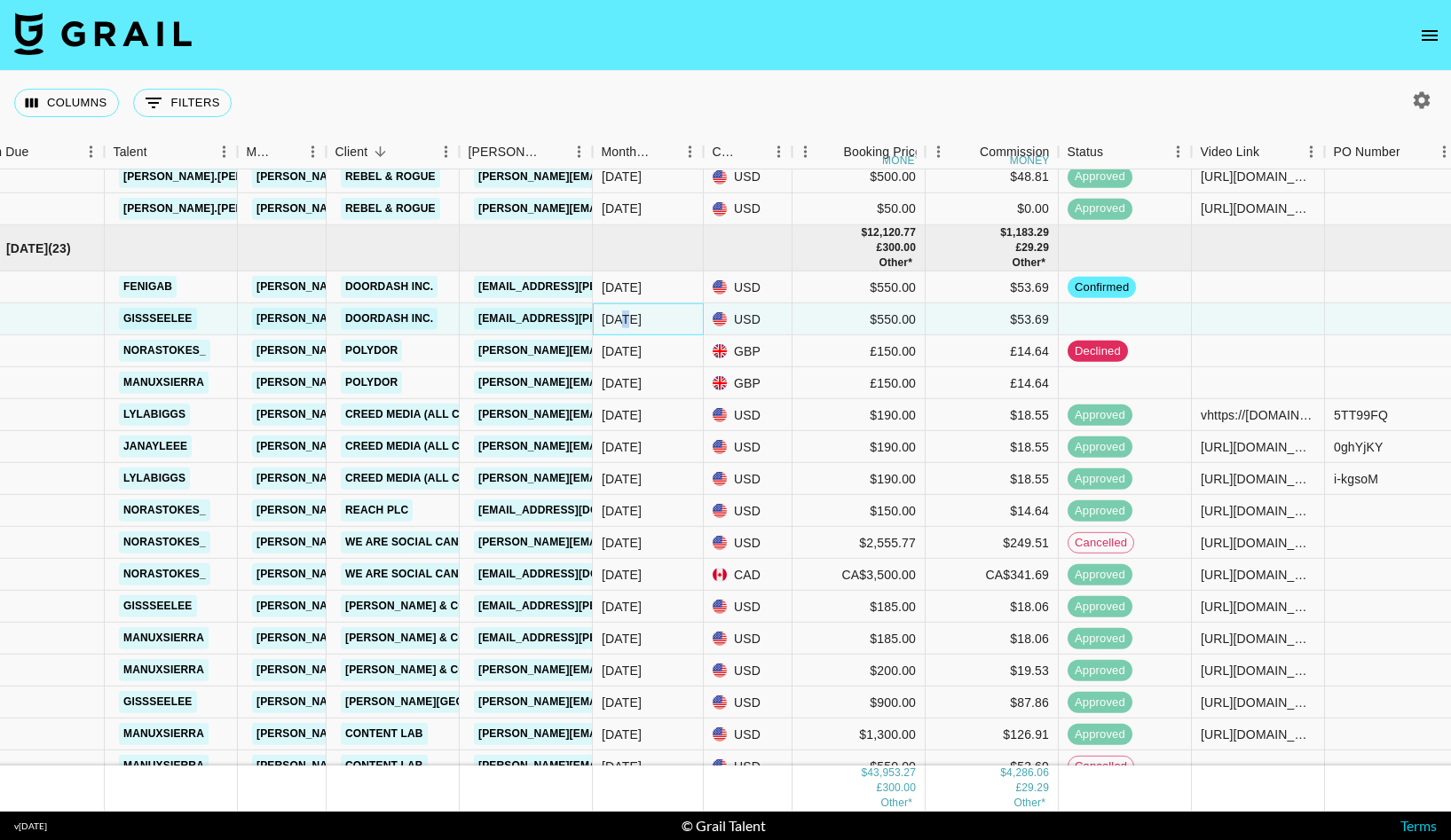 click on "[DATE]" at bounding box center (621, 319) 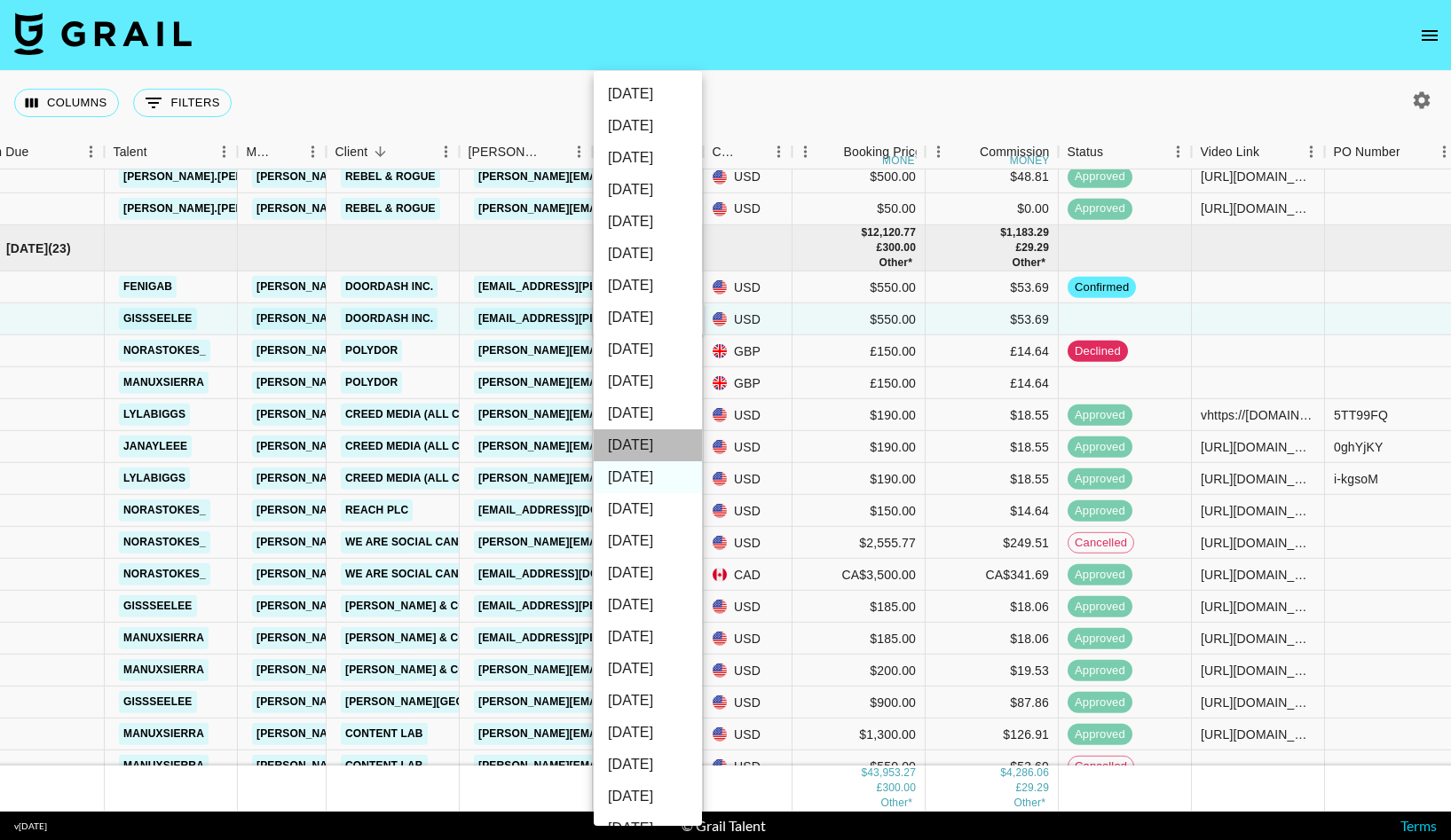 click on "[DATE]" at bounding box center [648, 445] 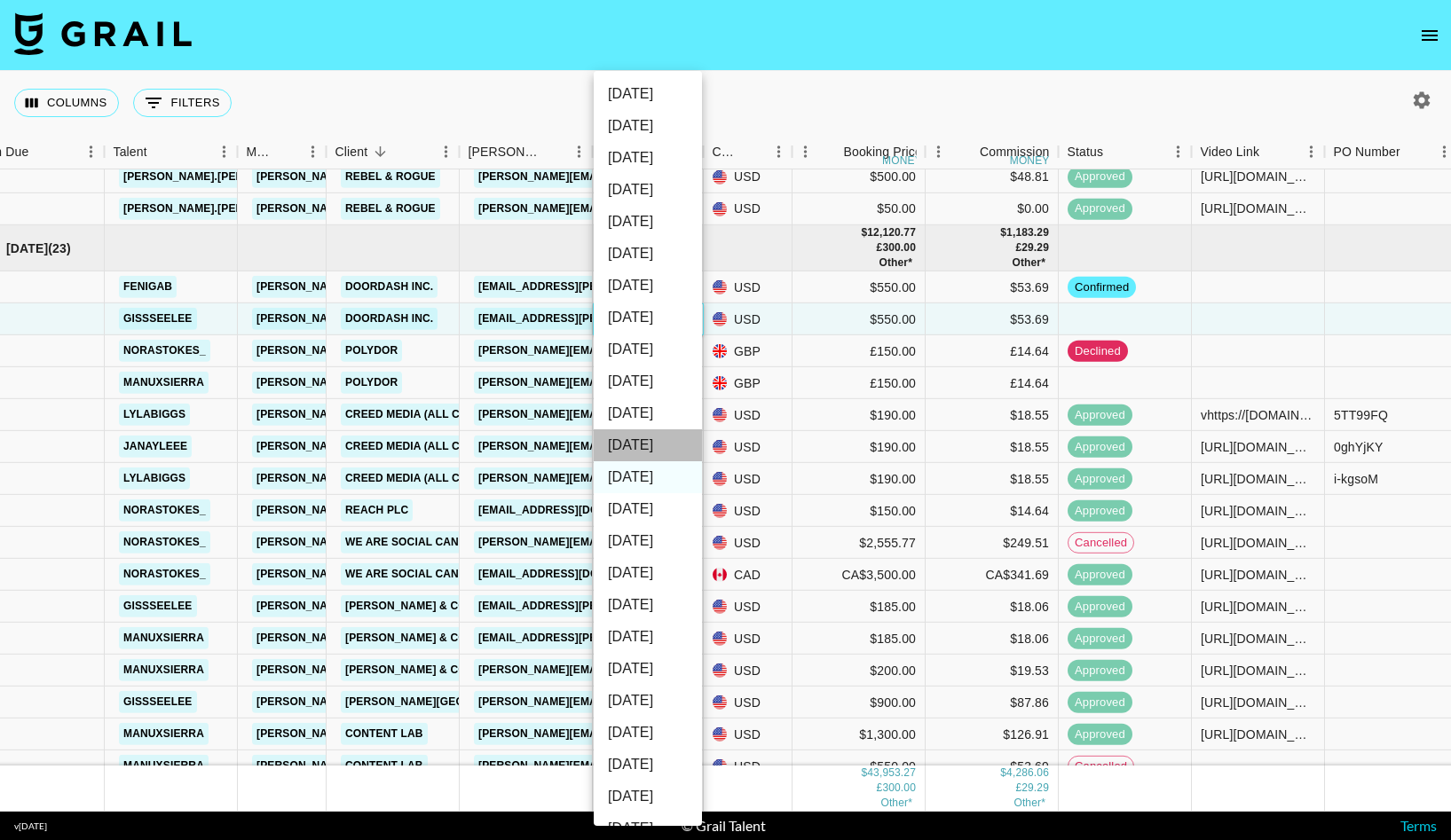 type on "[DATE]" 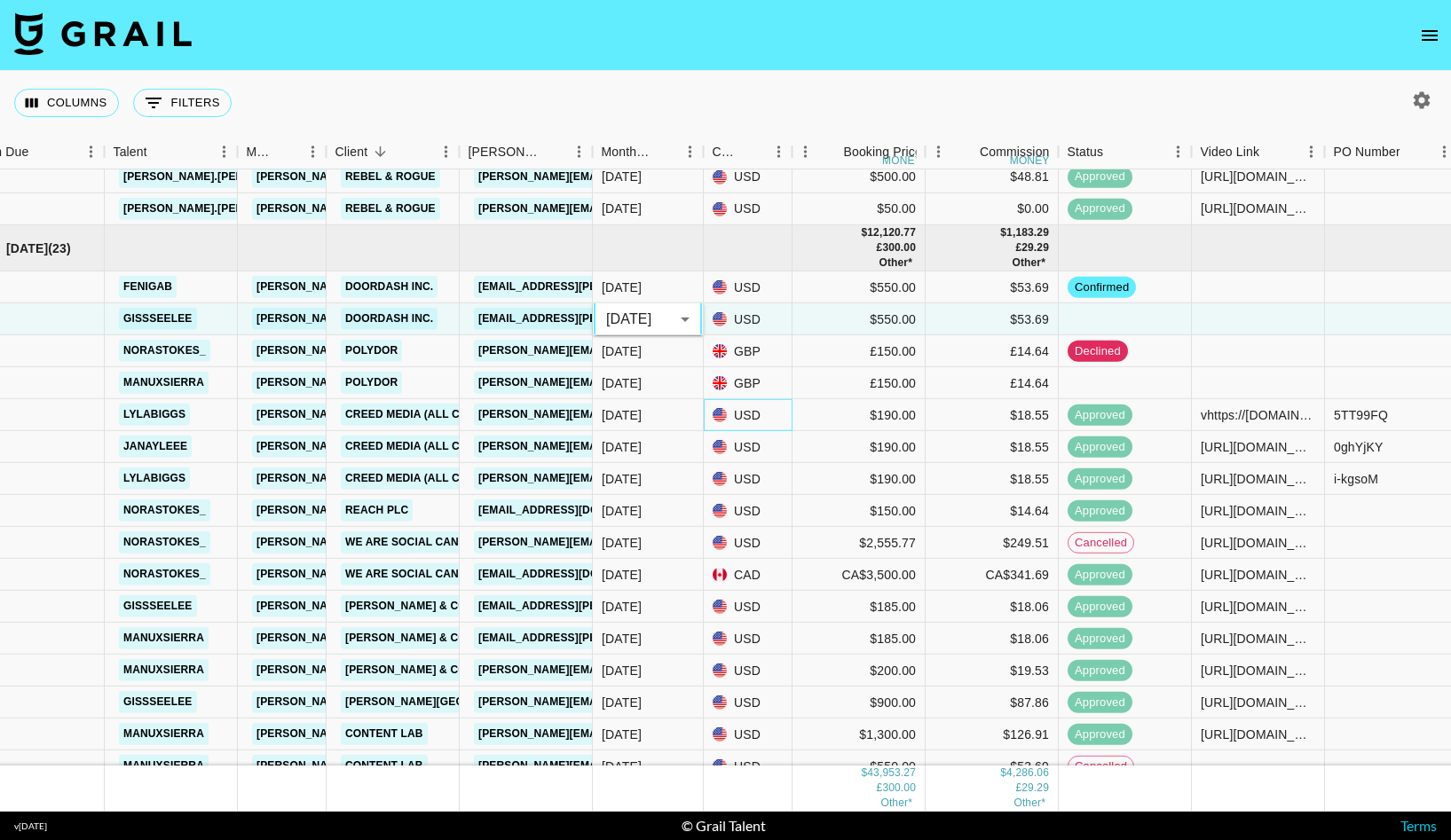 click at bounding box center (720, 415) 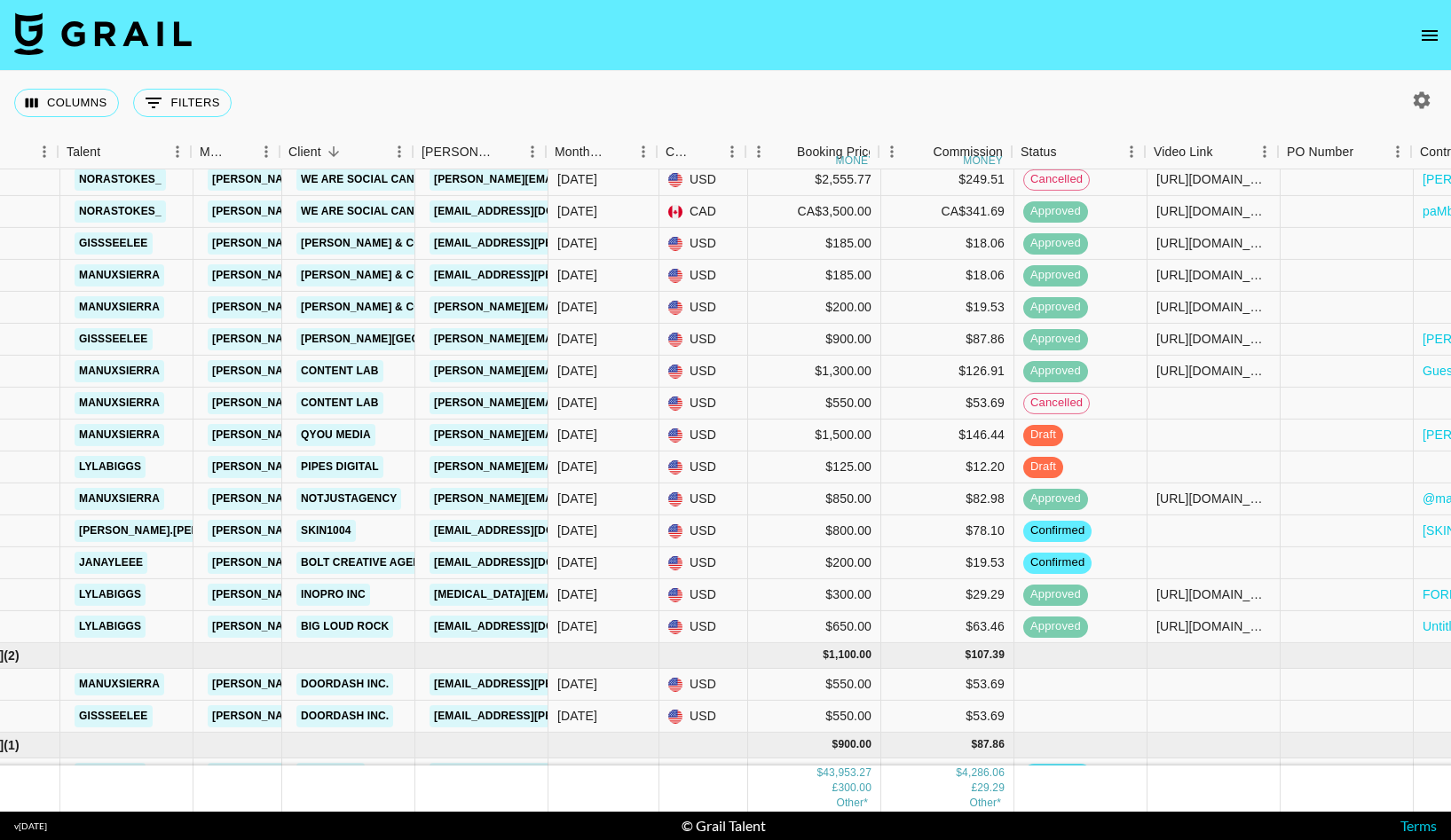 scroll, scrollTop: 1692, scrollLeft: 125, axis: both 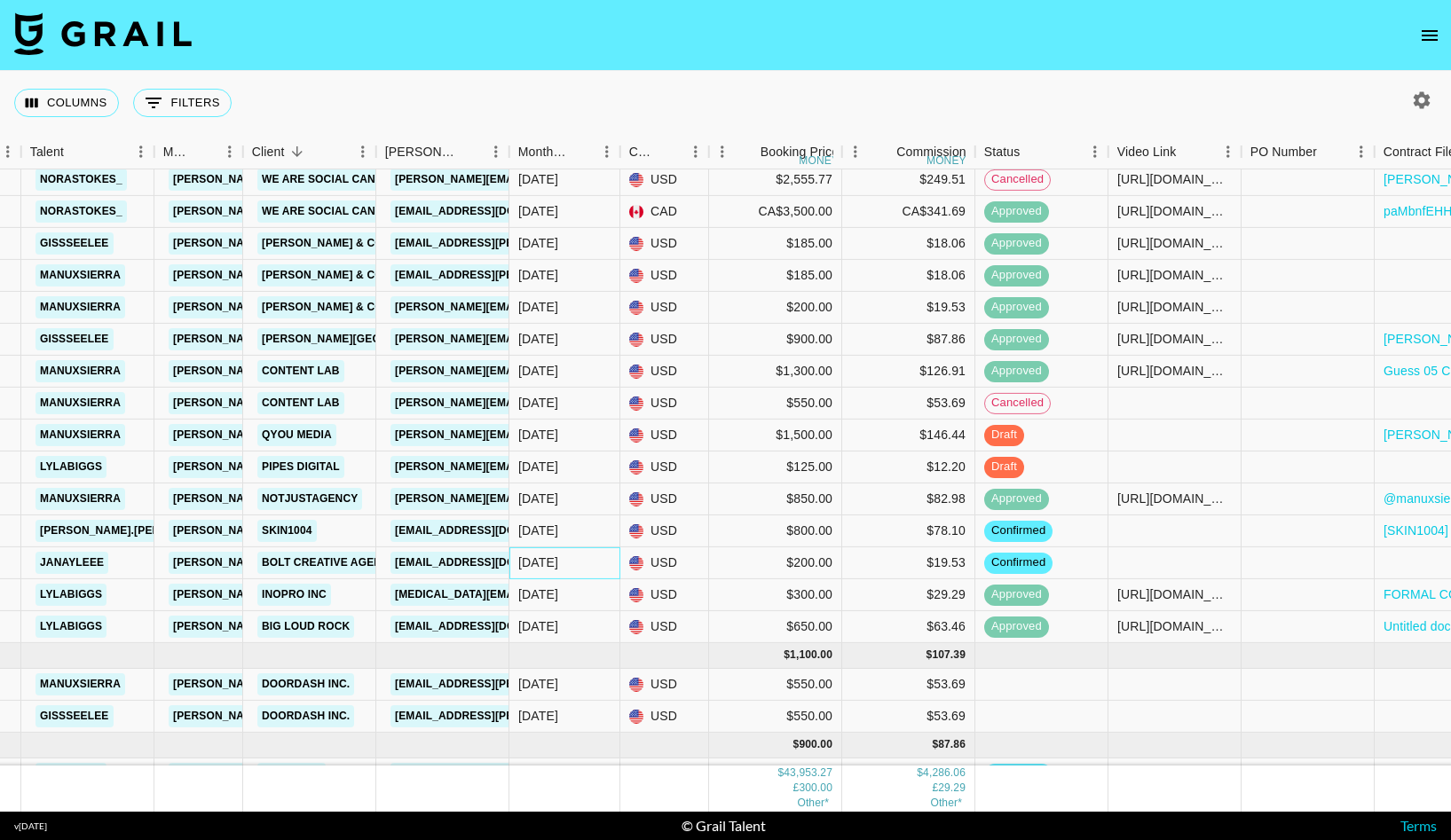 click on "[DATE]" at bounding box center [538, 562] 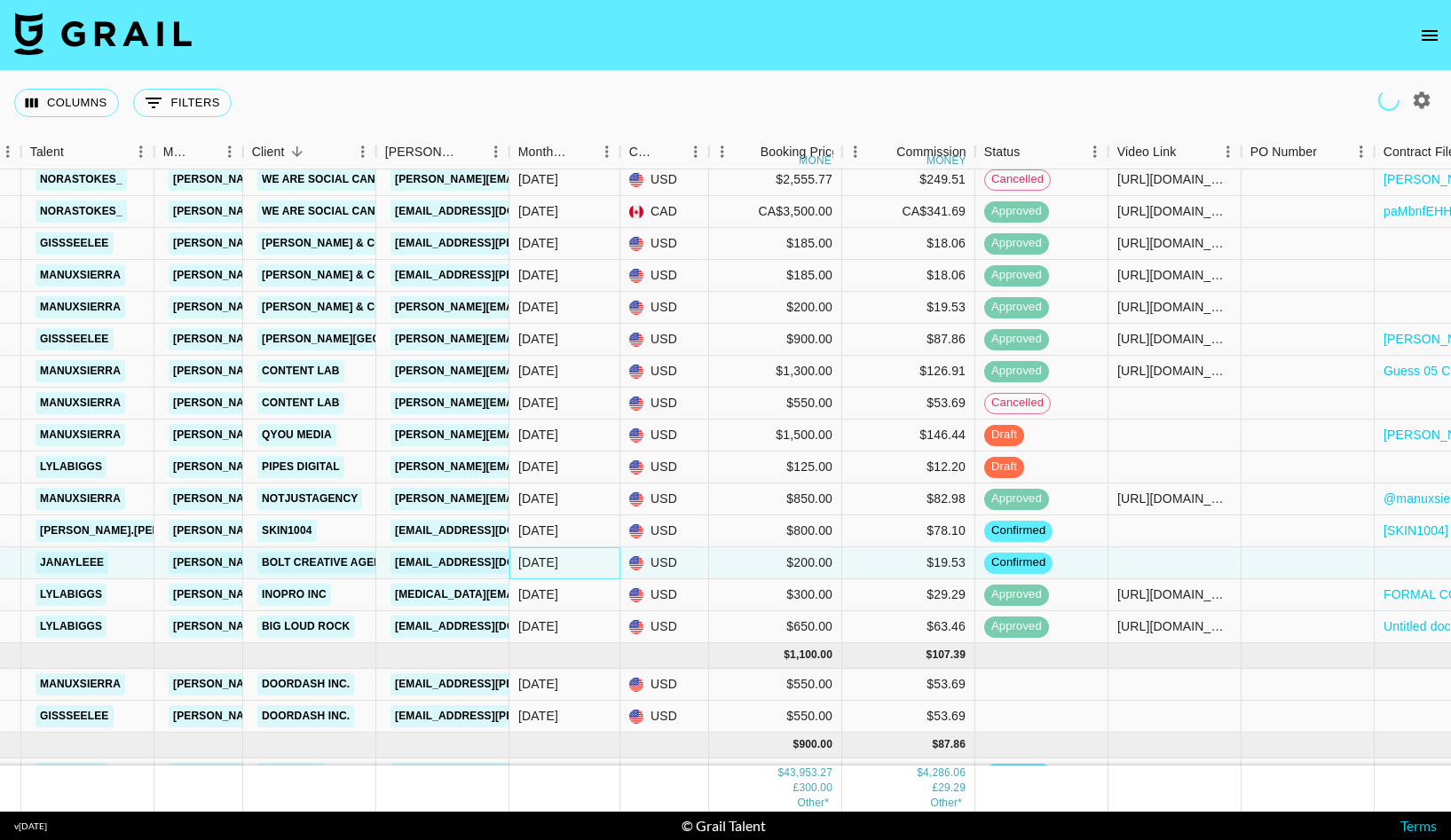 click on "[DATE]" at bounding box center [538, 562] 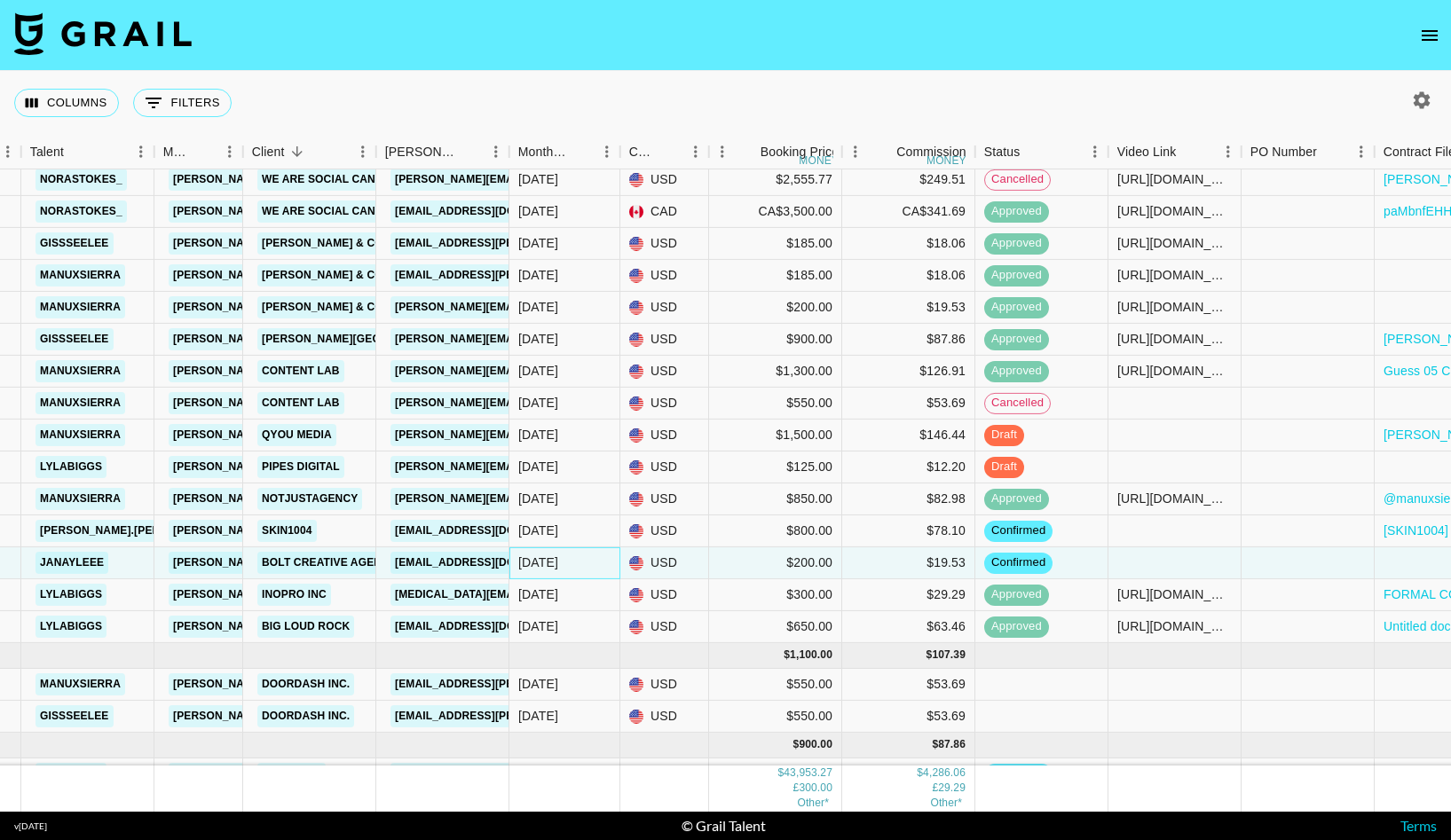 click on "[DATE]" at bounding box center (538, 562) 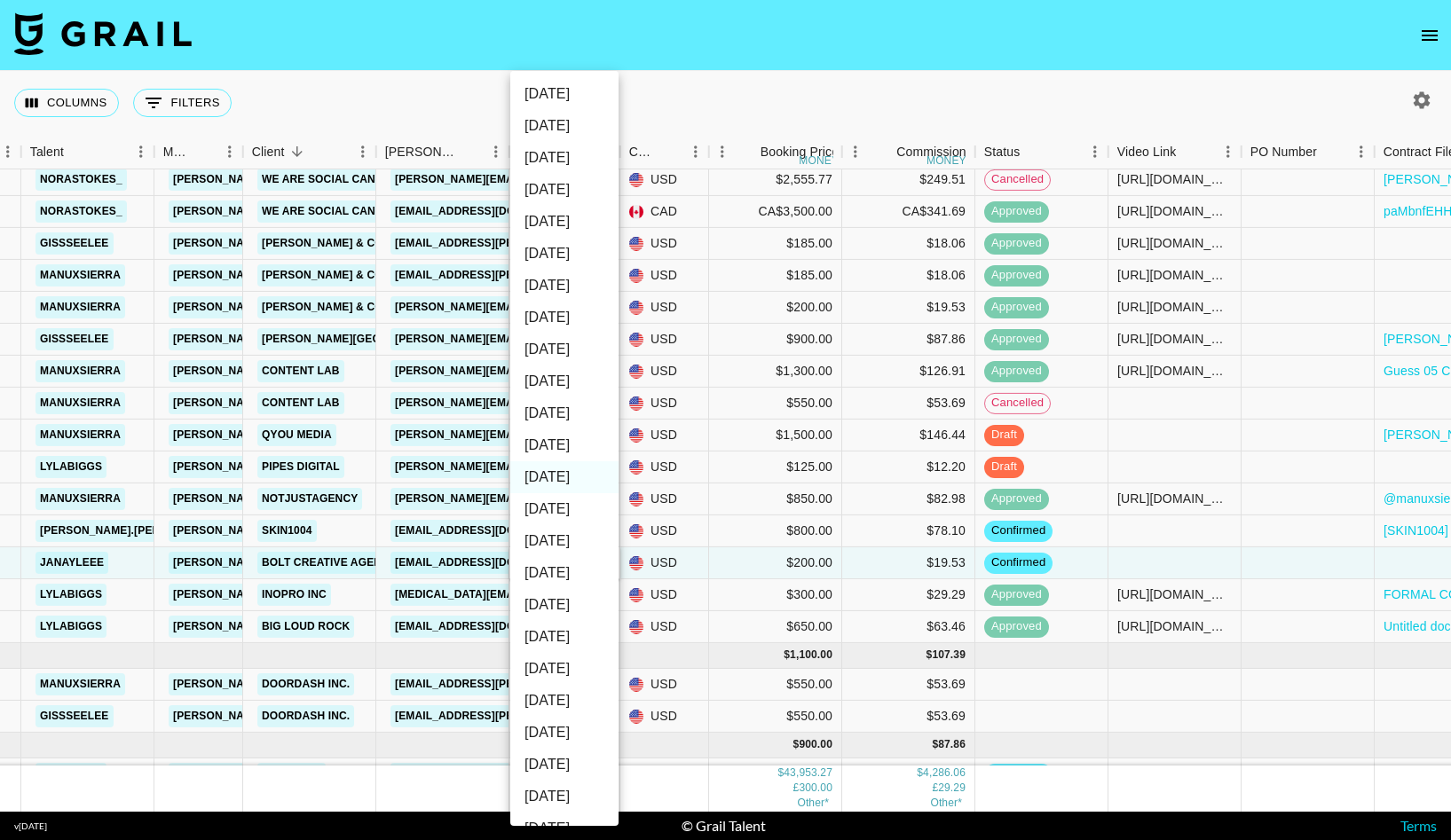 click on "[DATE]" at bounding box center (564, 445) 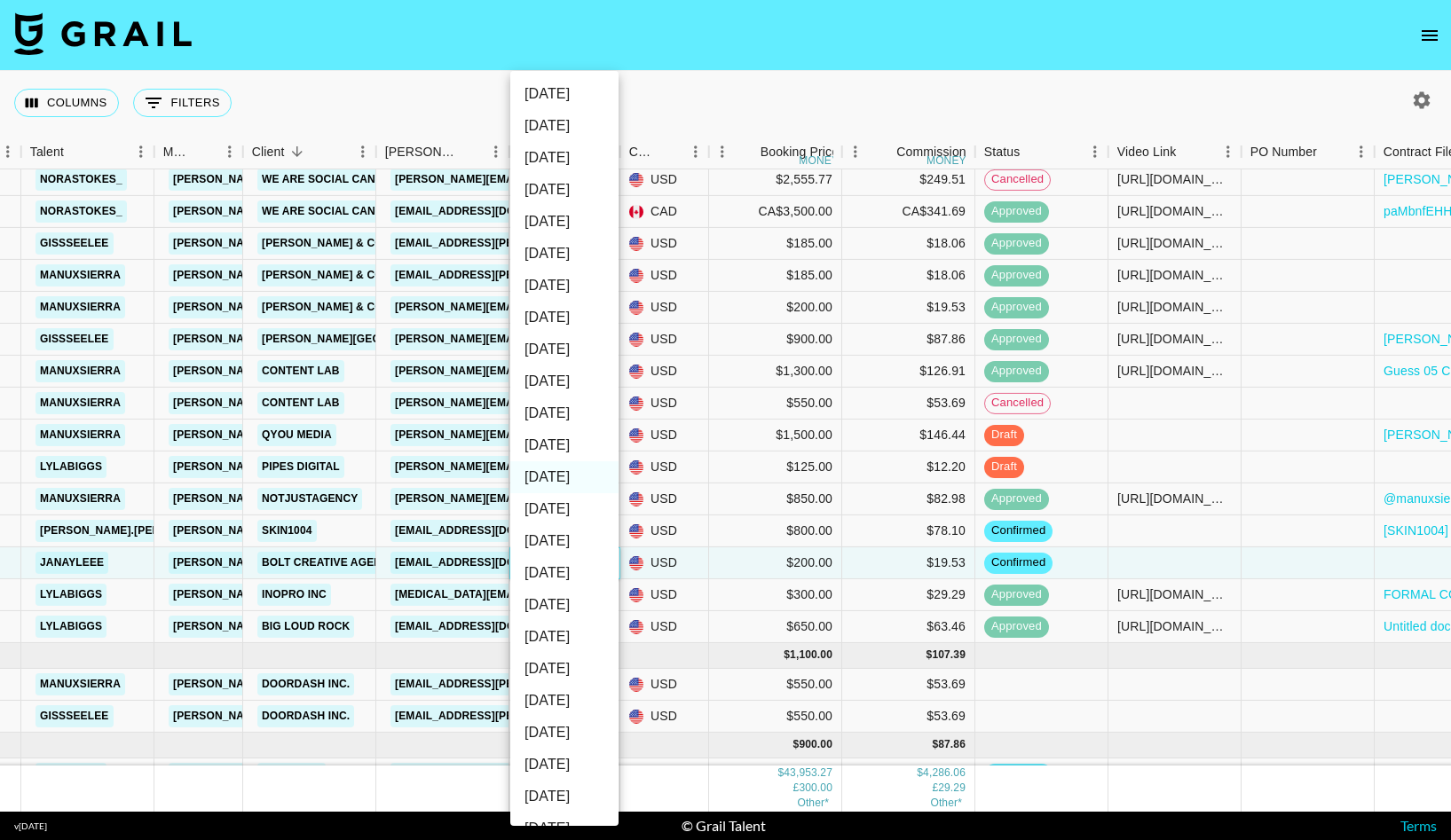 type on "[DATE]" 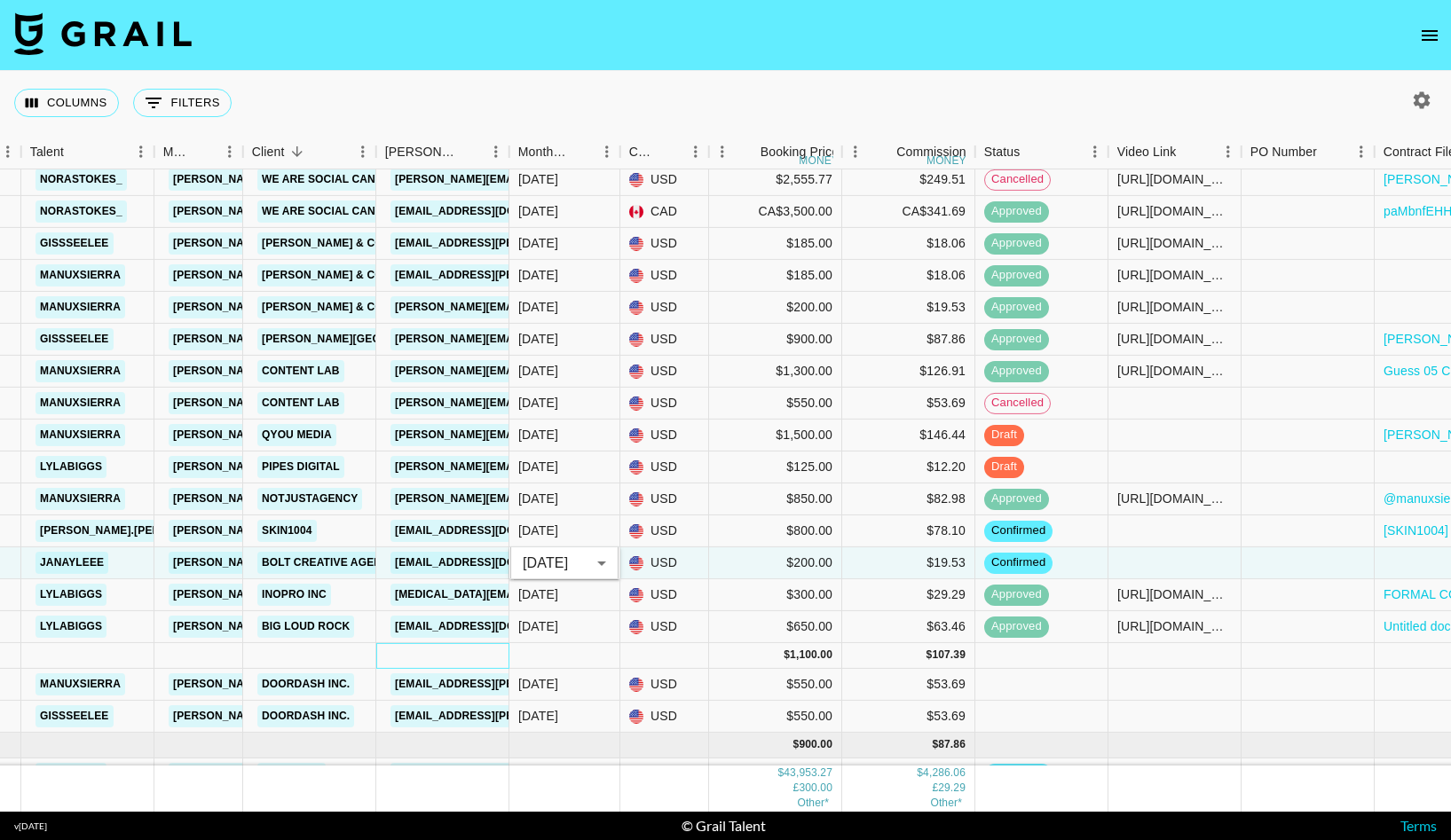 click at bounding box center (443, 656) 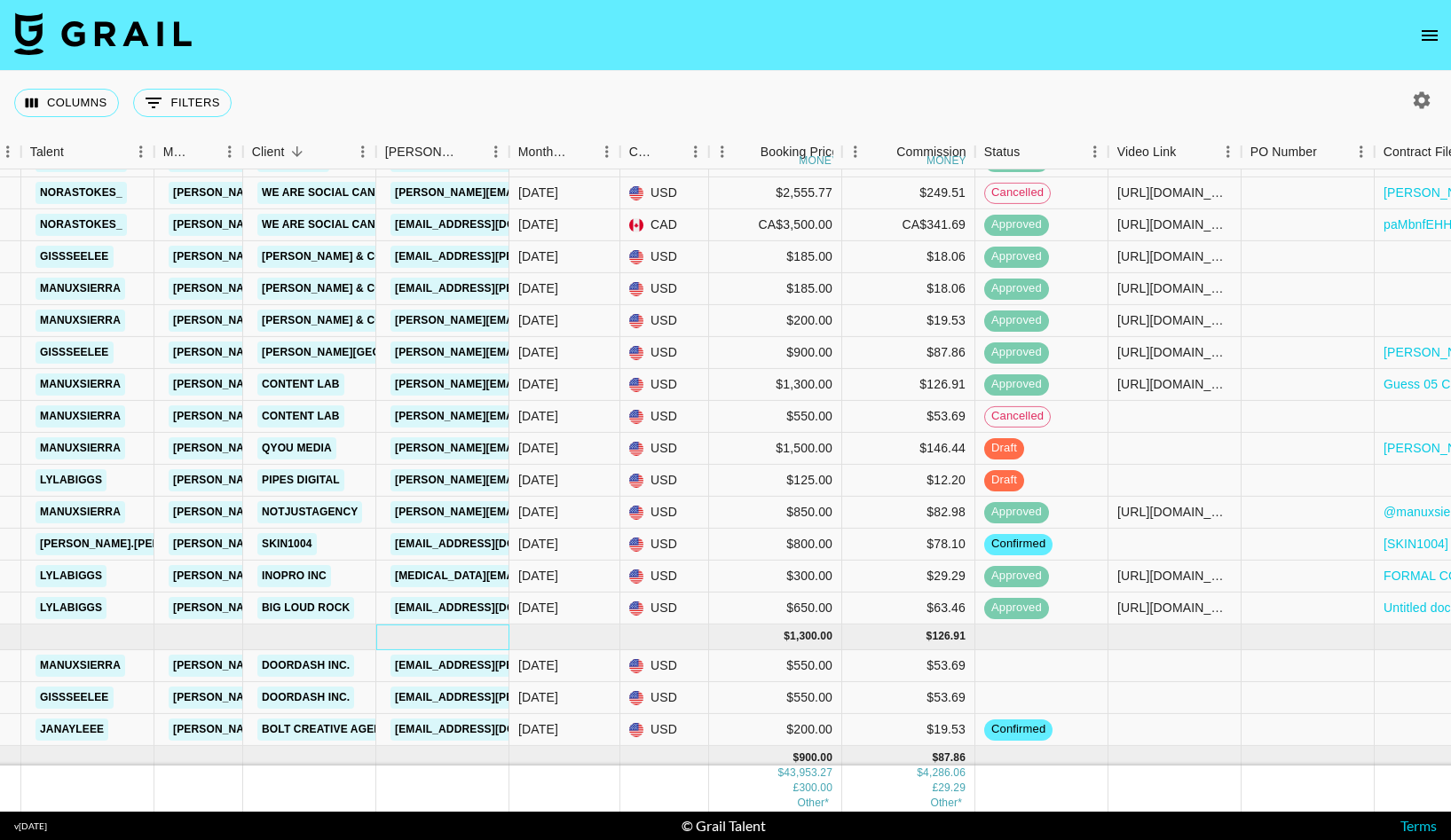 scroll, scrollTop: 1663, scrollLeft: 125, axis: both 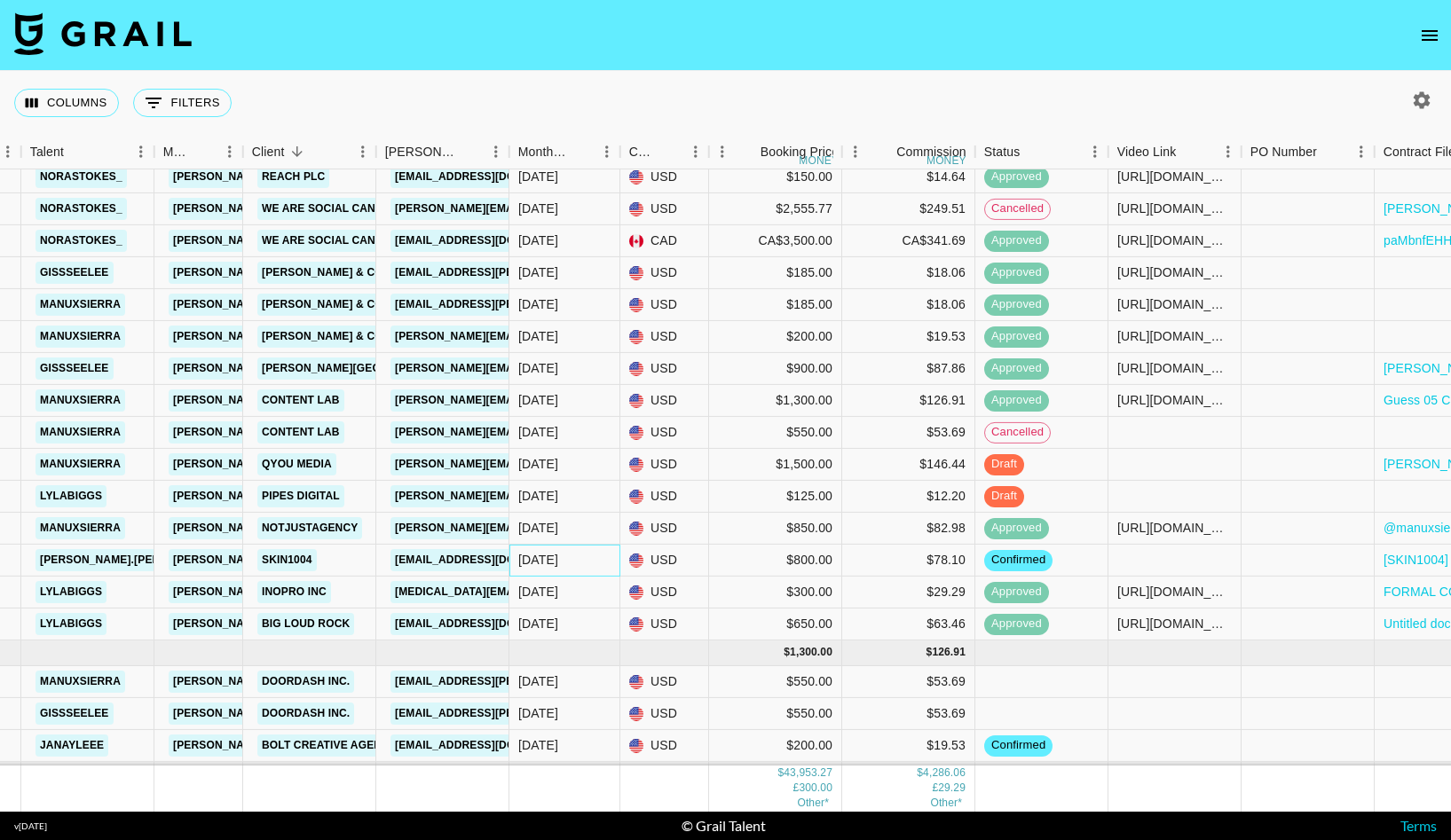click on "[DATE]" at bounding box center (538, 560) 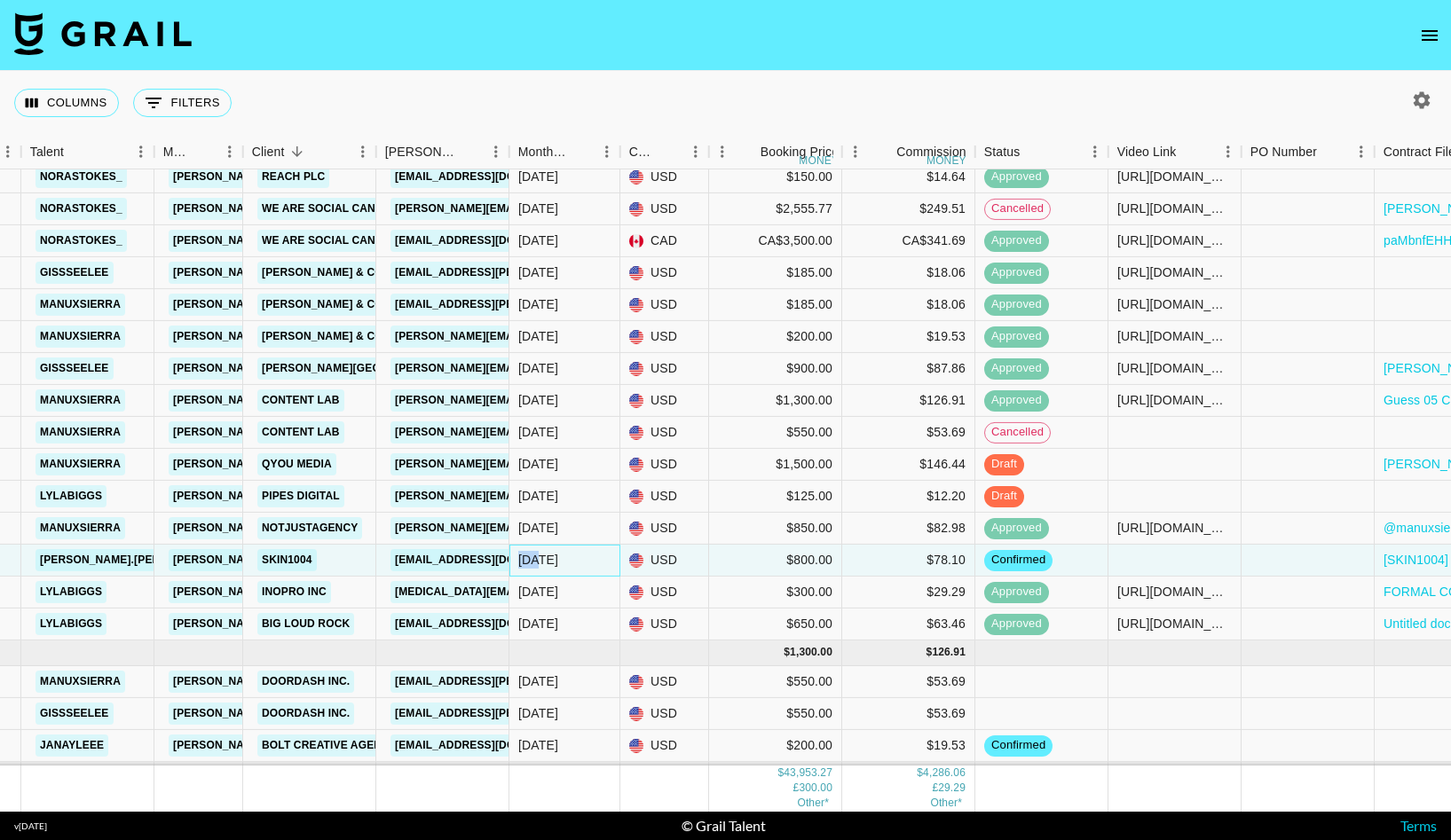 click on "[DATE]" at bounding box center (538, 560) 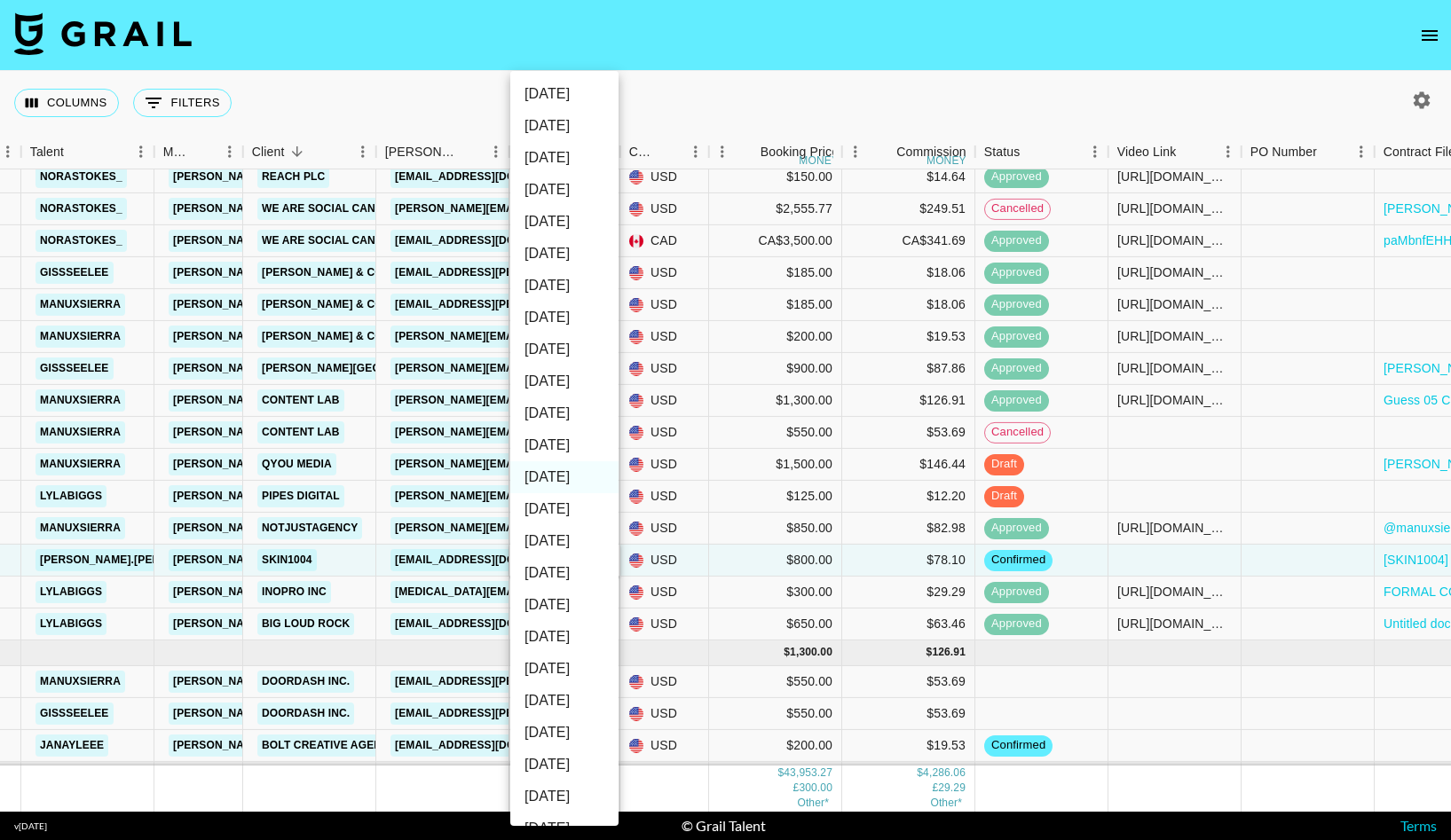 click on "[DATE]" at bounding box center [564, 445] 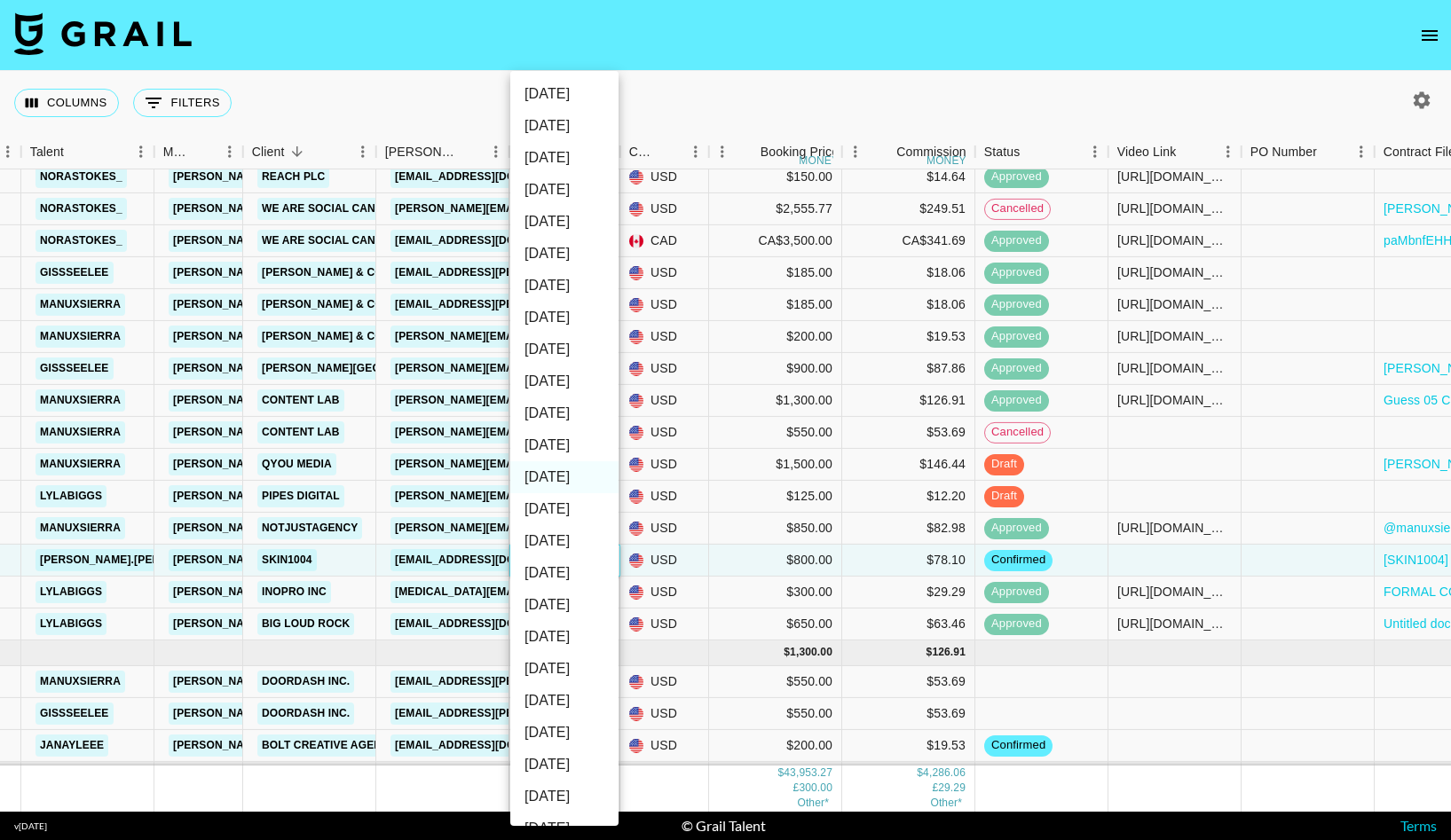 type on "[DATE]" 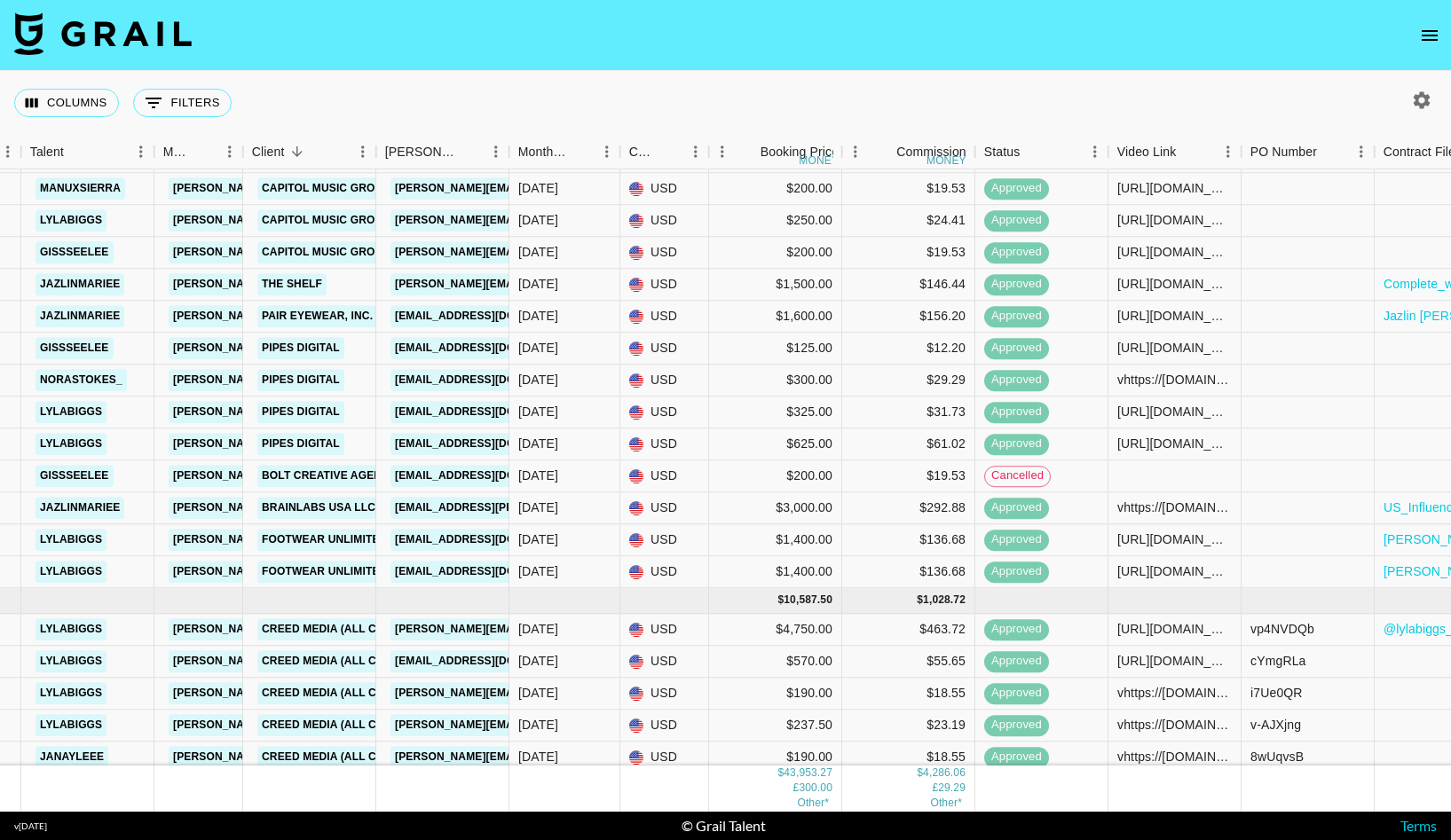 scroll, scrollTop: 242, scrollLeft: 125, axis: both 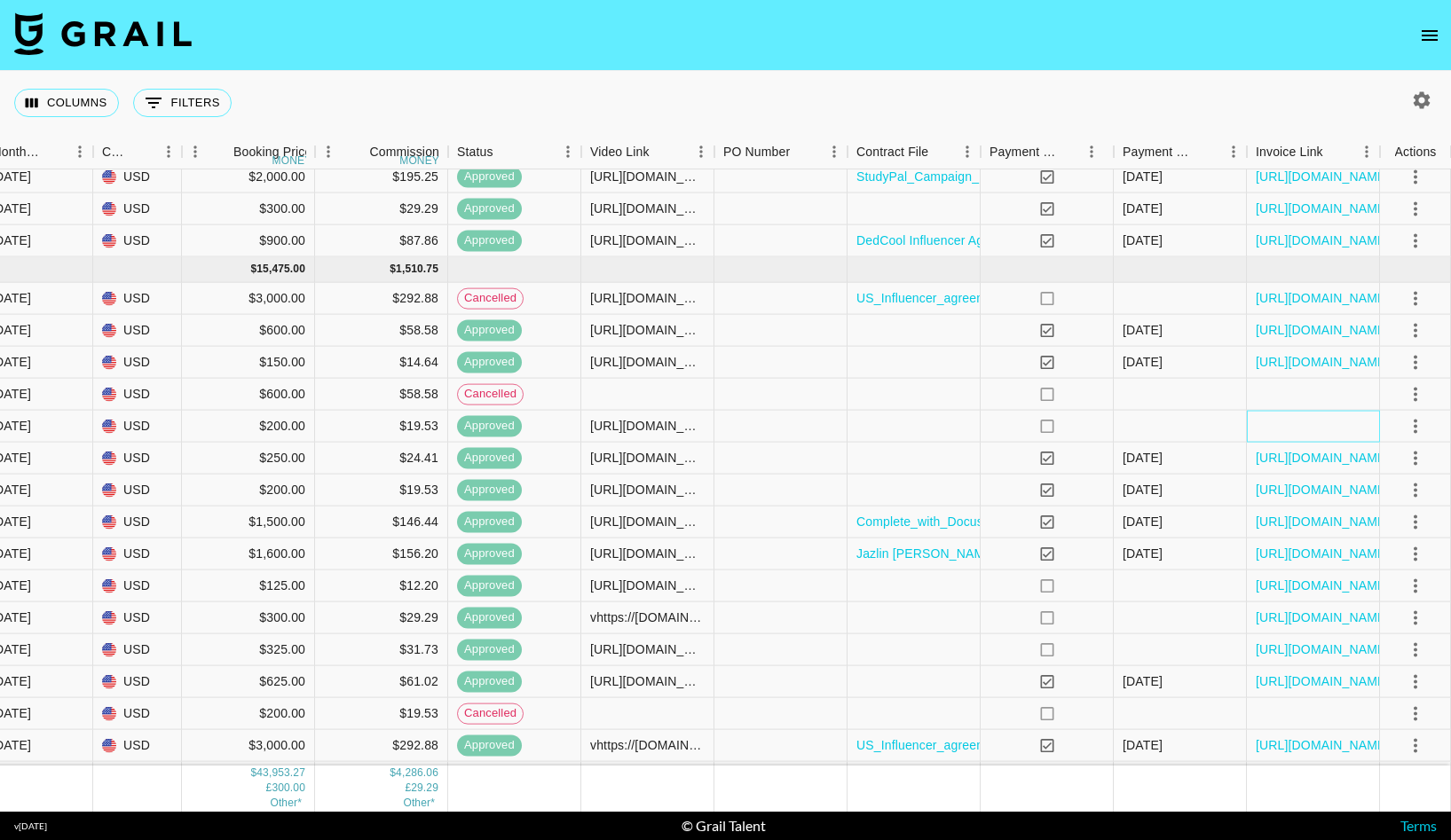 click at bounding box center (1313, 427) 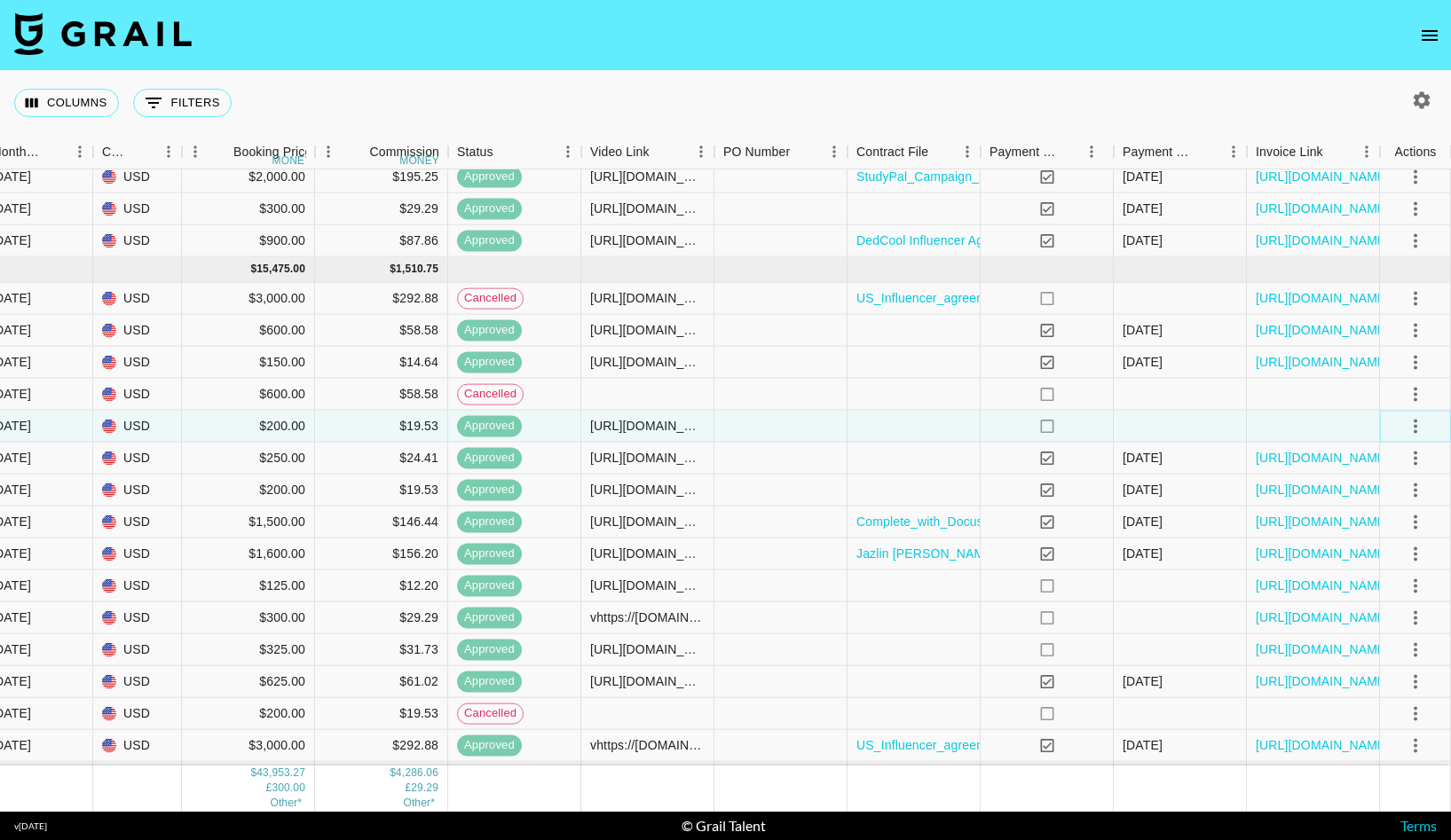 click 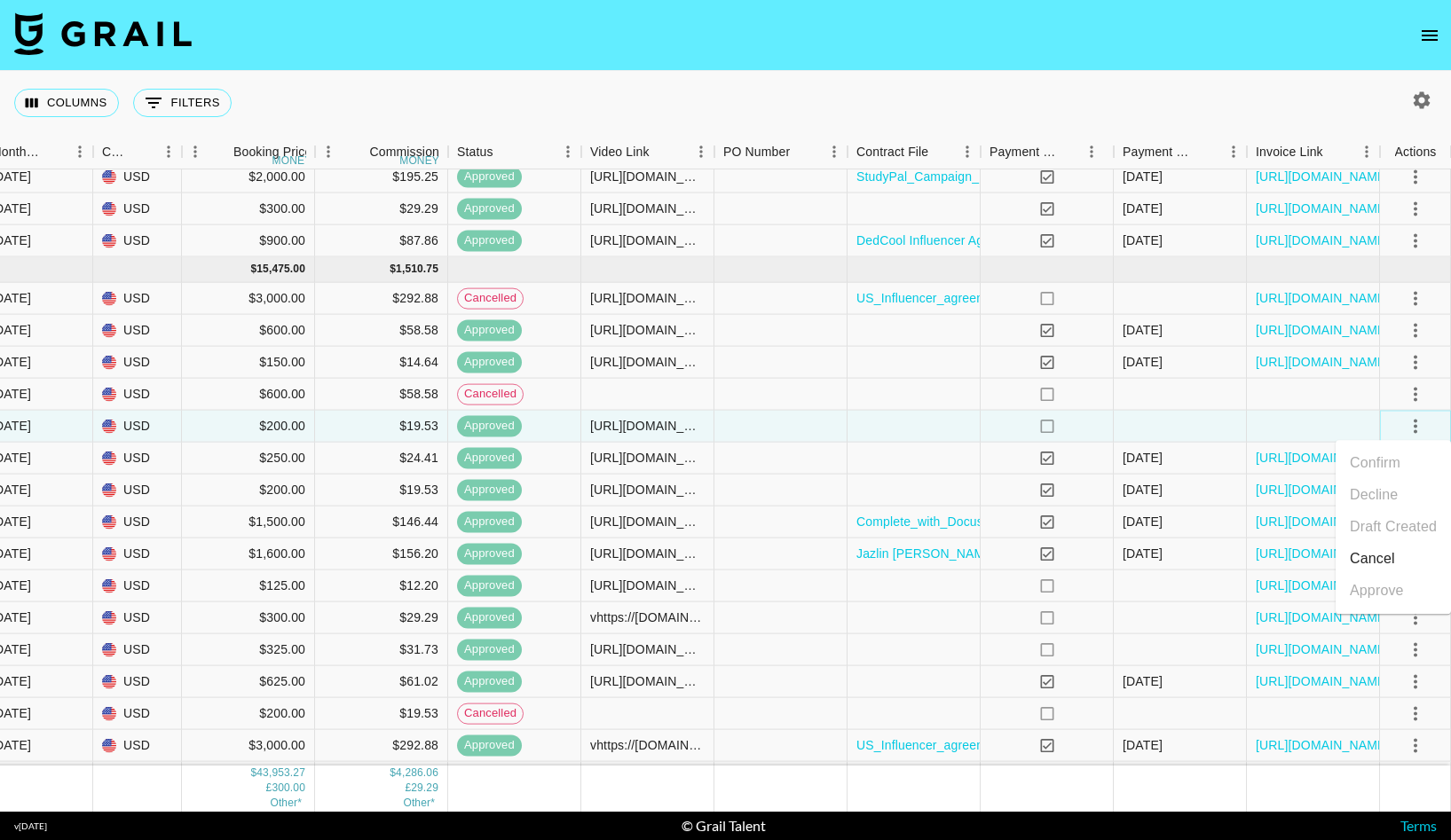 click 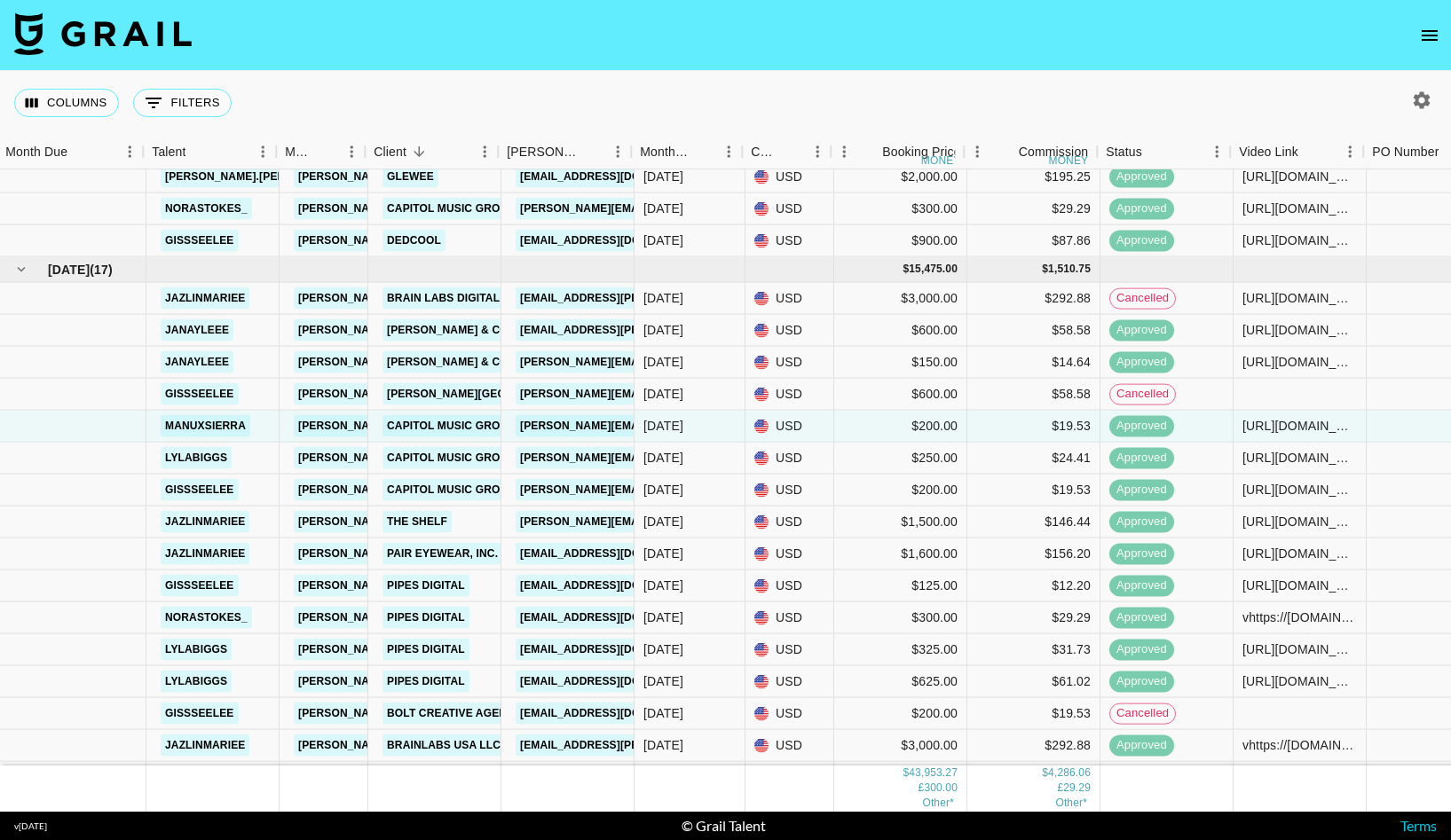 scroll, scrollTop: 161, scrollLeft: 14, axis: both 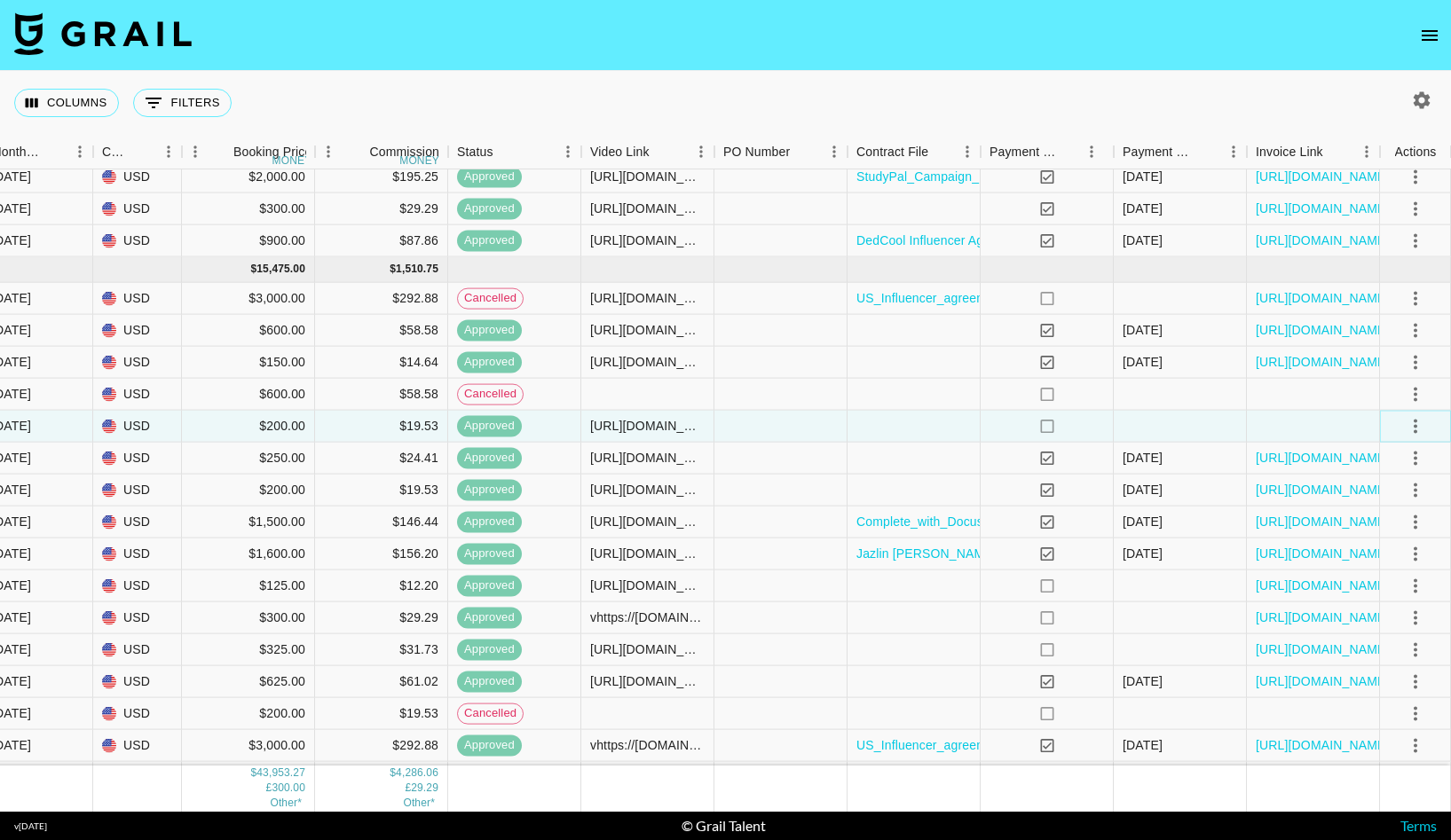 click 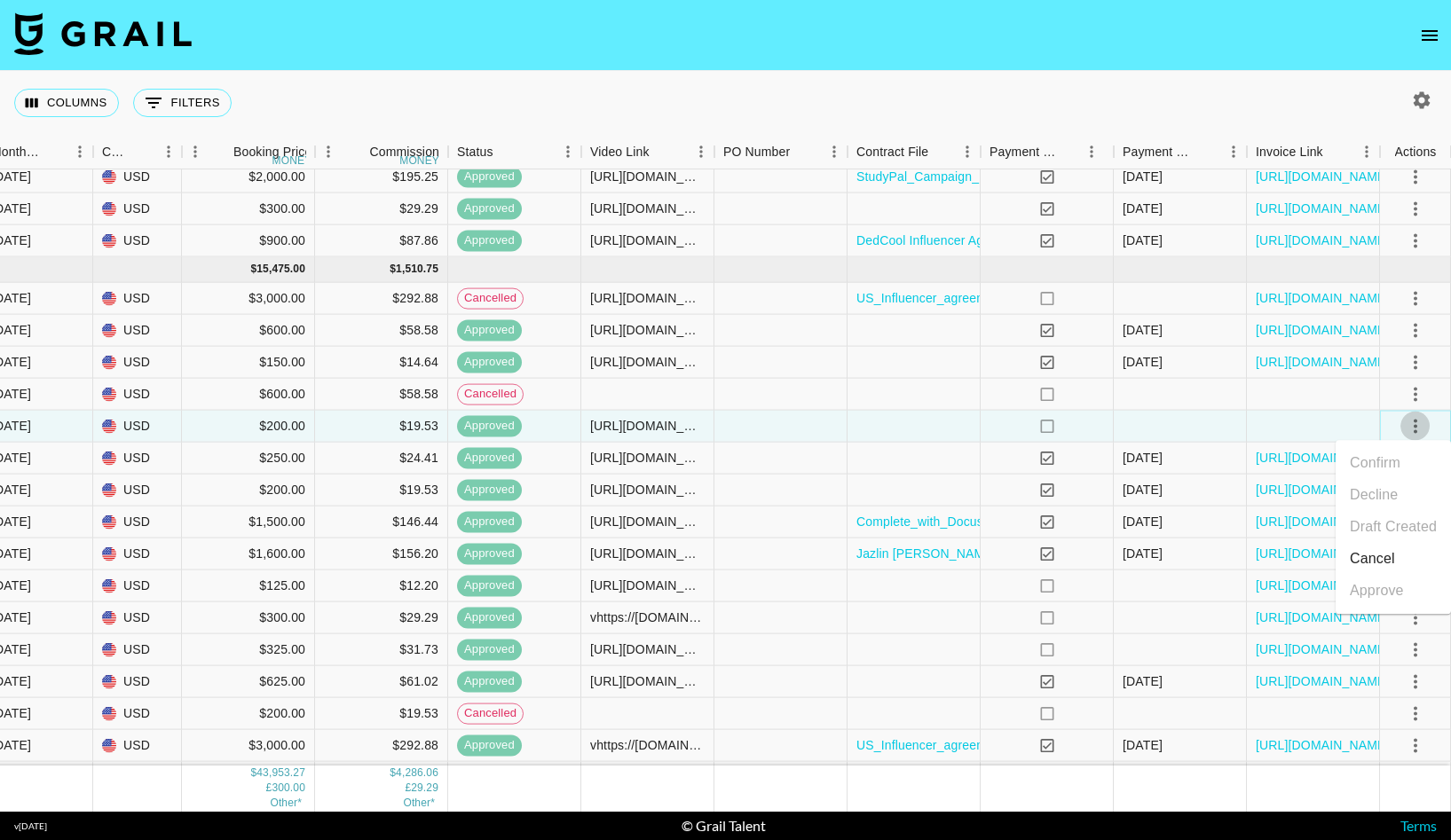 click 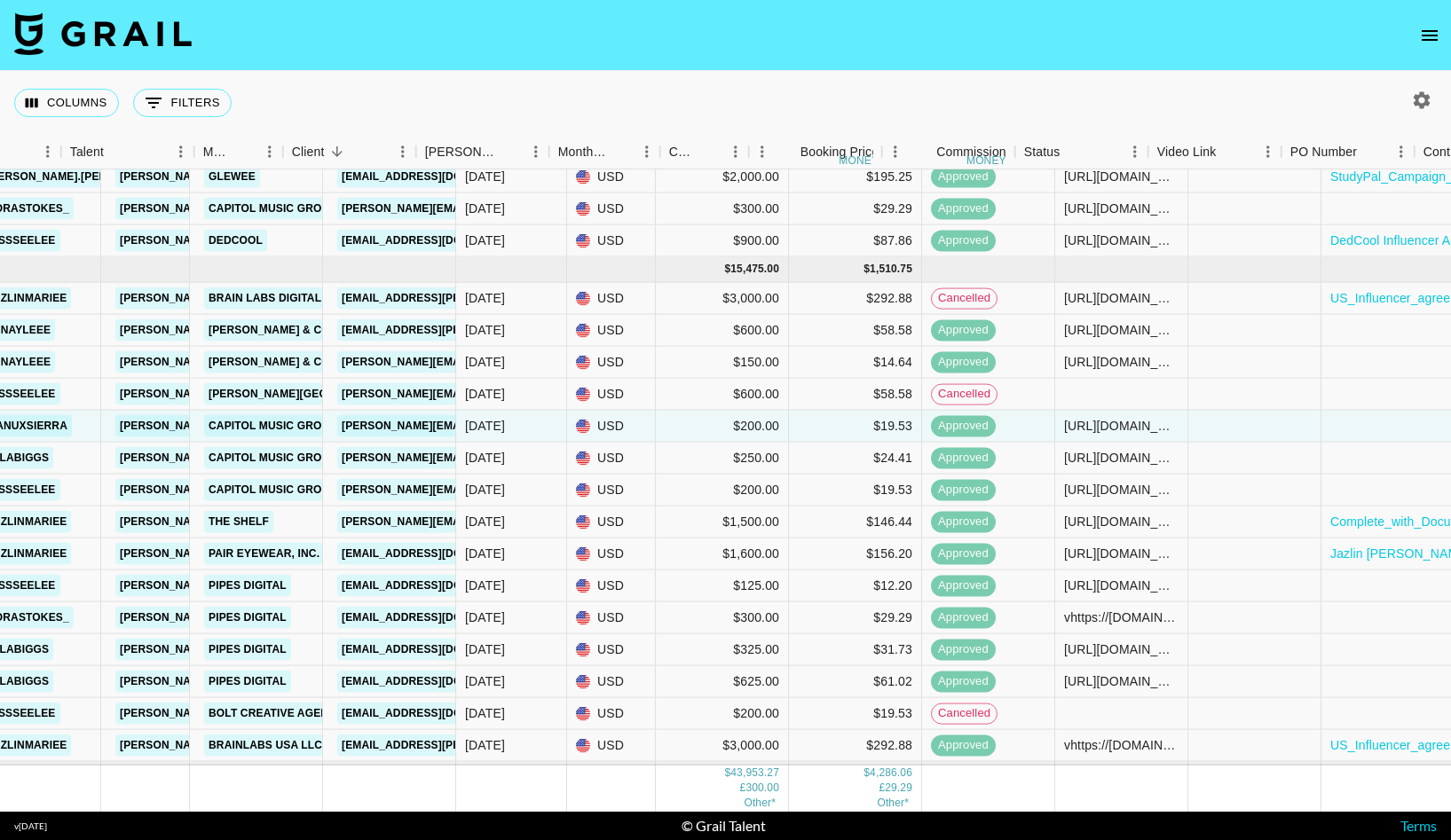 scroll, scrollTop: 161, scrollLeft: 85, axis: both 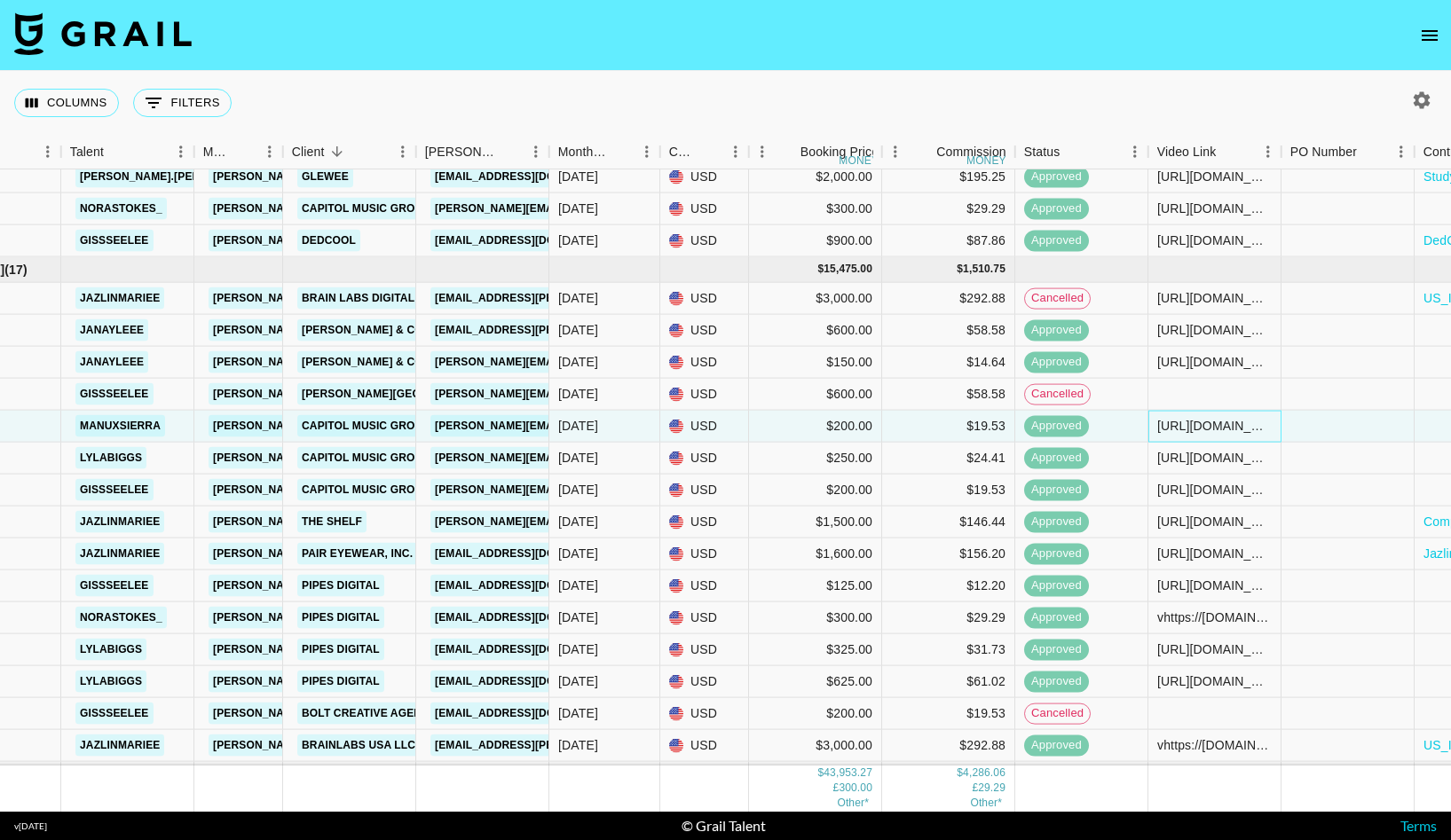 click on "[URL][DOMAIN_NAME]" at bounding box center [1214, 426] 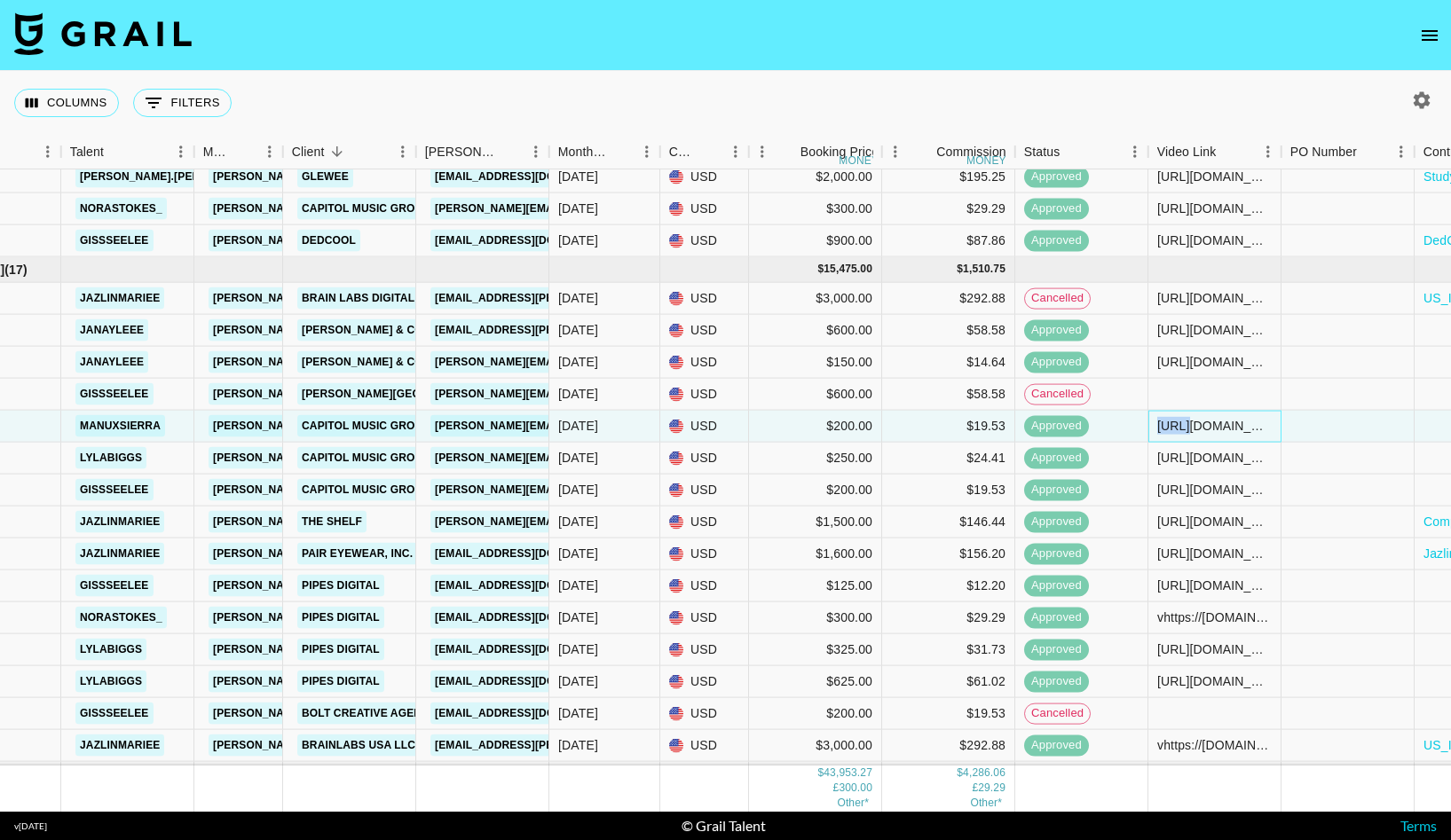 click on "[URL][DOMAIN_NAME]" at bounding box center (1214, 426) 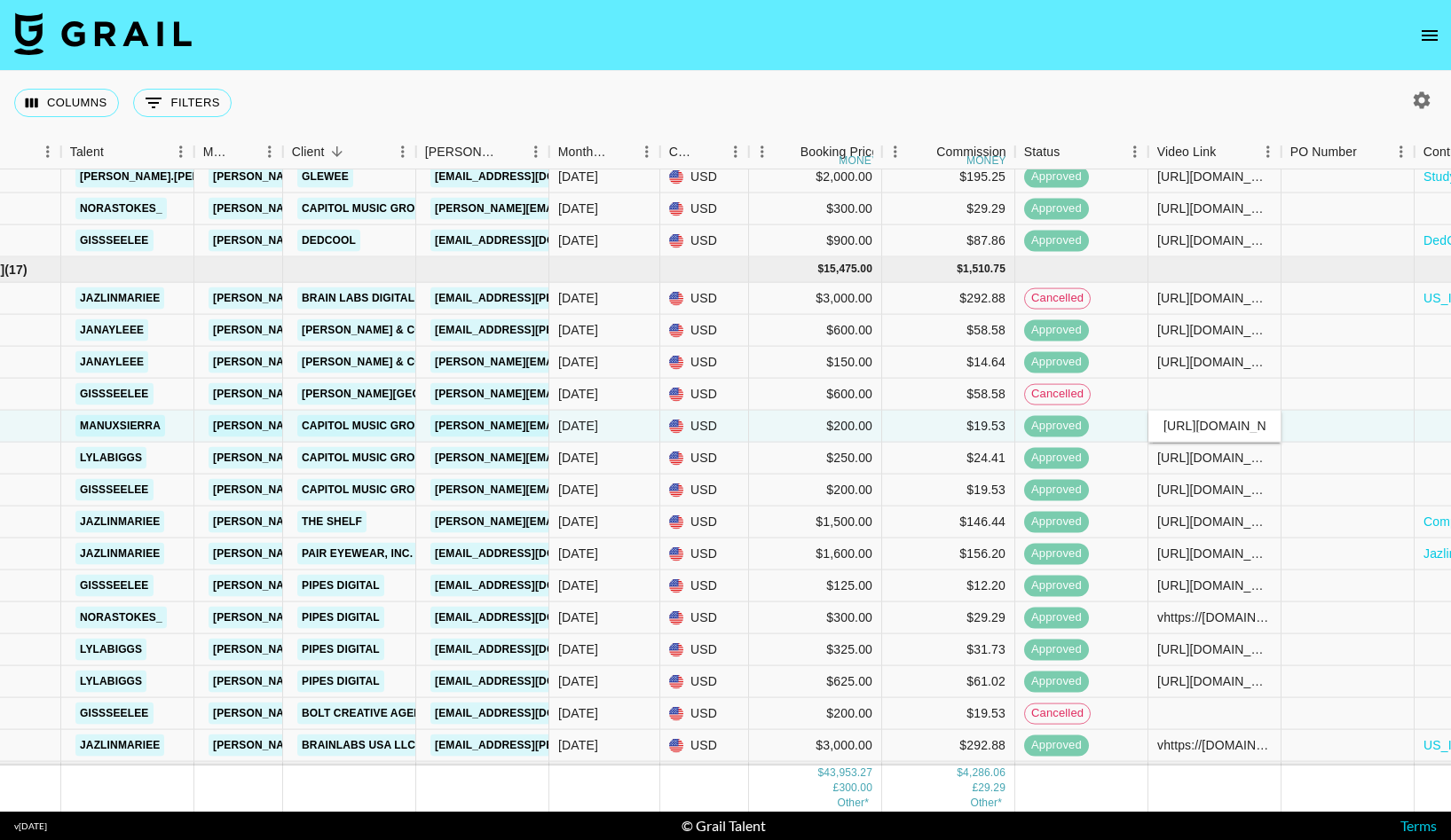 click on "[URL][DOMAIN_NAME]" at bounding box center (1214, 426) 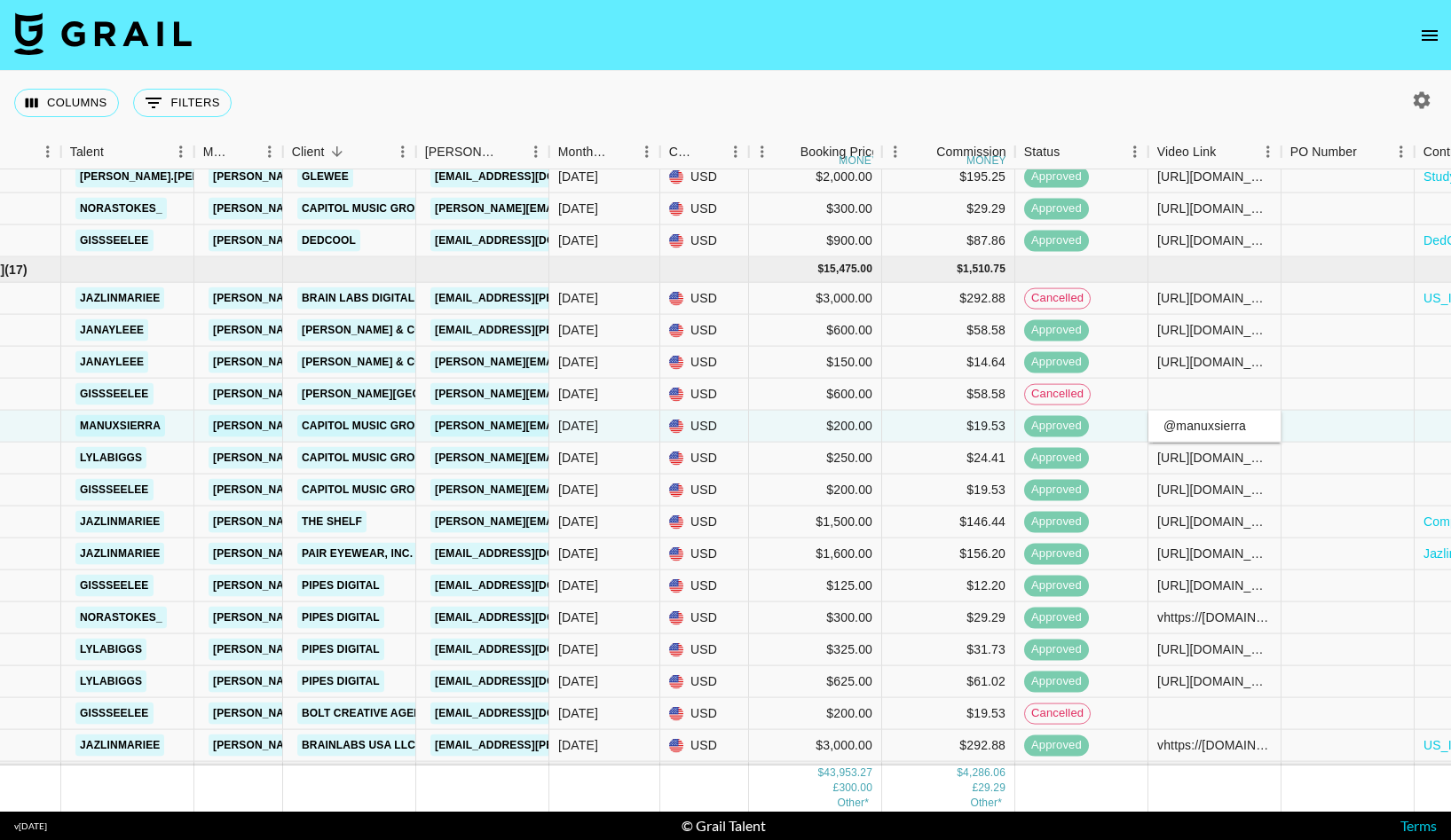 scroll, scrollTop: 0, scrollLeft: 1513, axis: horizontal 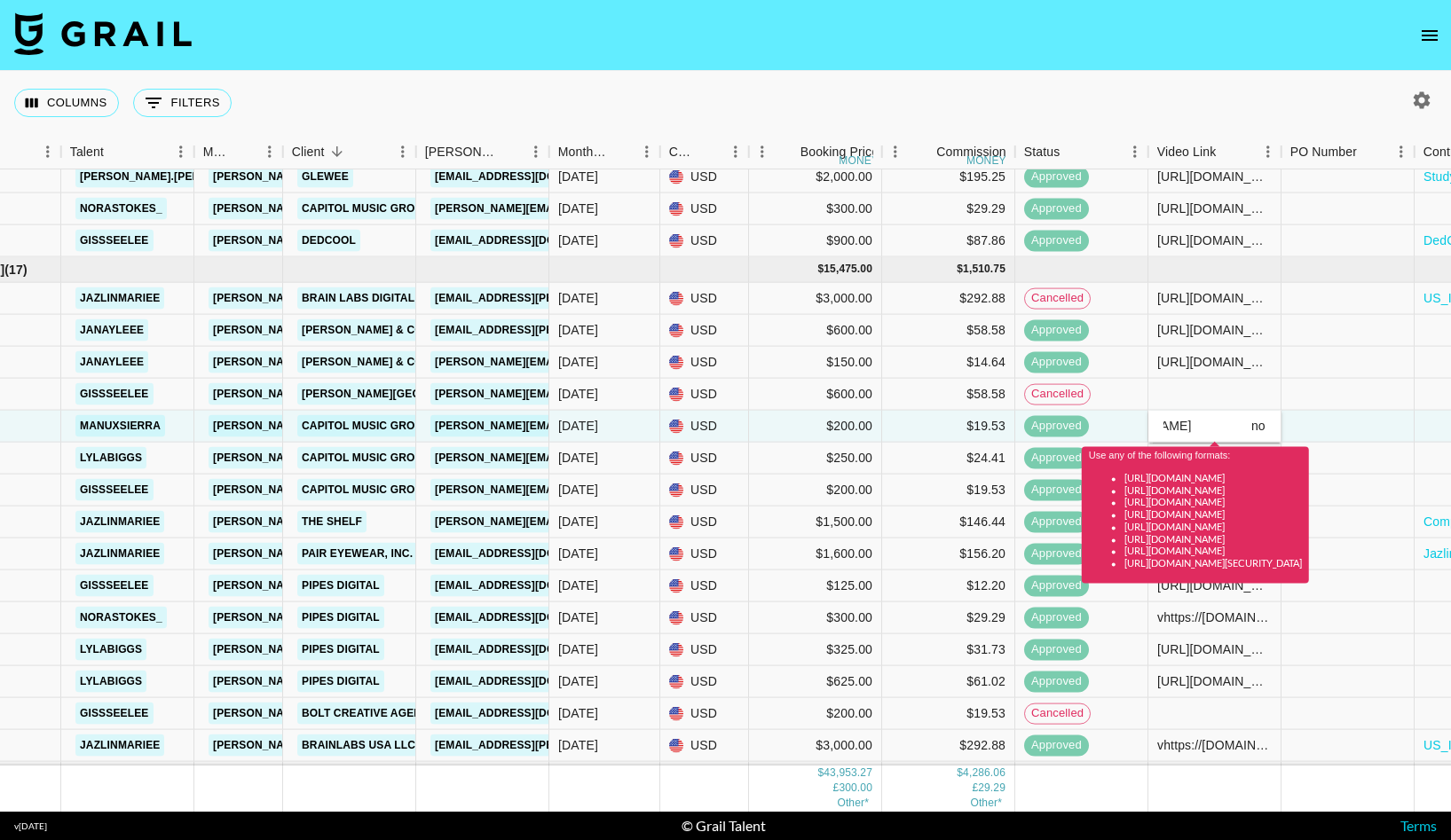 type on "@manuxsierra	paMbnfEHHfdudFWCJ6RlRm6cS3P2	Capitol Music Group	iZTDmYnhZFNkajkakyulkkyY2K93	May '25	USD	$200.00	$19.53	approved	[URL][DOMAIN_NAME]			no" 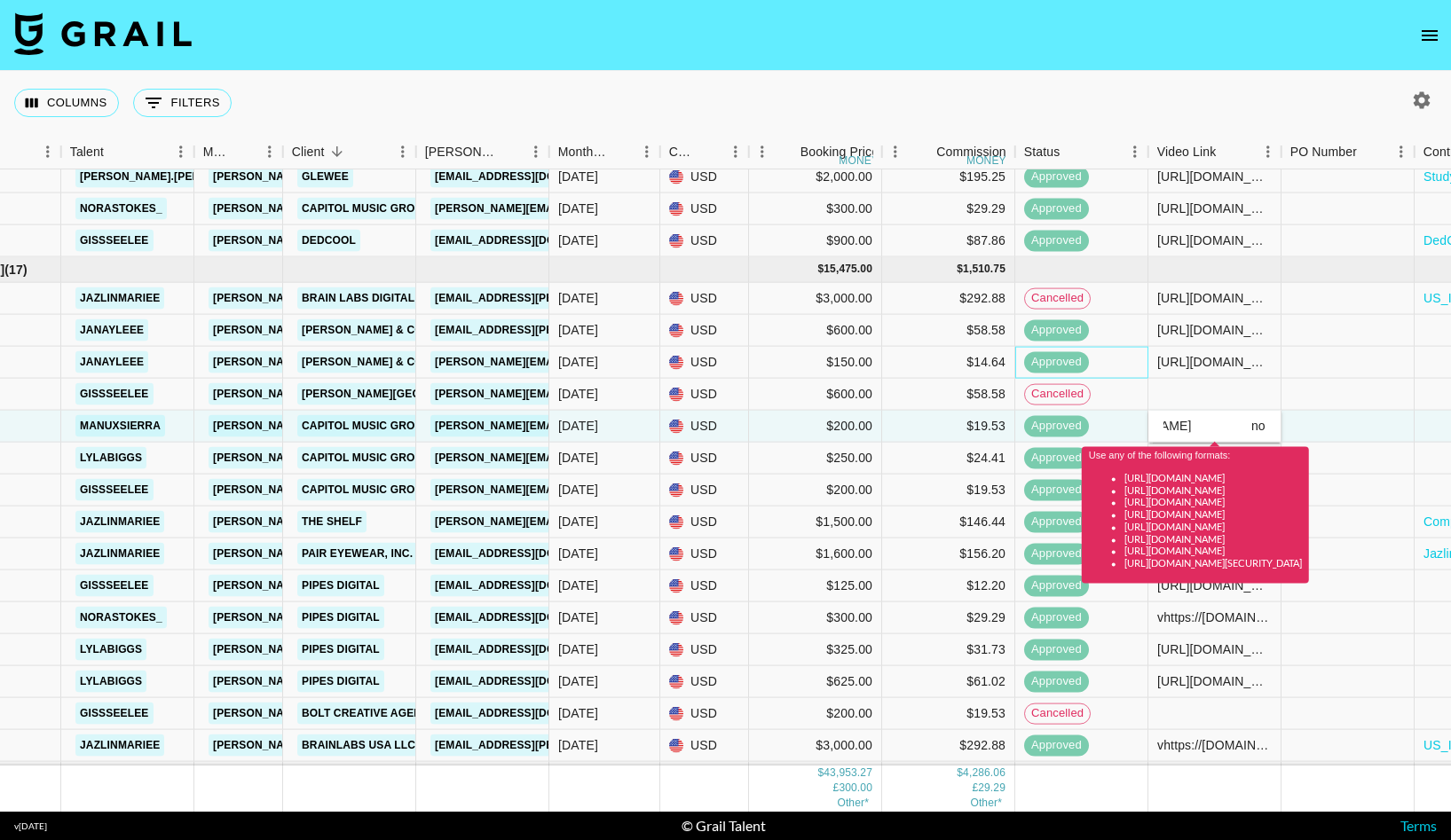 scroll, scrollTop: 0, scrollLeft: 0, axis: both 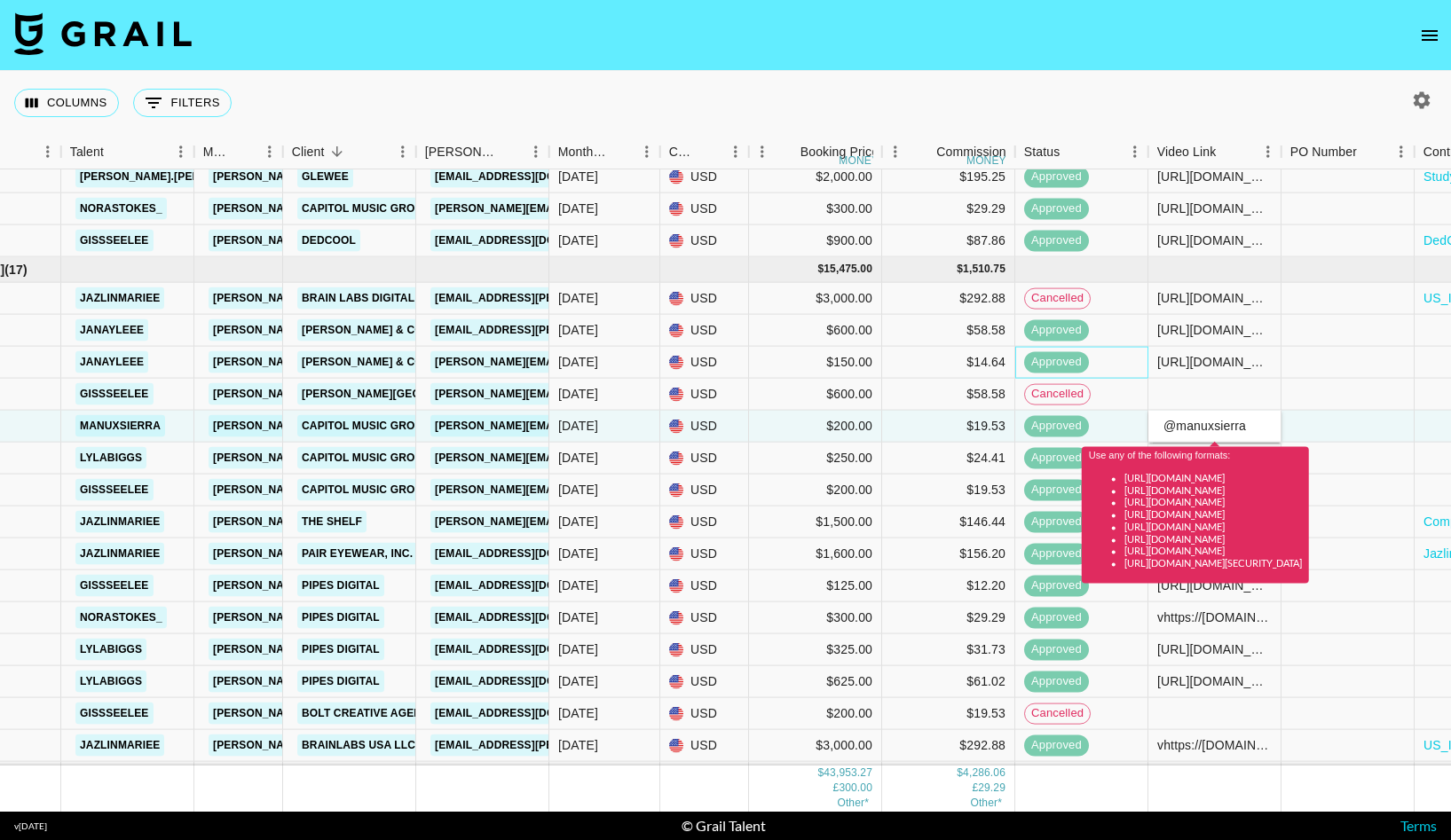 click on "approved" at bounding box center [1082, 363] 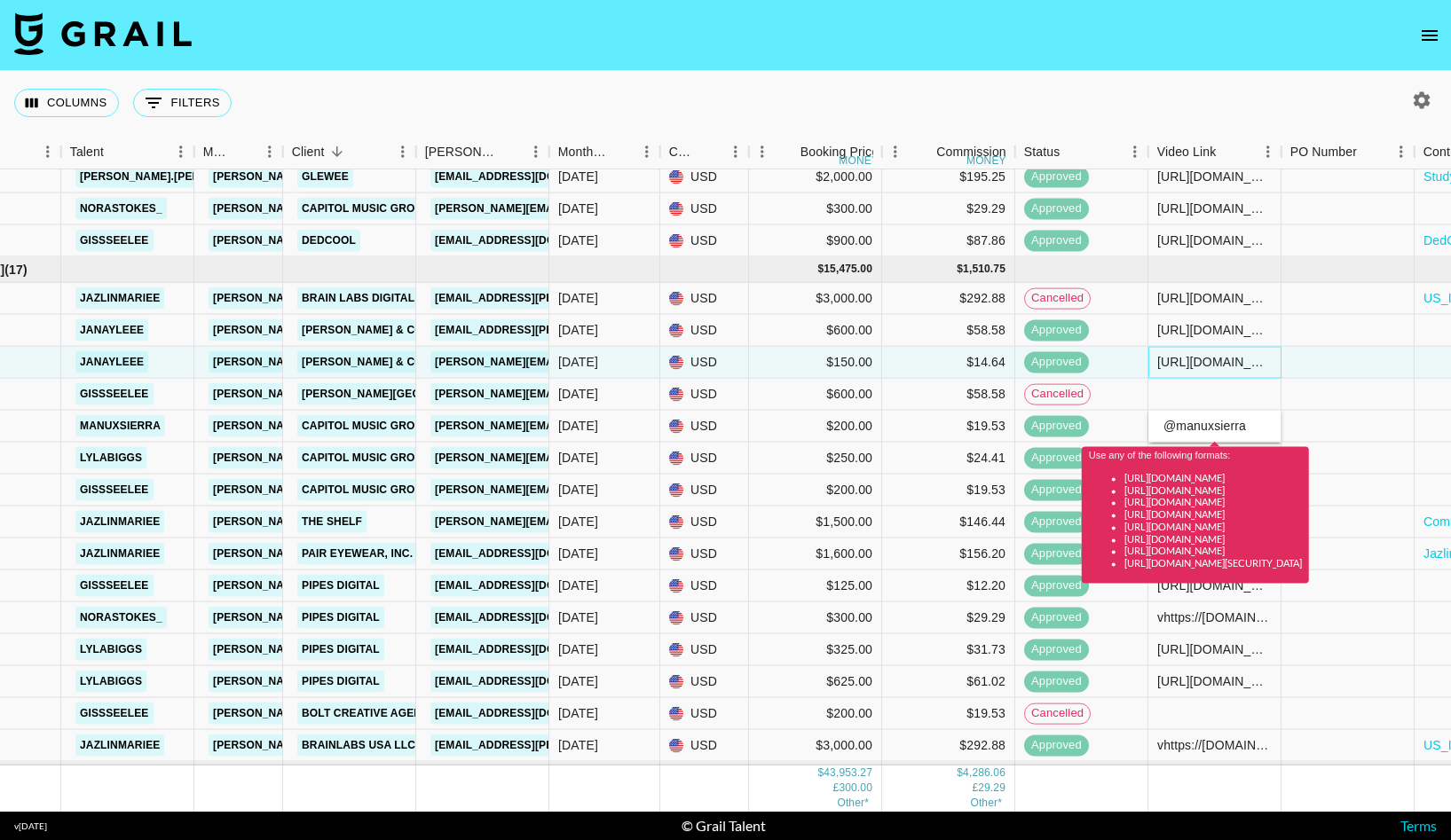 click on "[URL][DOMAIN_NAME]" at bounding box center [1215, 363] 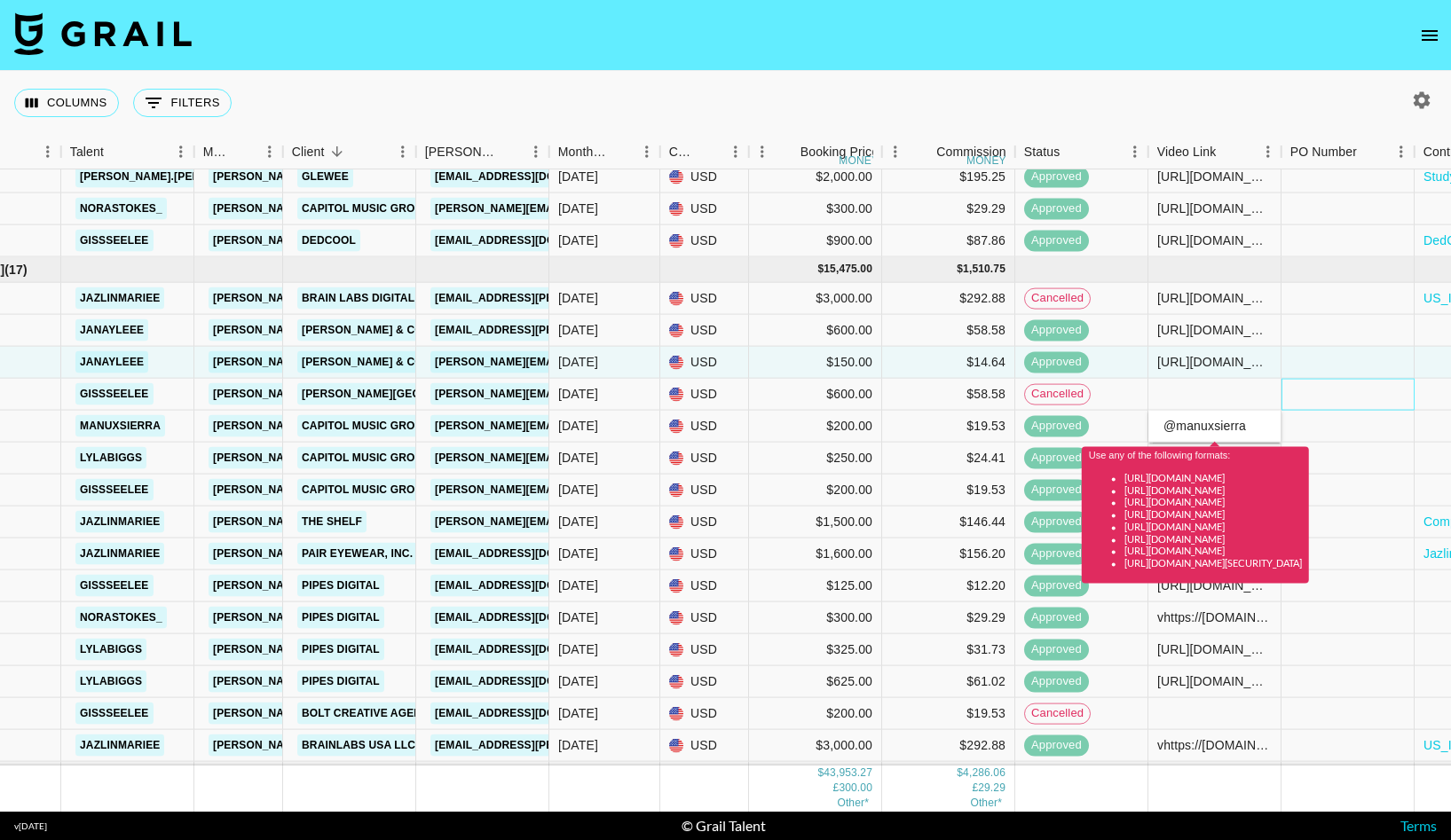 click at bounding box center [1348, 395] 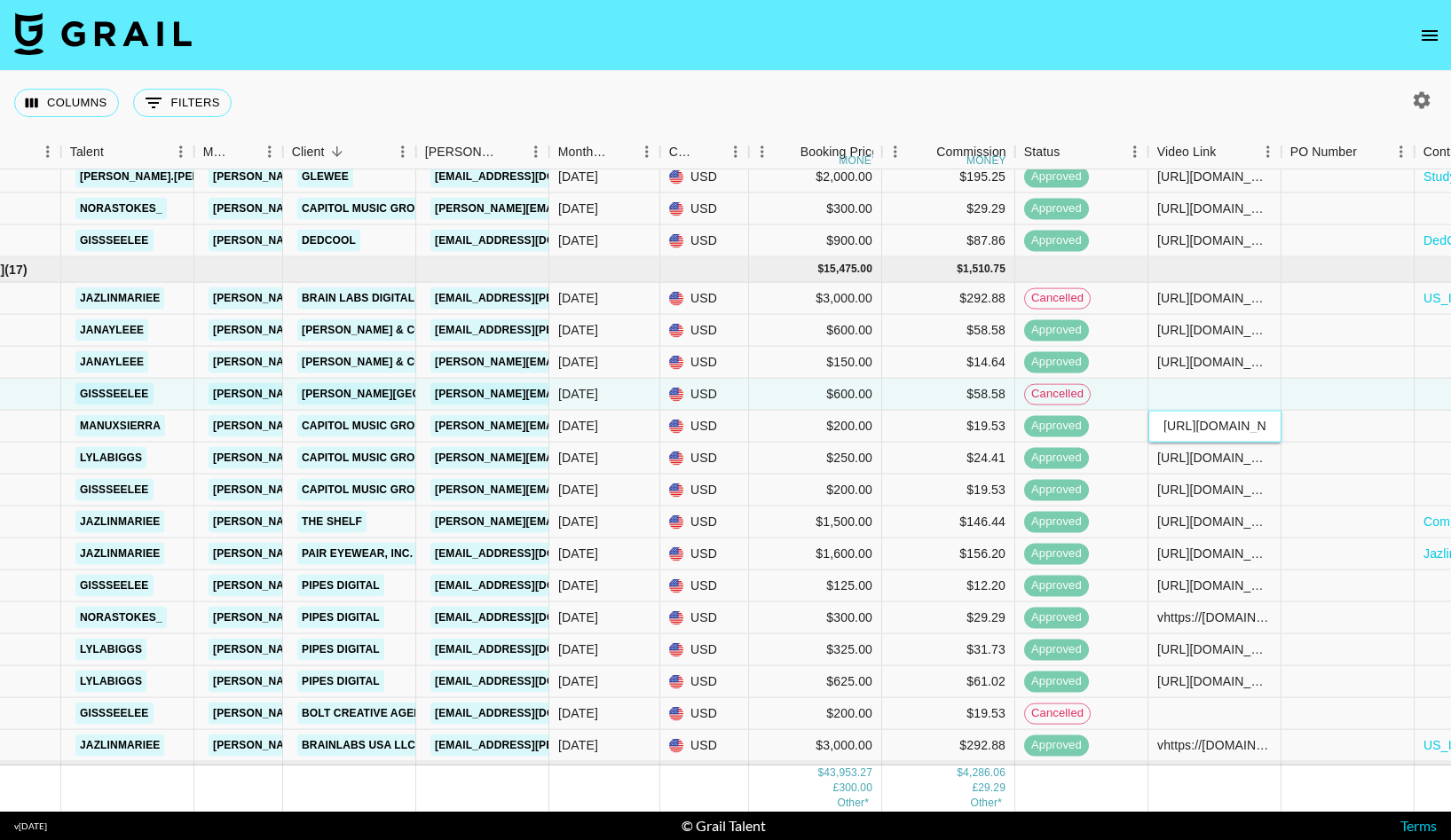 type on "[URL][DOMAIN_NAME]" 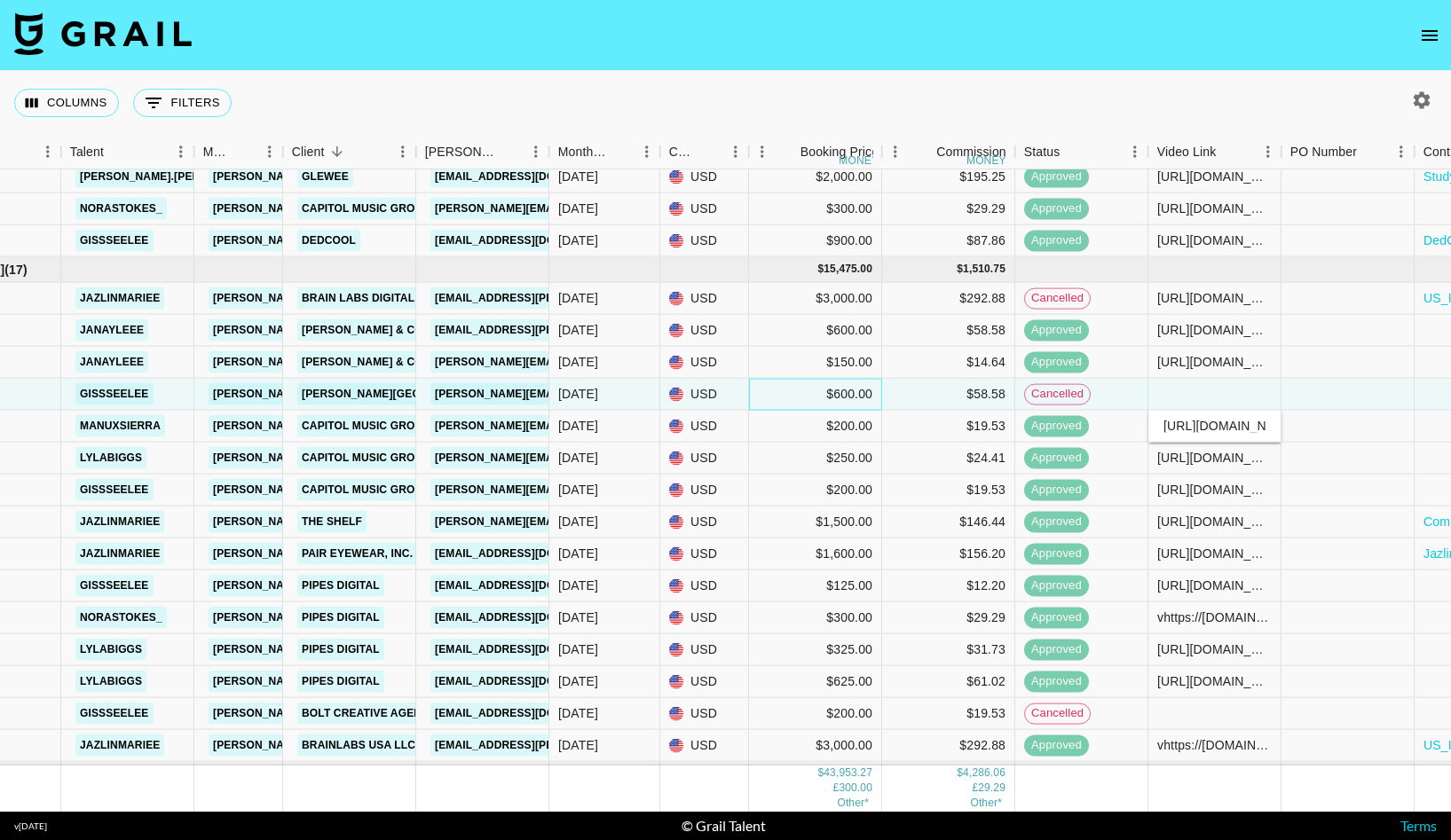 click on "$600.00" at bounding box center [816, 395] 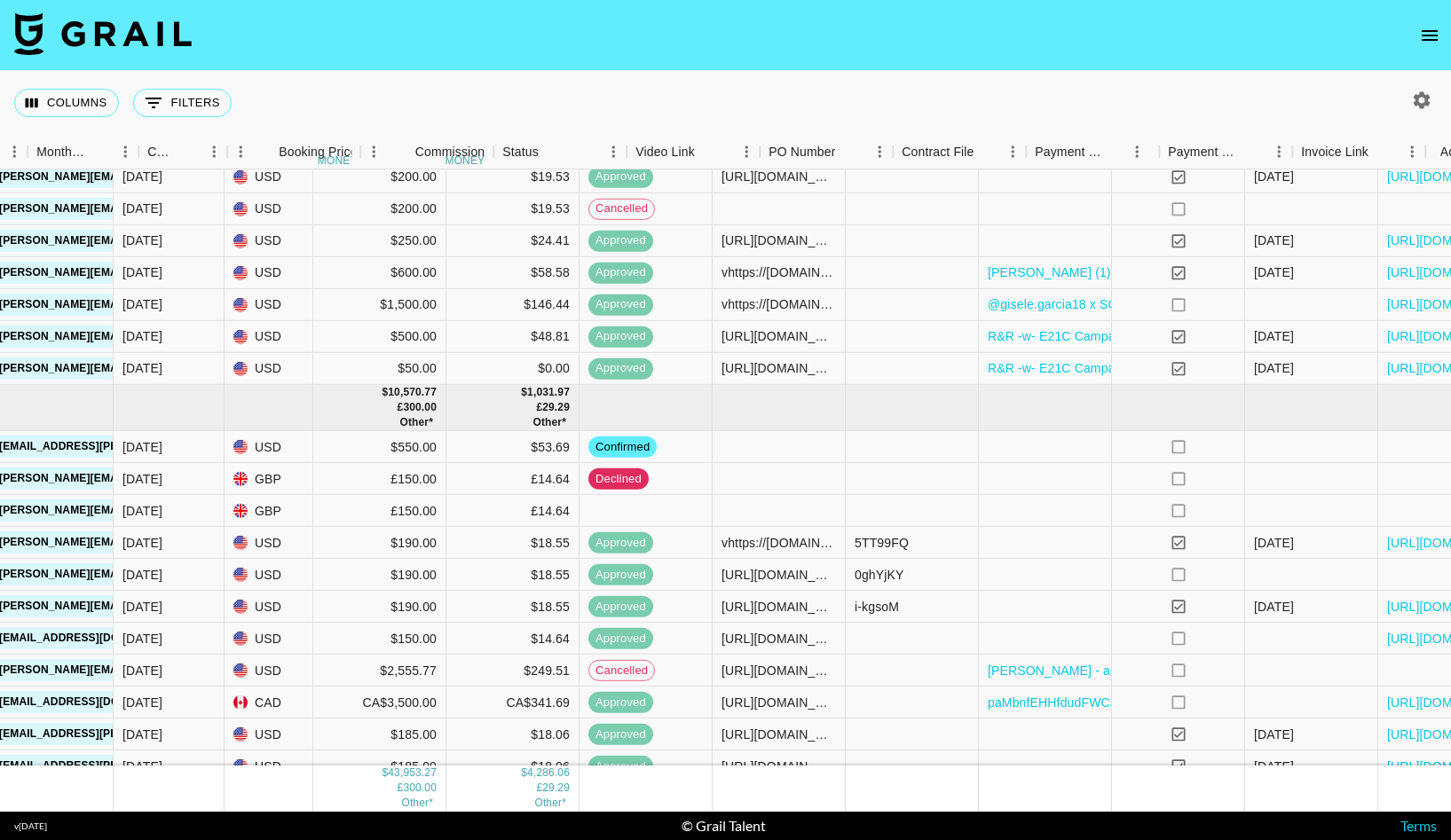 scroll, scrollTop: 1202, scrollLeft: 652, axis: both 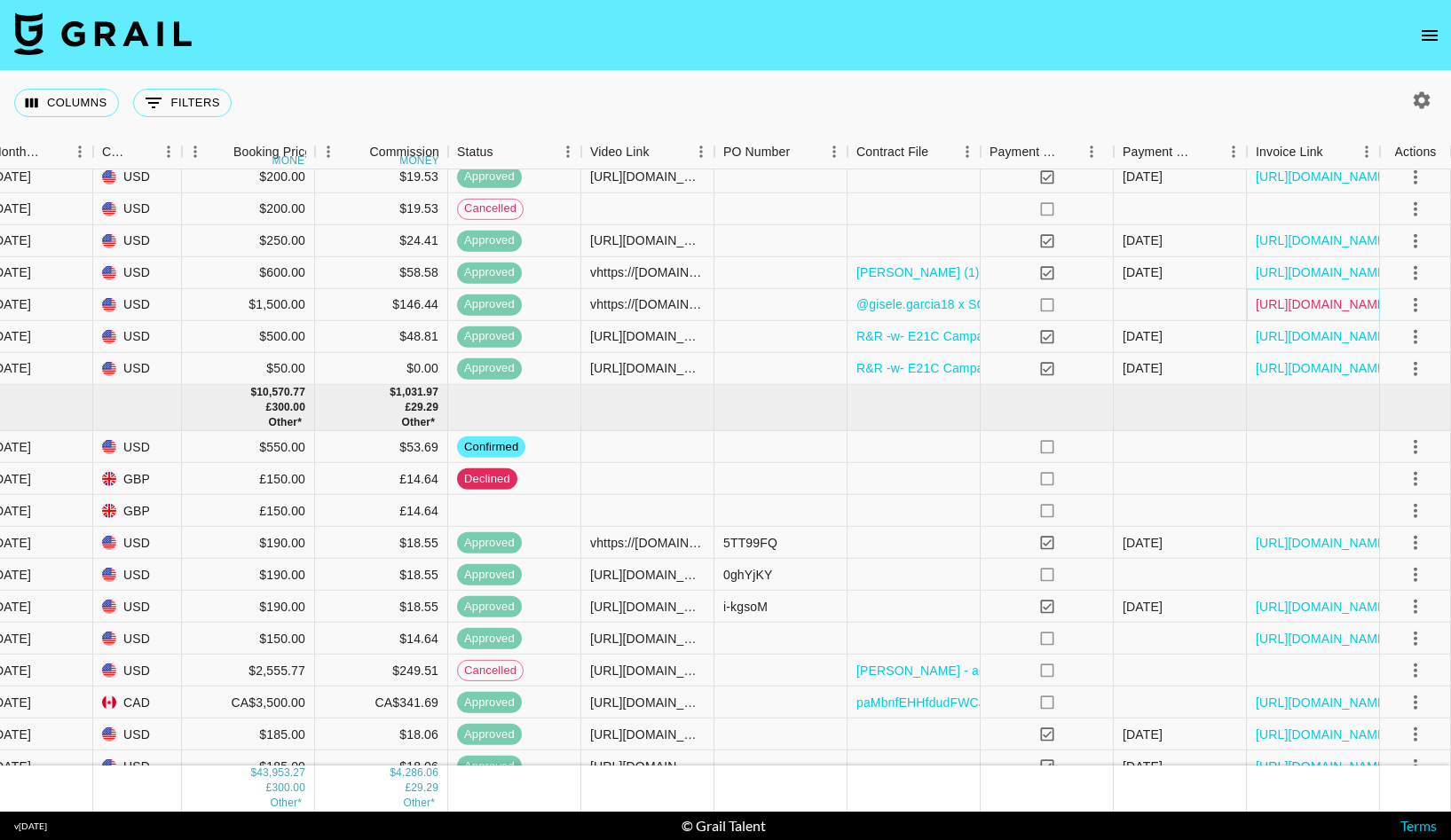 click on "[URL][DOMAIN_NAME]" at bounding box center [1322, 304] 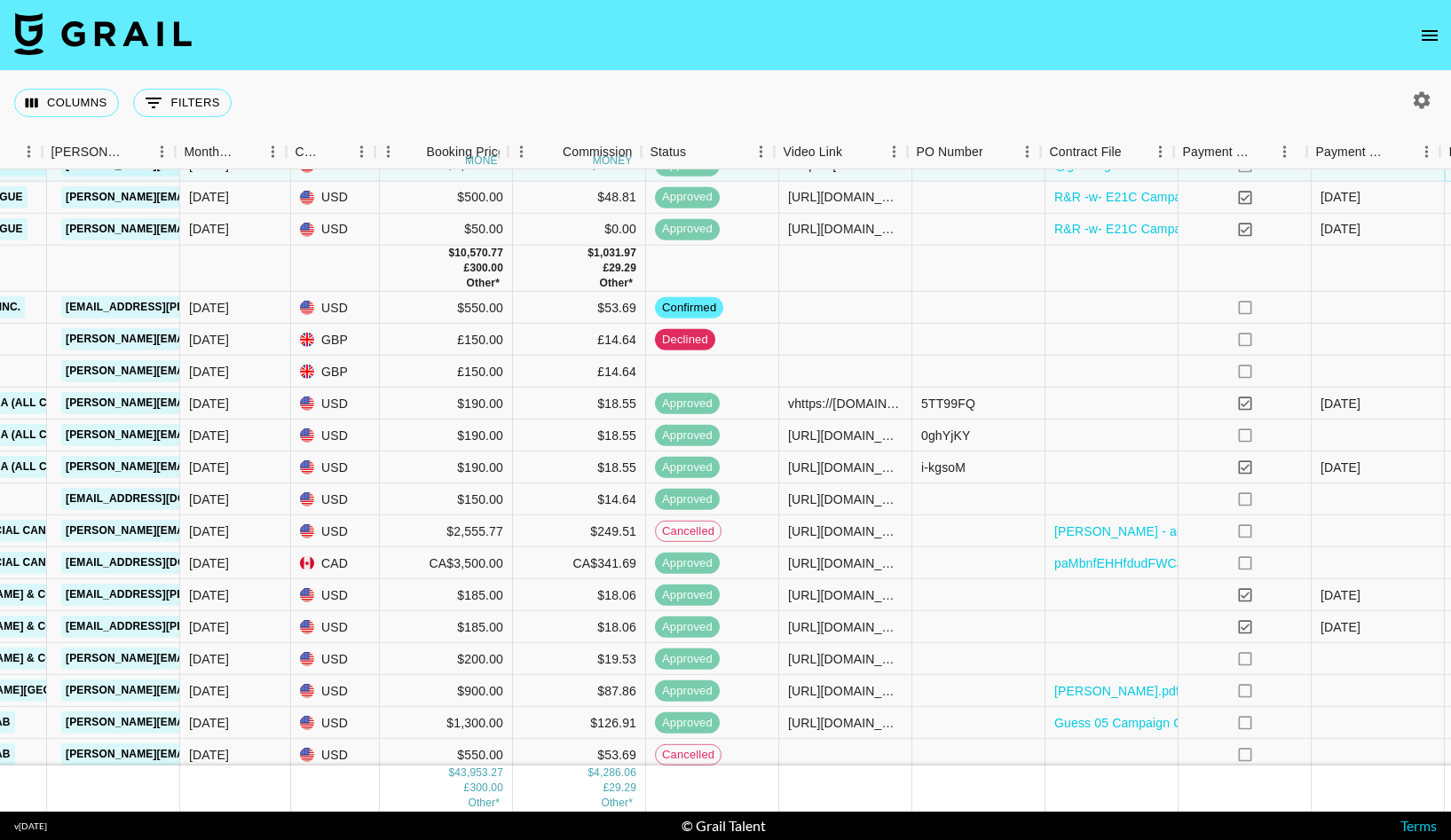 scroll, scrollTop: 1341, scrollLeft: 453, axis: both 